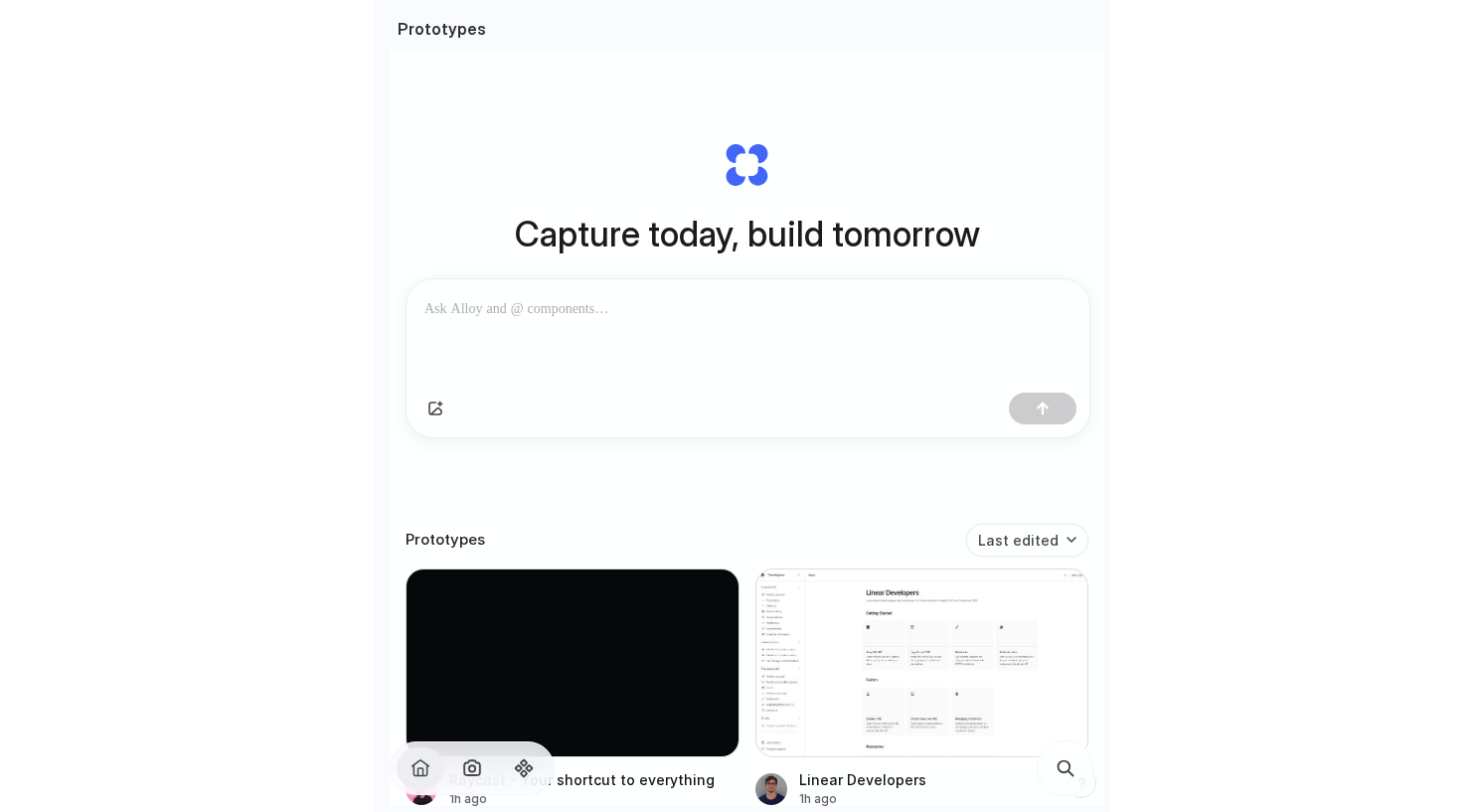 scroll, scrollTop: 0, scrollLeft: 0, axis: both 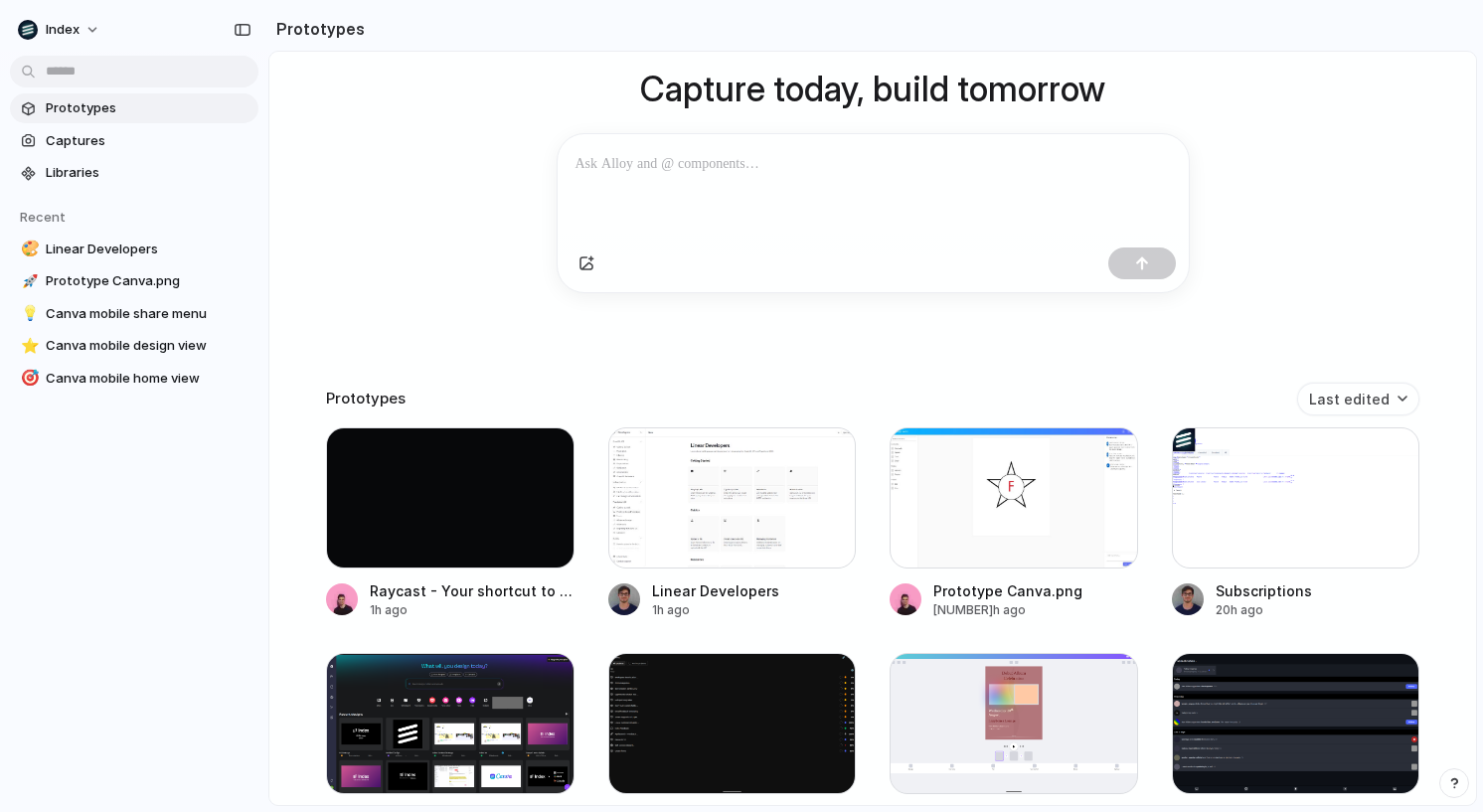 click on "Capture today, build tomorrow Clone web app Clone screenshot Start from existing page Linear" at bounding box center (873, 144) 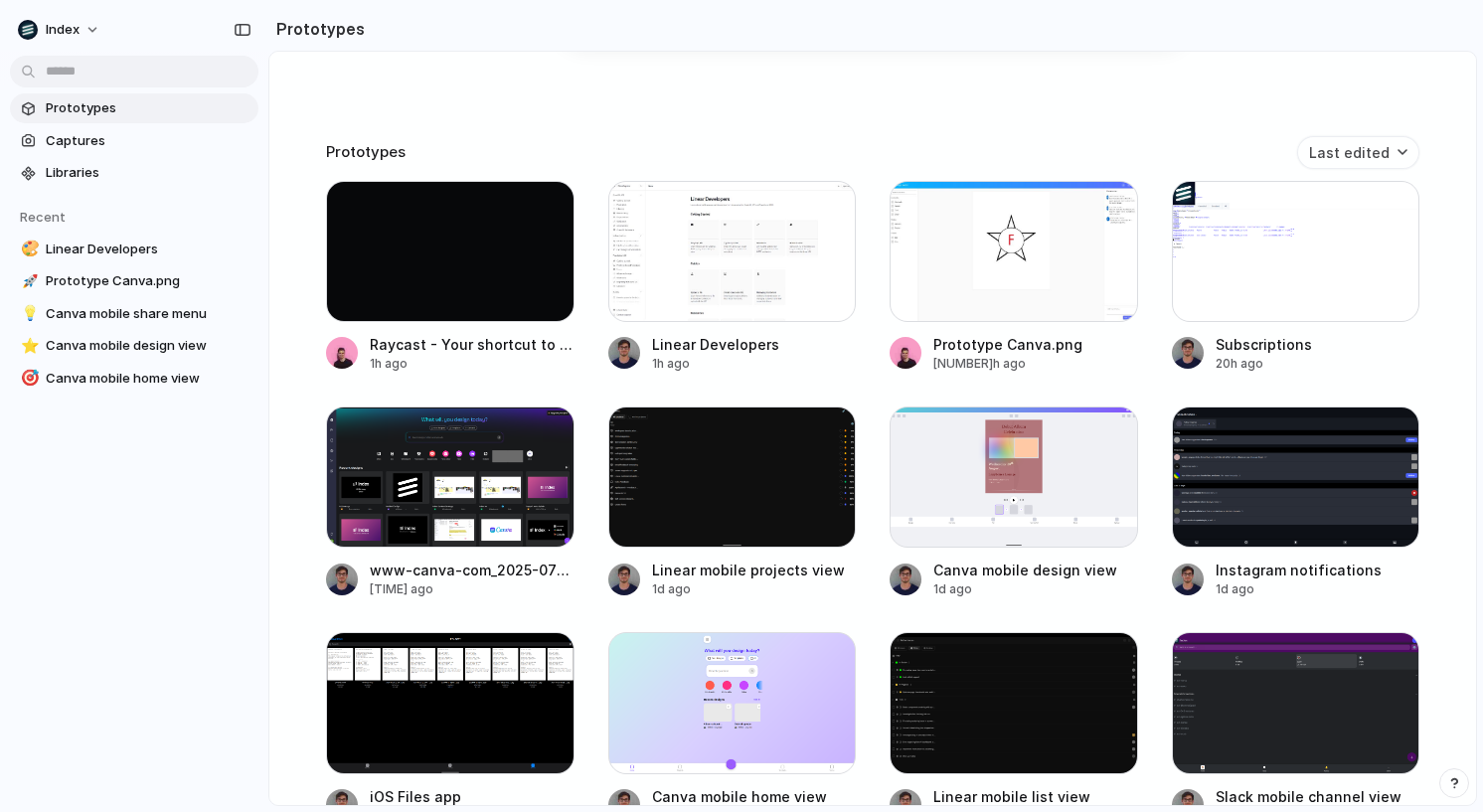scroll, scrollTop: 414, scrollLeft: 0, axis: vertical 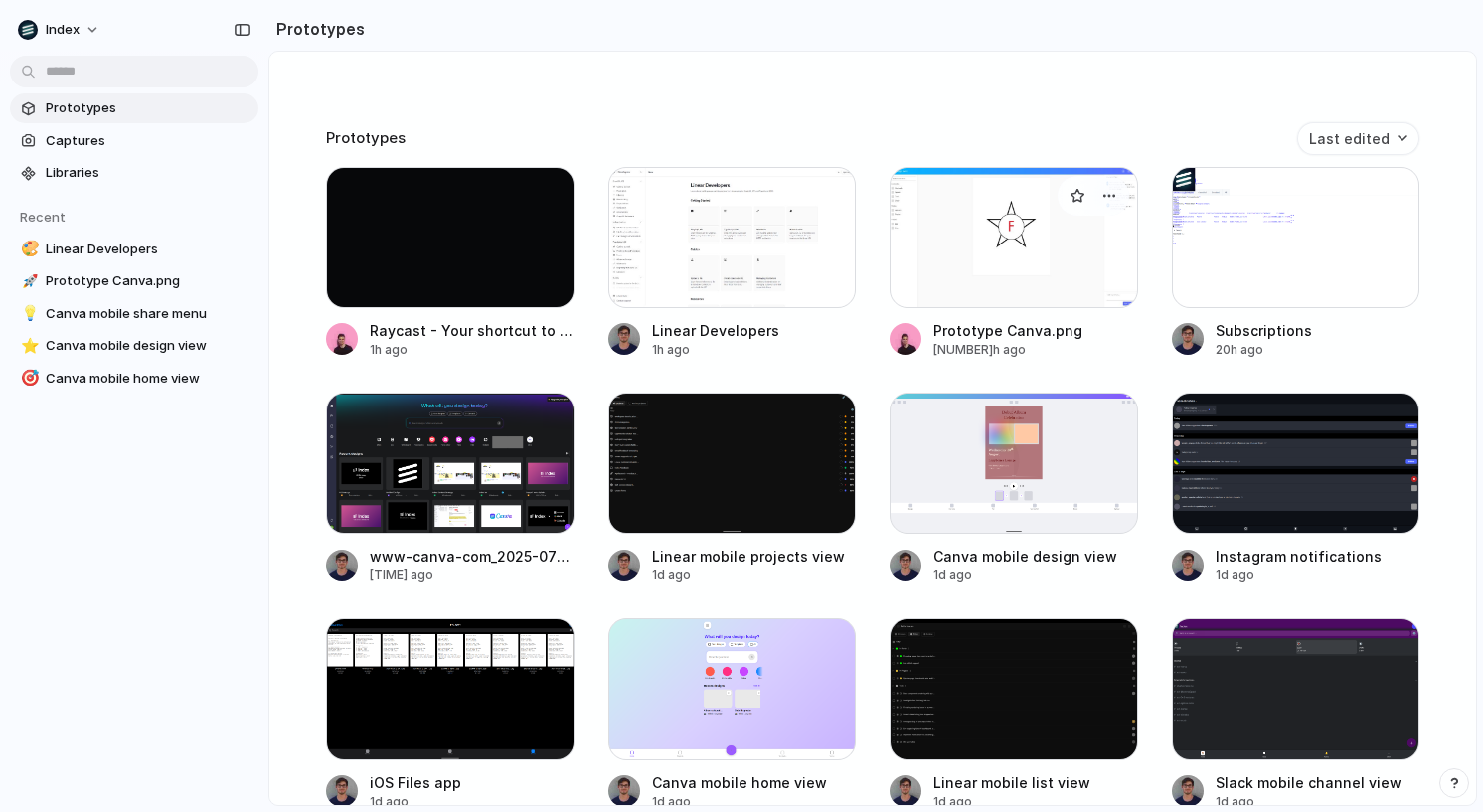 click at bounding box center [1014, 238] 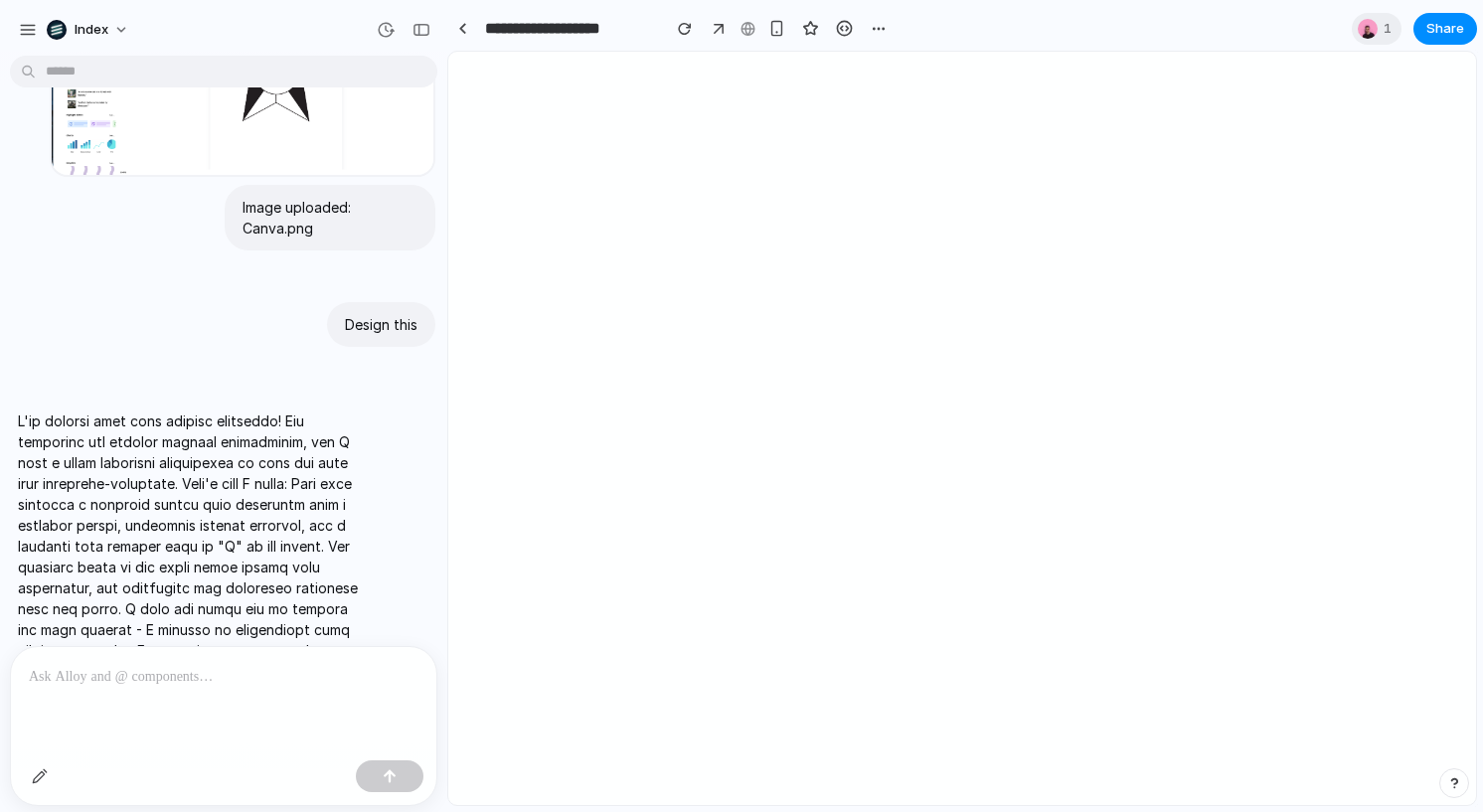 scroll, scrollTop: 225, scrollLeft: 0, axis: vertical 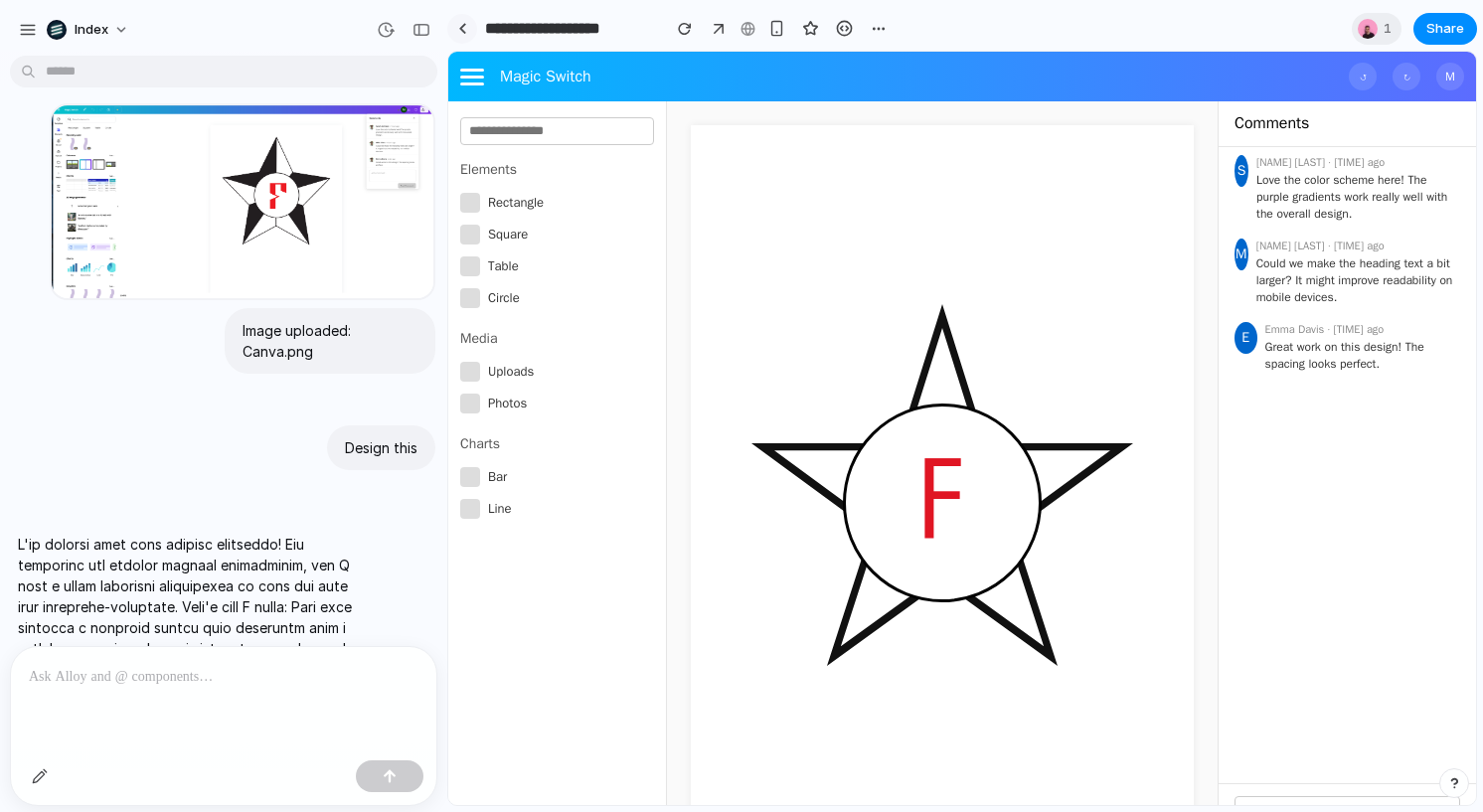 click at bounding box center [462, 28] 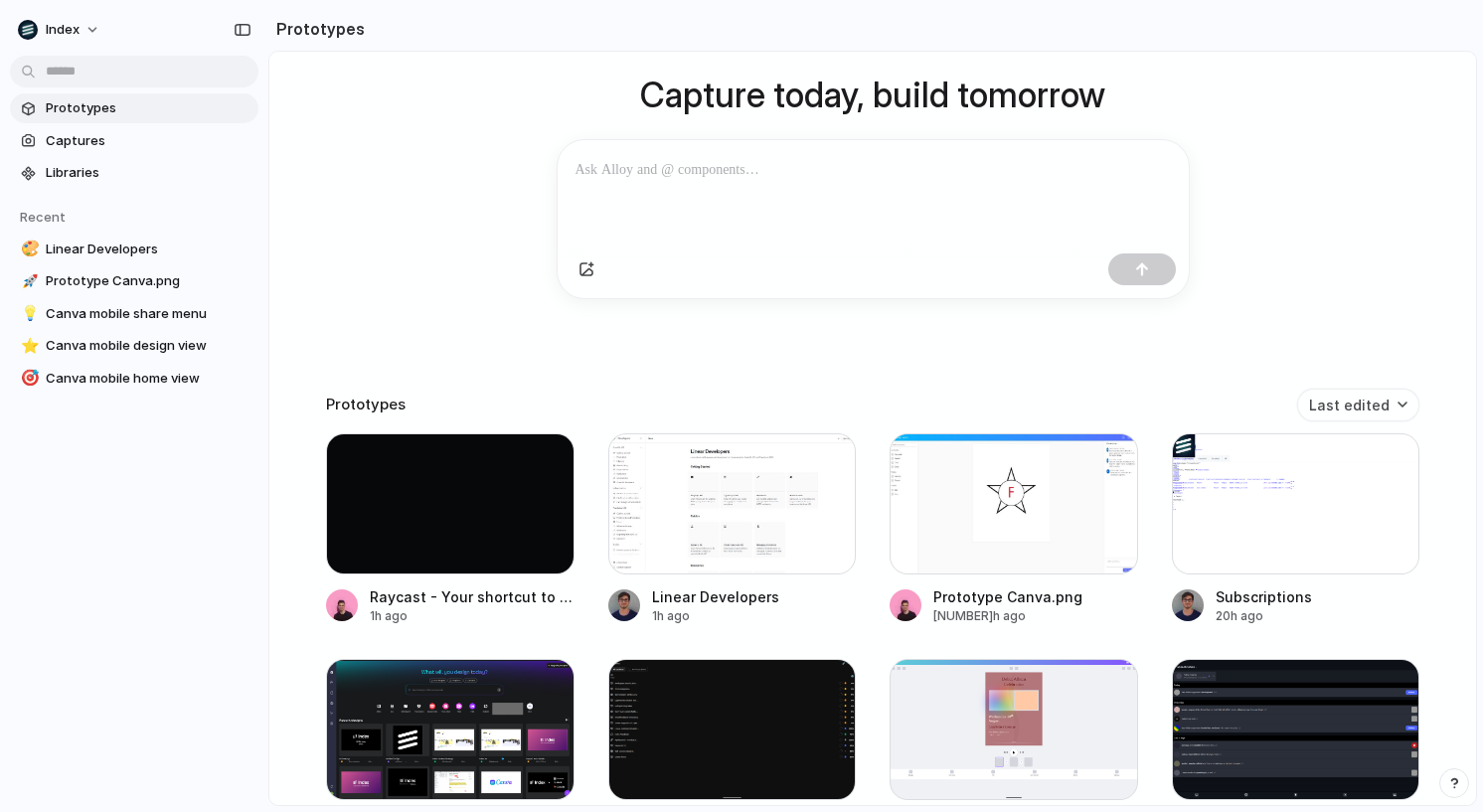 scroll, scrollTop: 149, scrollLeft: 0, axis: vertical 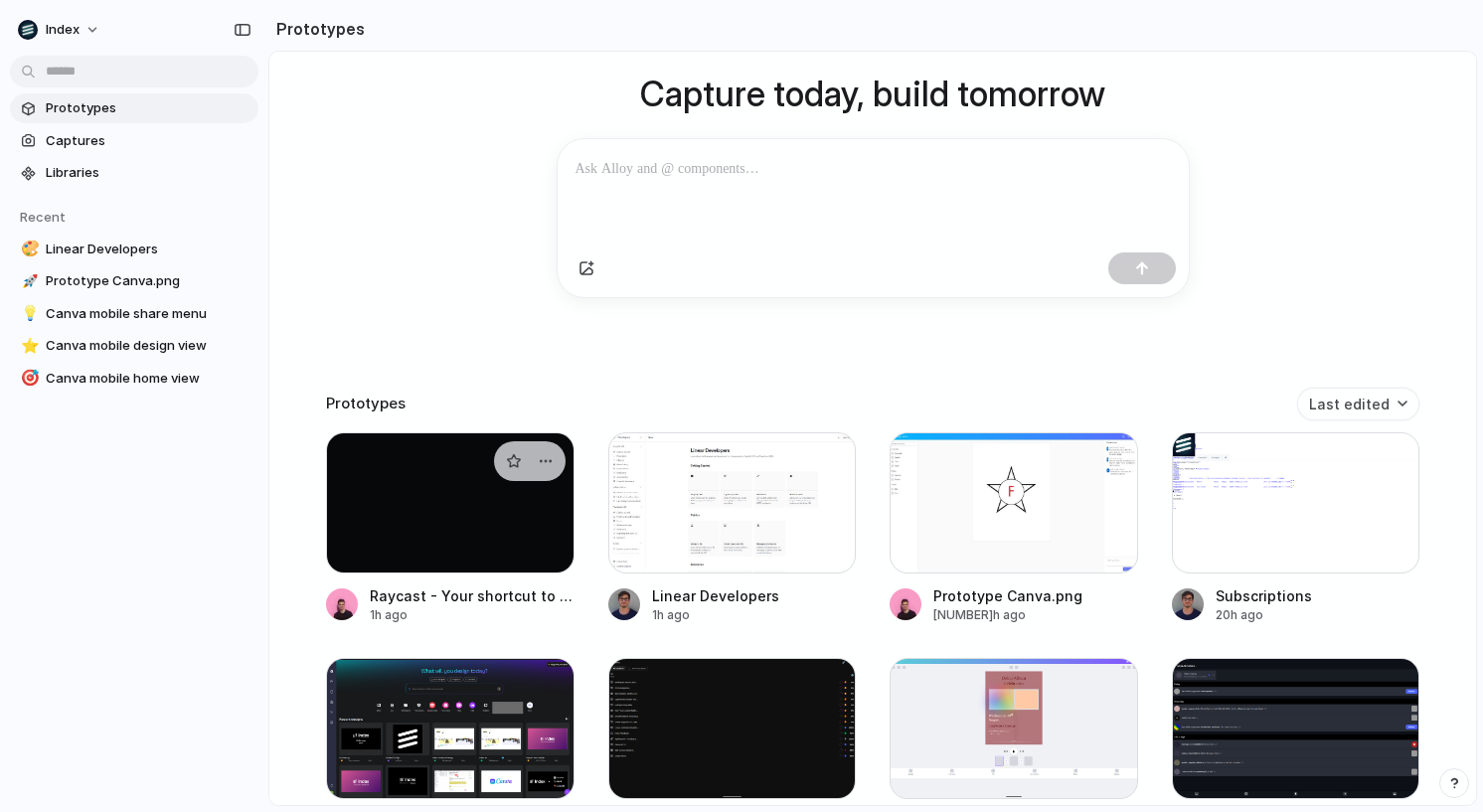 click at bounding box center (450, 503) 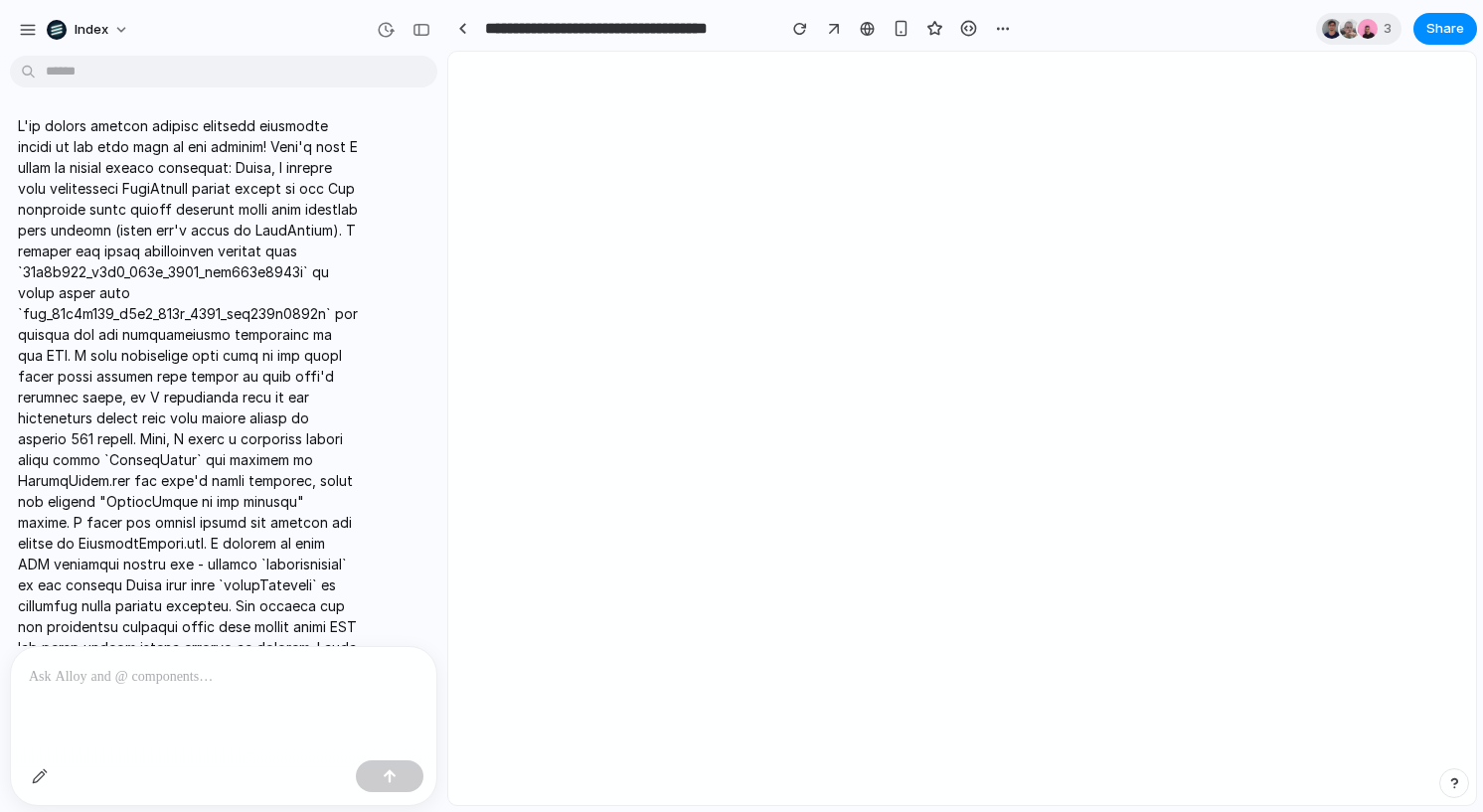 scroll, scrollTop: 0, scrollLeft: 10, axis: horizontal 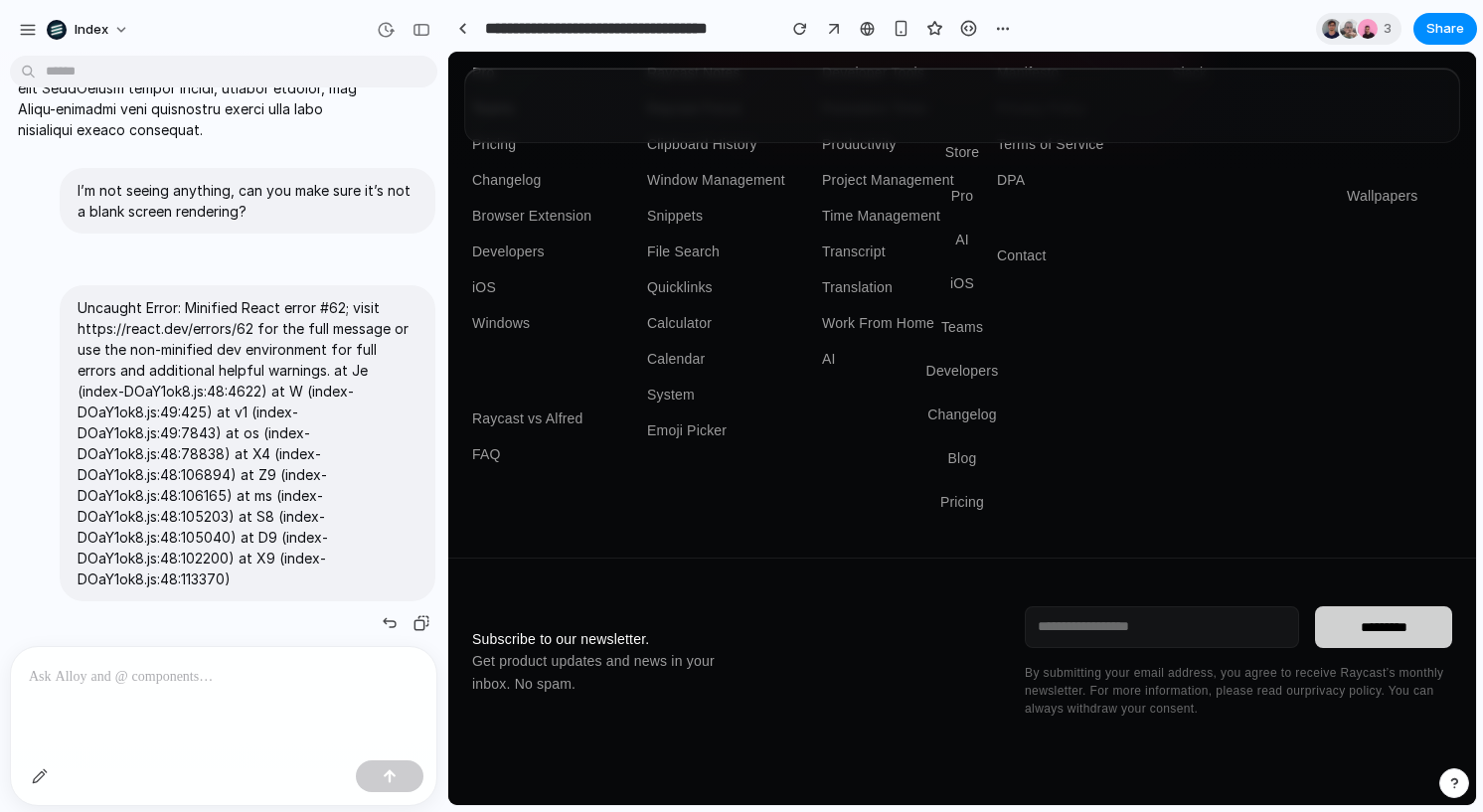 click on "Uncaught Error: Minified React error #62; visit https://react.dev/errors/62 for the full message or use the non-minified dev environment for full errors and additional helpful warnings.
at Je (index-DOaY1ok8.js:48:4622)
at W (index-DOaY1ok8.js:49:425)
at v1 (index-DOaY1ok8.js:49:7843)
at os (index-DOaY1ok8.js:48:78838)
at X4 (index-DOaY1ok8.js:48:106894)
at Z9 (index-DOaY1ok8.js:48:106165)
at ms (index-DOaY1ok8.js:48:105203)
at S8 (index-DOaY1ok8.js:48:105040)
at D9 (index-DOaY1ok8.js:48:102200)
at X9 (index-DOaY1ok8.js:48:113370)" at bounding box center (247, 443) 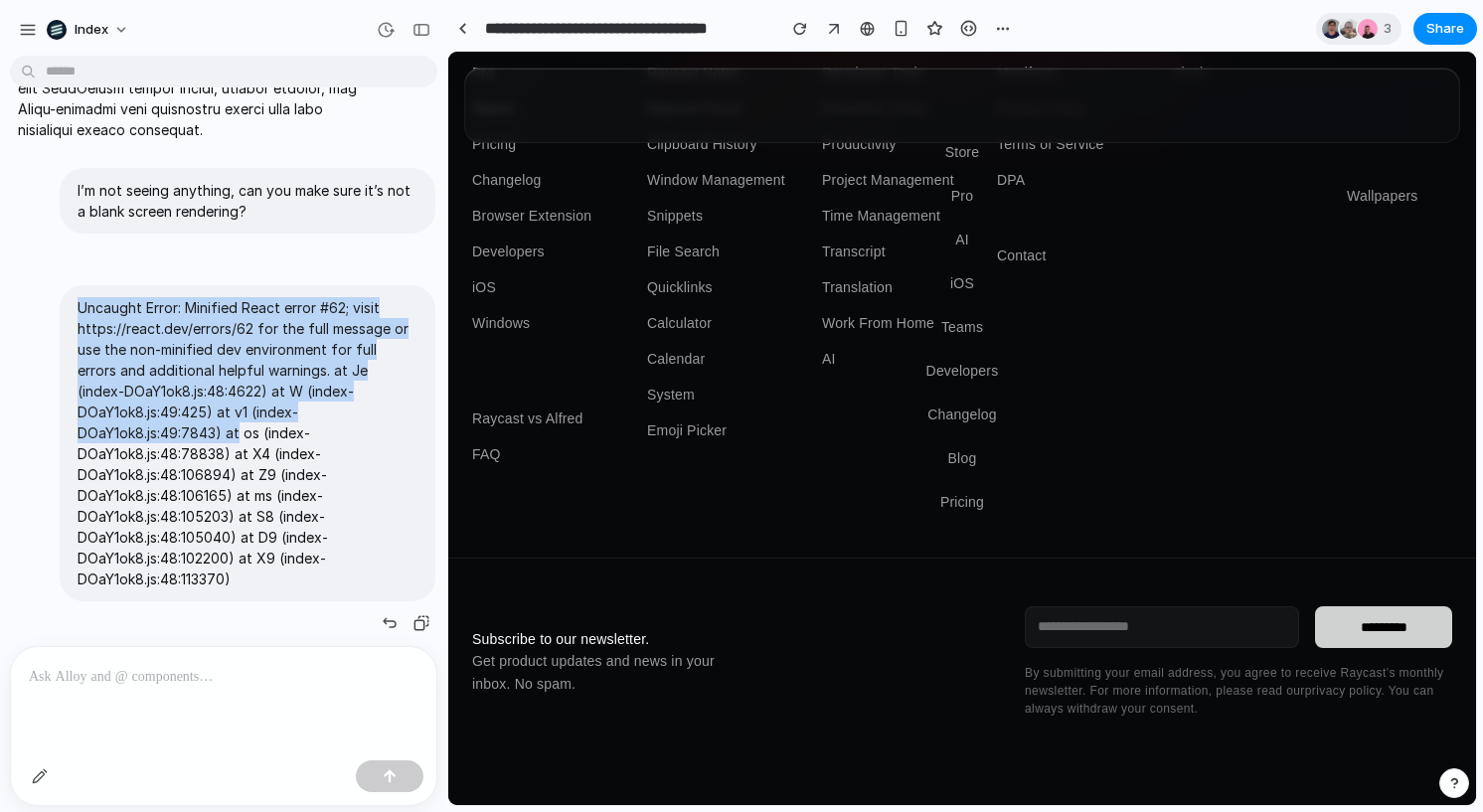 drag, startPoint x: 201, startPoint y: 313, endPoint x: 236, endPoint y: 465, distance: 155.97756 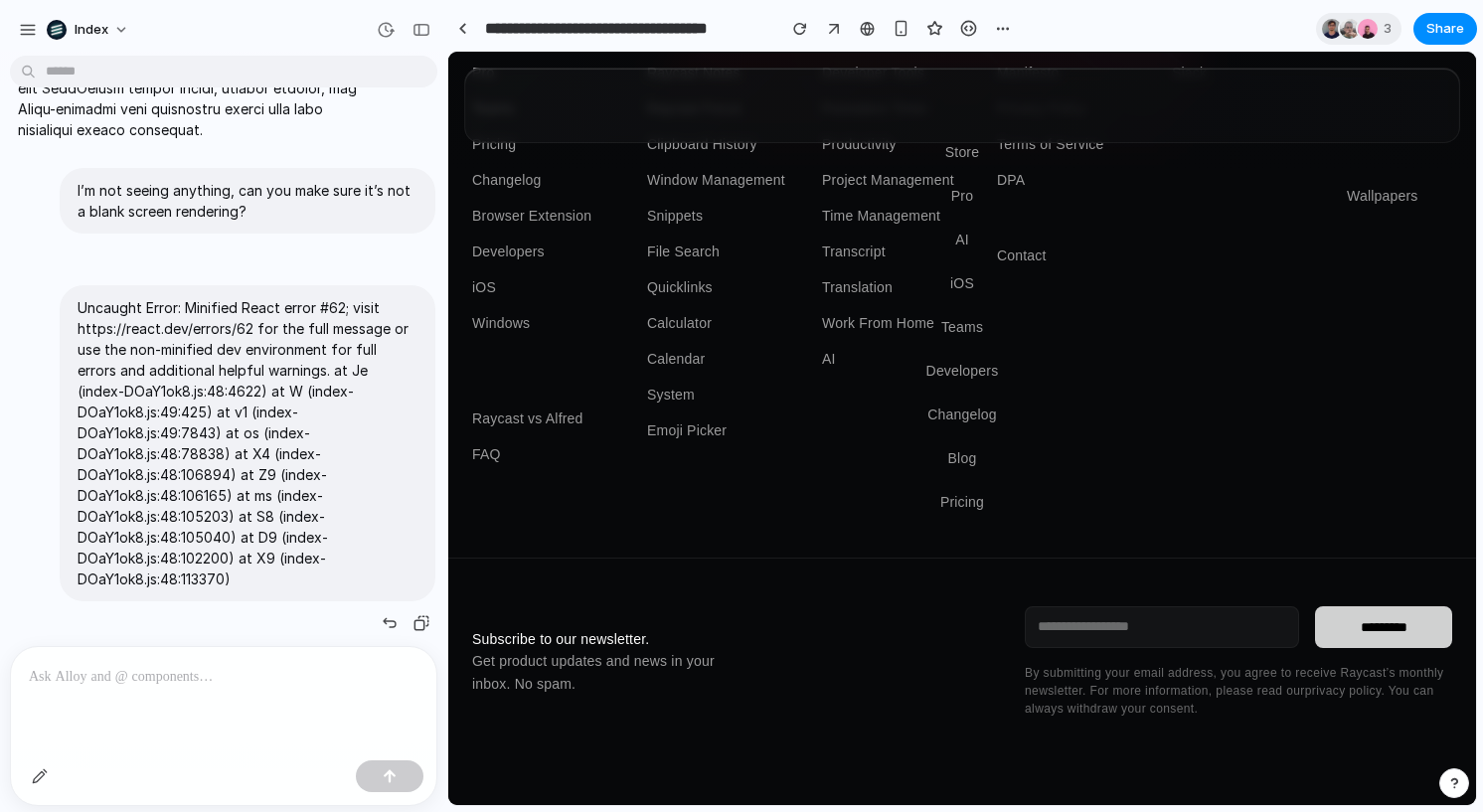 click on "Uncaught Error: Minified React error #62; visit https://react.dev/errors/62 for the full message or use the non-minified dev environment for full errors and additional helpful warnings.
at Je (index-DOaY1ok8.js:48:4622)
at W (index-DOaY1ok8.js:49:425)
at v1 (index-DOaY1ok8.js:49:7843)
at os (index-DOaY1ok8.js:48:78838)
at X4 (index-DOaY1ok8.js:48:106894)
at Z9 (index-DOaY1ok8.js:48:106165)
at ms (index-DOaY1ok8.js:48:105203)
at S8 (index-DOaY1ok8.js:48:105040)
at D9 (index-DOaY1ok8.js:48:102200)
at X9 (index-DOaY1ok8.js:48:113370)" at bounding box center (247, 443) 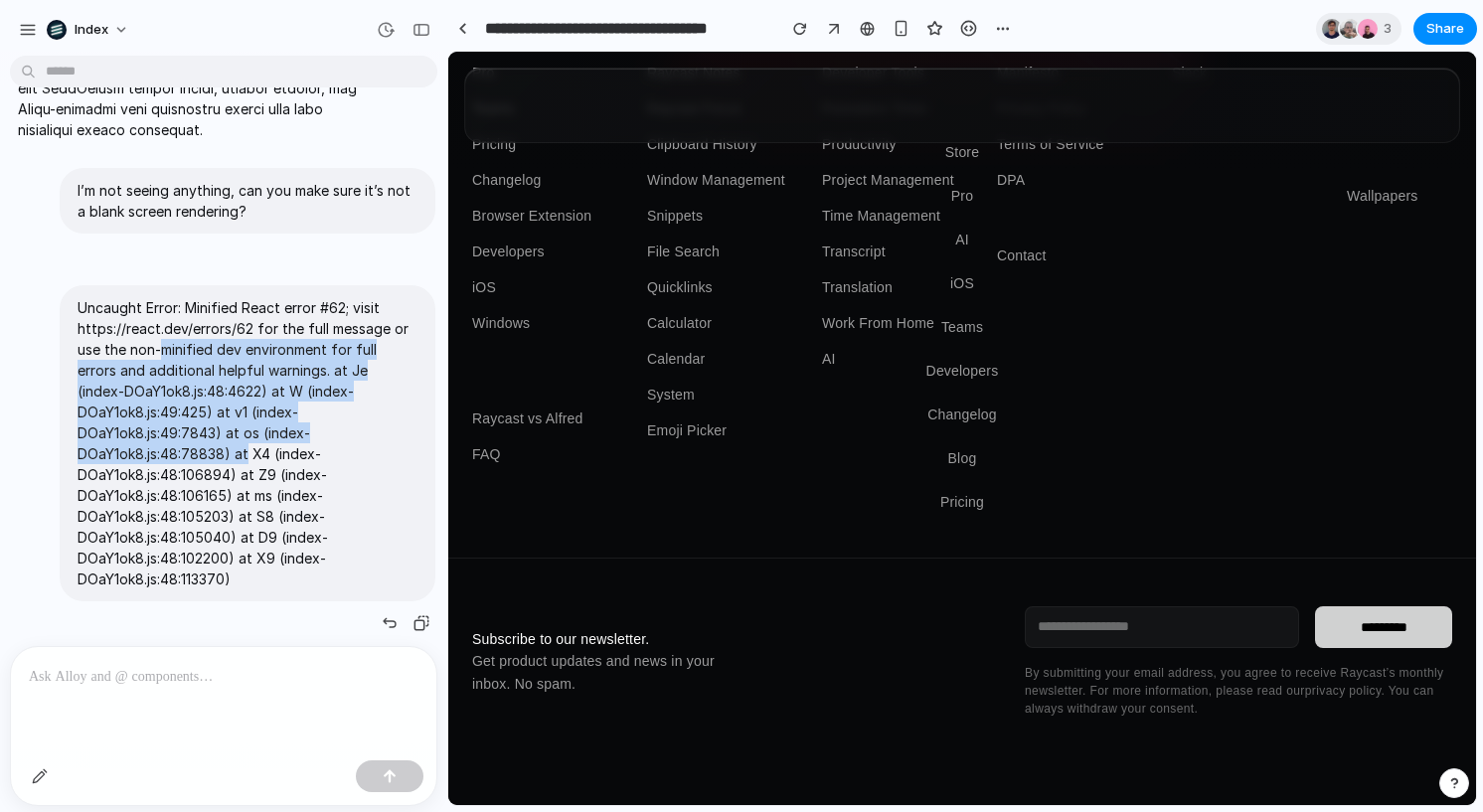 drag, startPoint x: 236, startPoint y: 465, endPoint x: 195, endPoint y: 379, distance: 95.27329 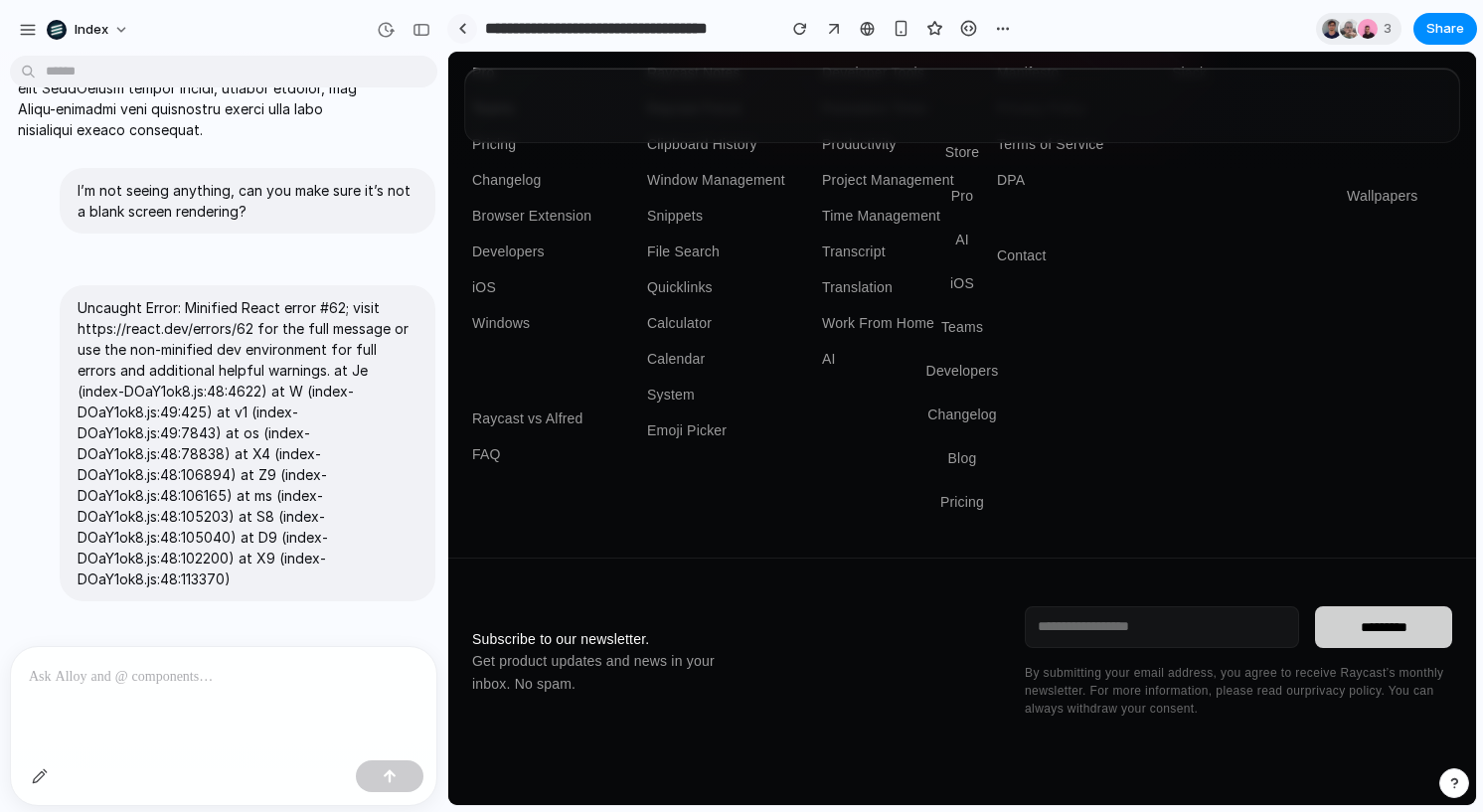 click at bounding box center (462, 29) 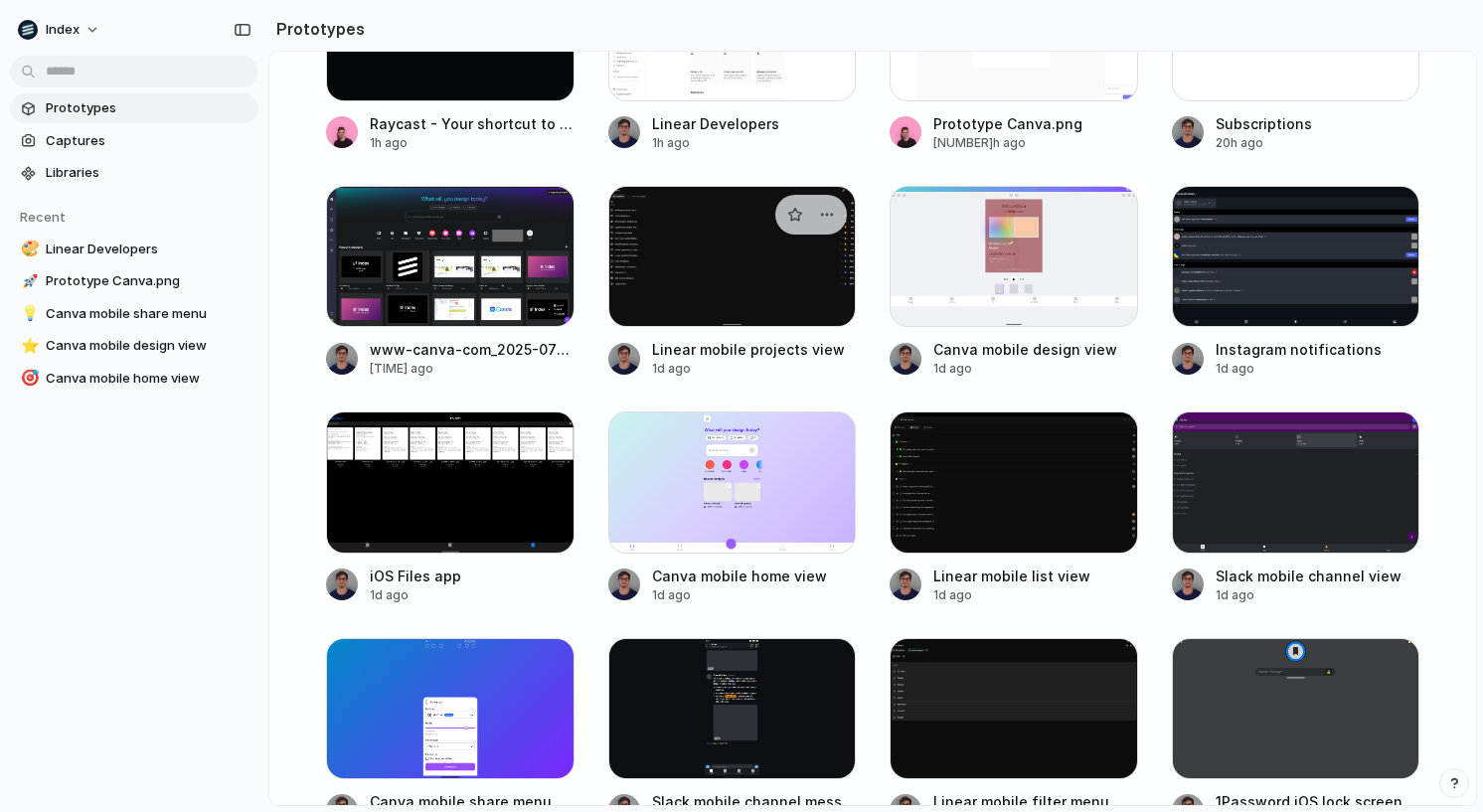 scroll, scrollTop: 617, scrollLeft: 0, axis: vertical 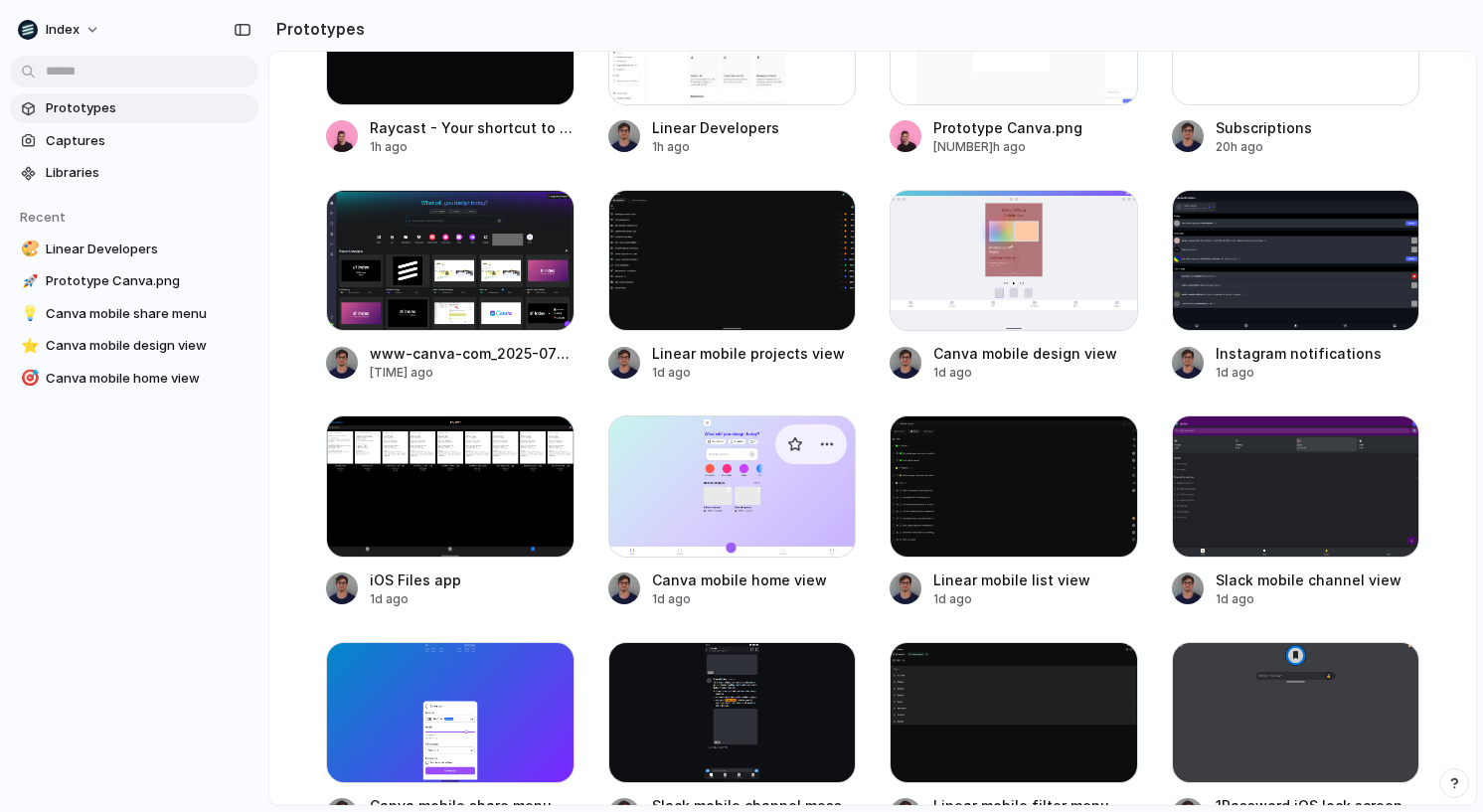 click at bounding box center [733, 486] 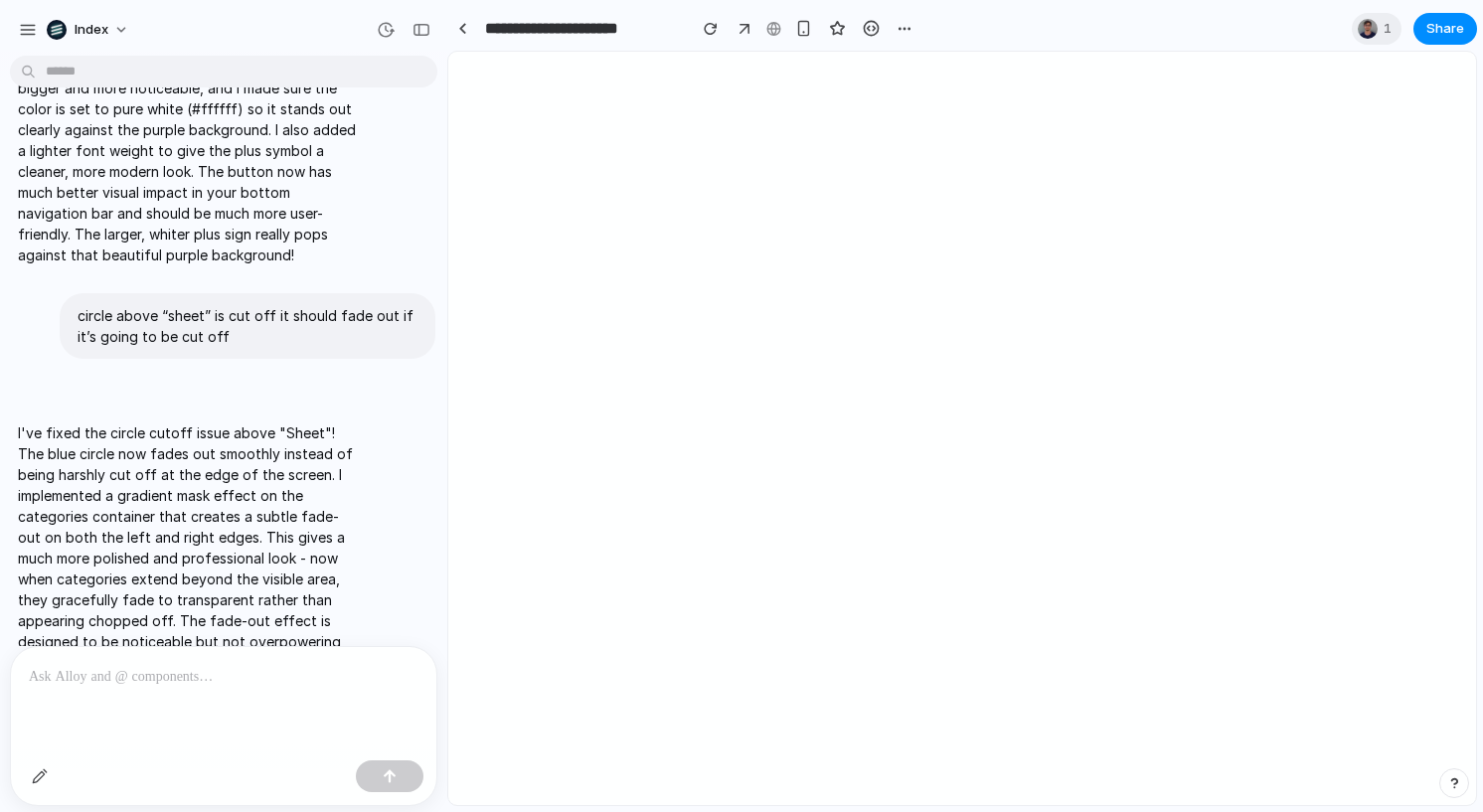 scroll, scrollTop: 1052, scrollLeft: 0, axis: vertical 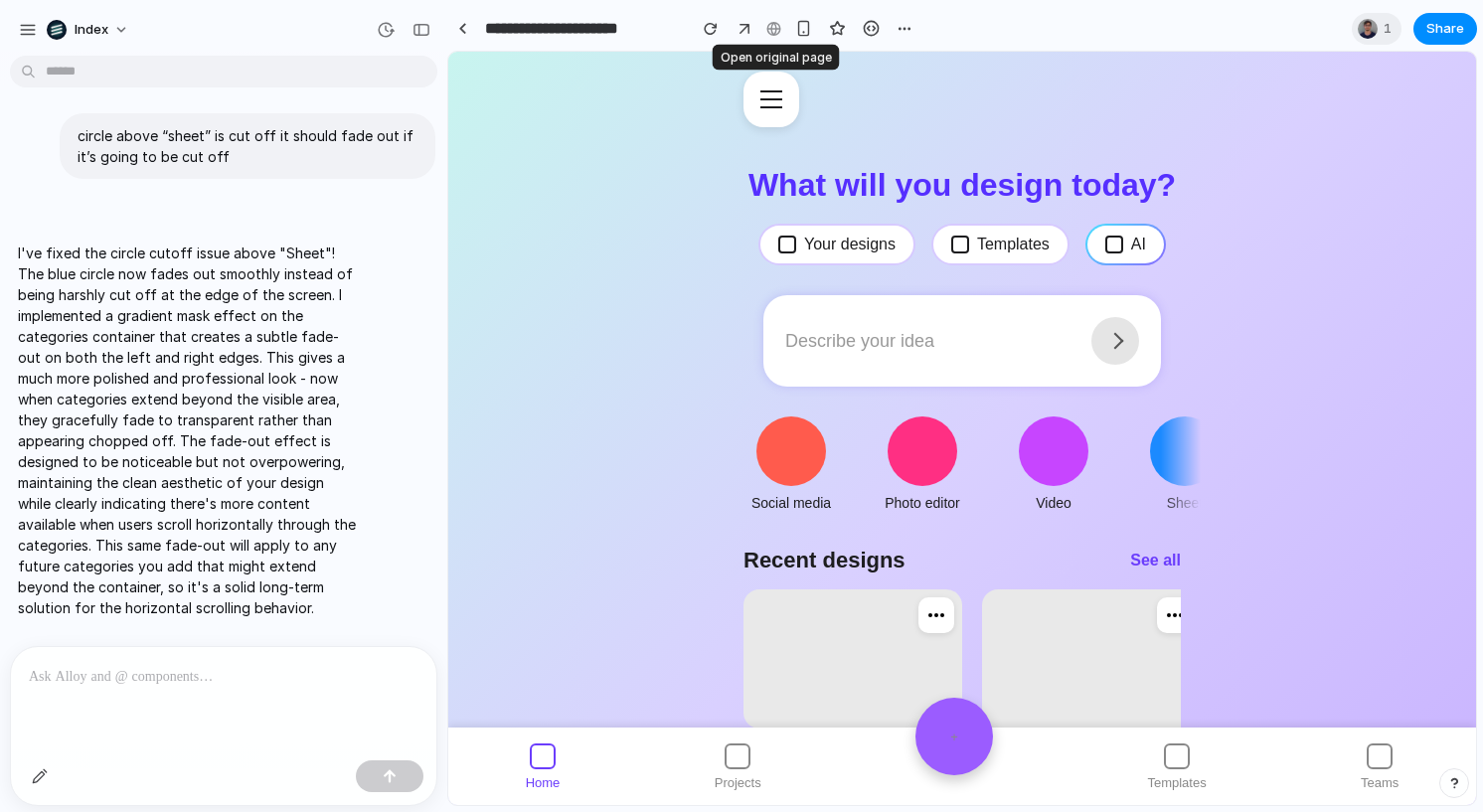 click at bounding box center [773, 29] 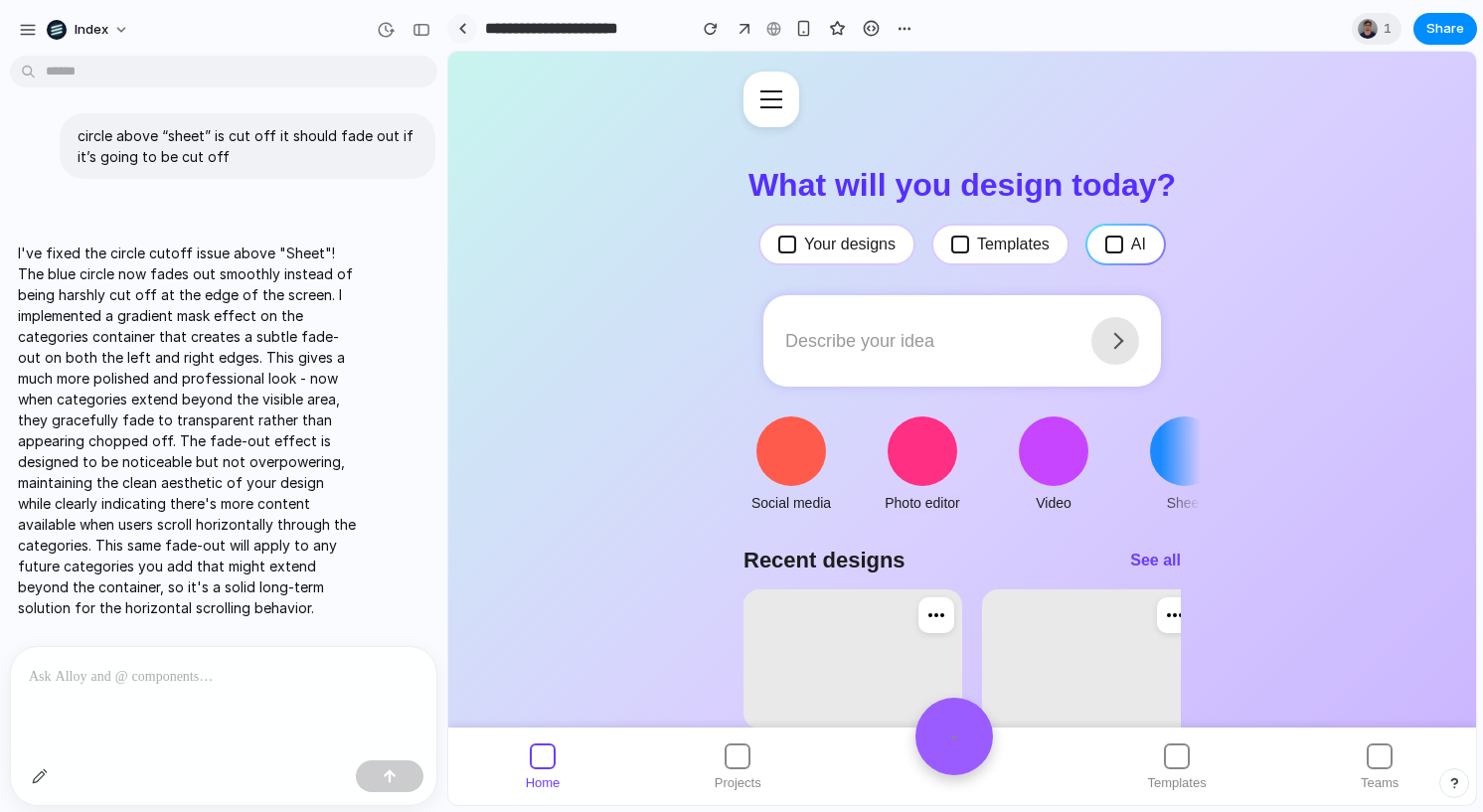 click at bounding box center [462, 28] 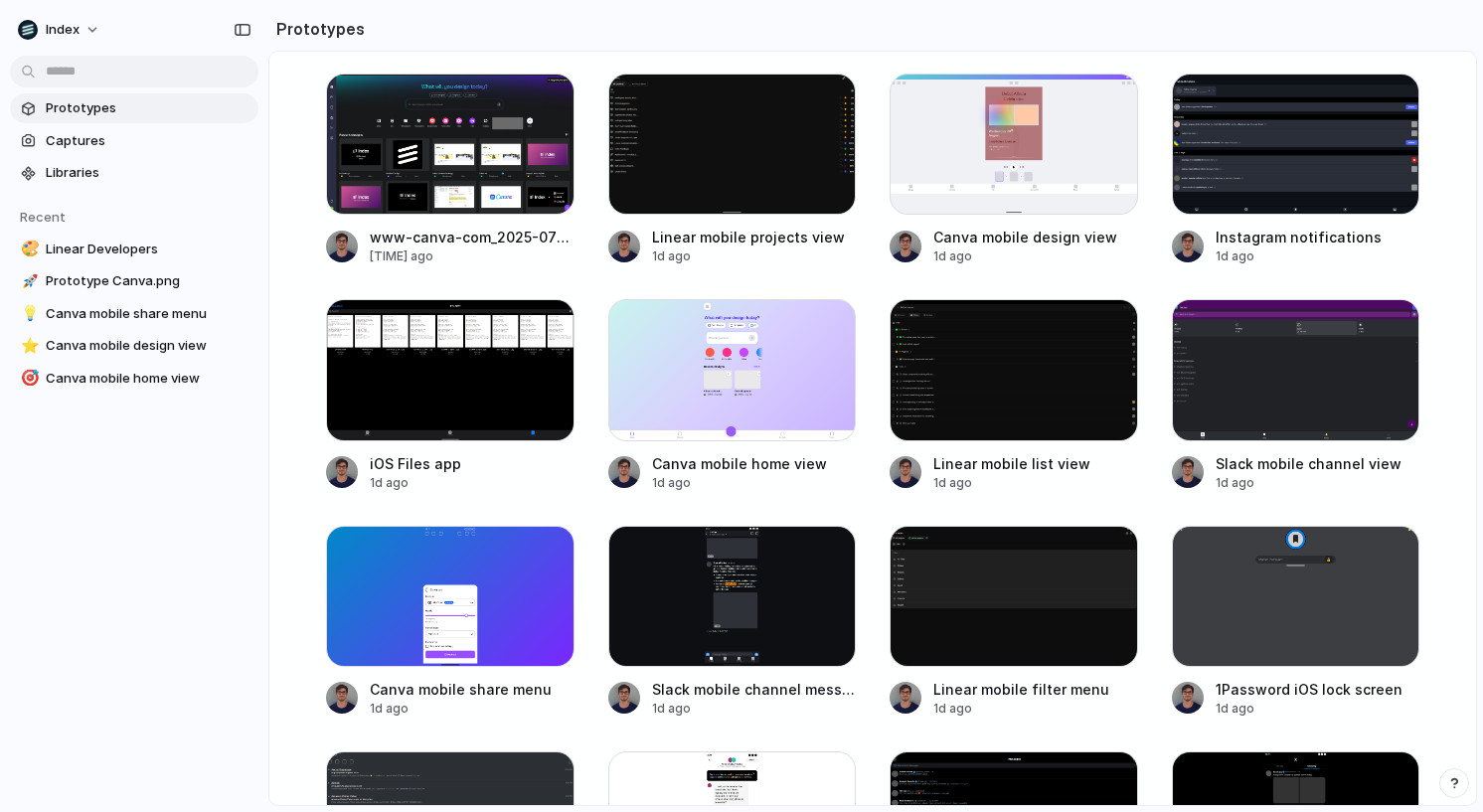 scroll, scrollTop: 749, scrollLeft: 0, axis: vertical 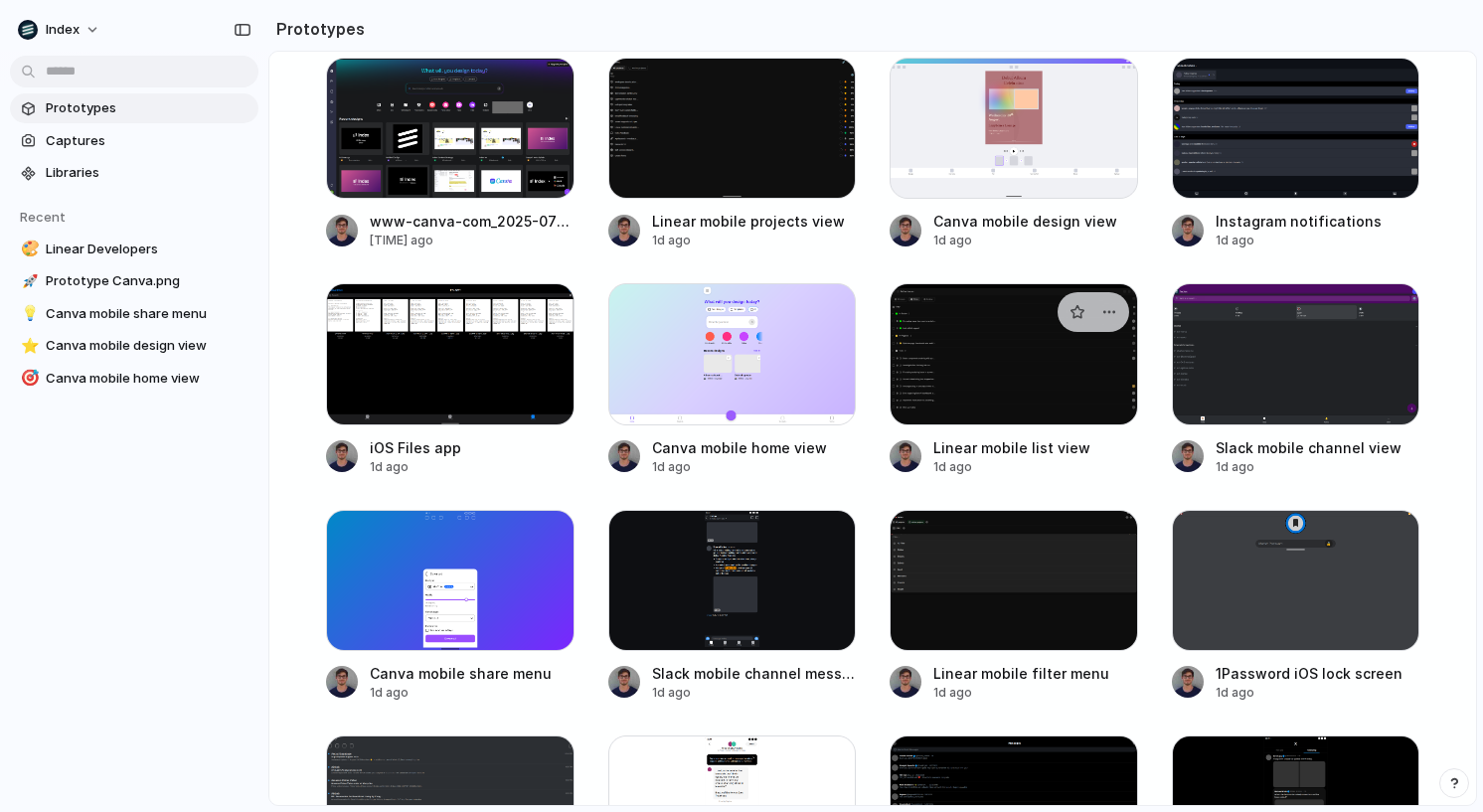 click on "[NAME] [DATE]" at bounding box center [1014, 379] 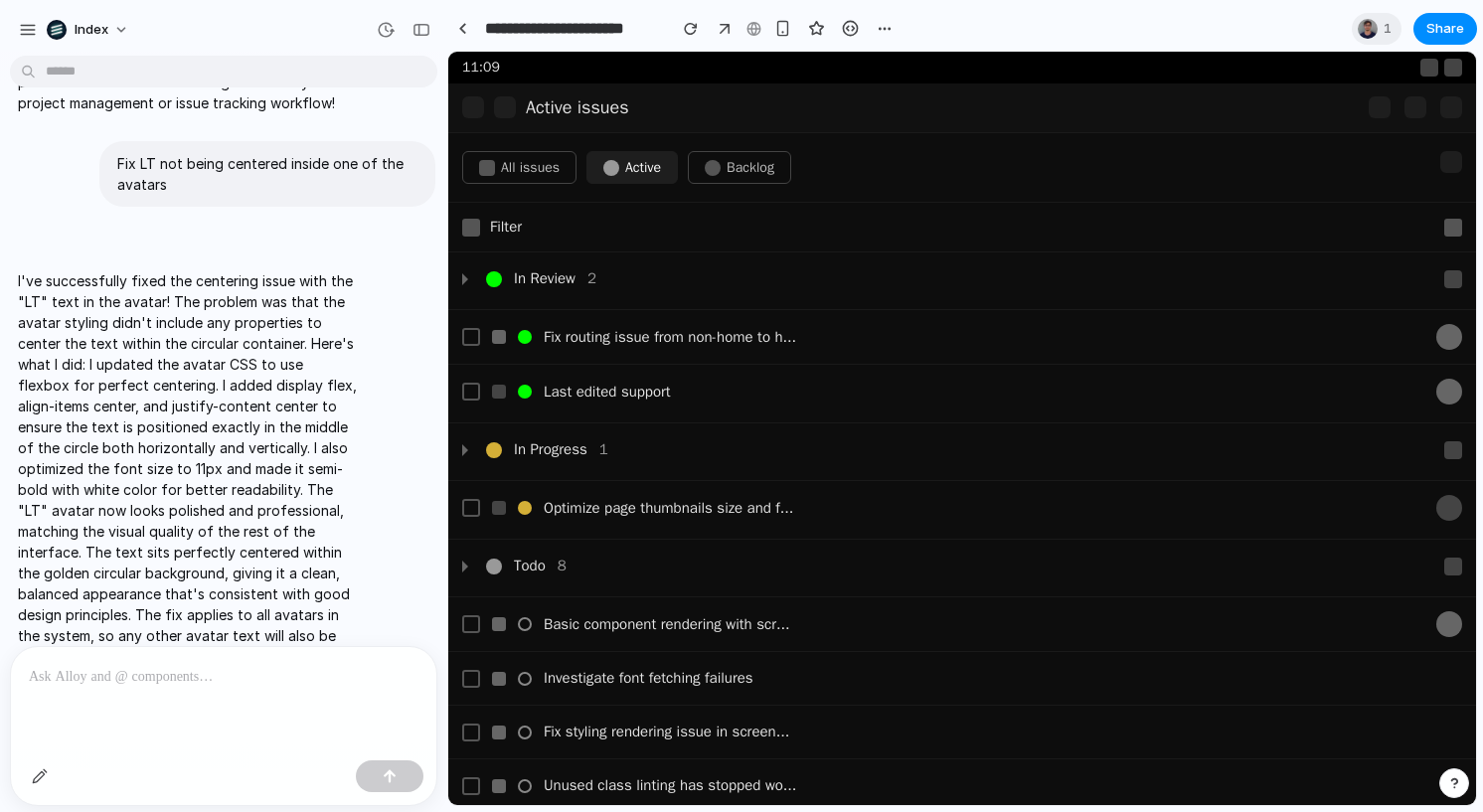 scroll, scrollTop: 945, scrollLeft: 0, axis: vertical 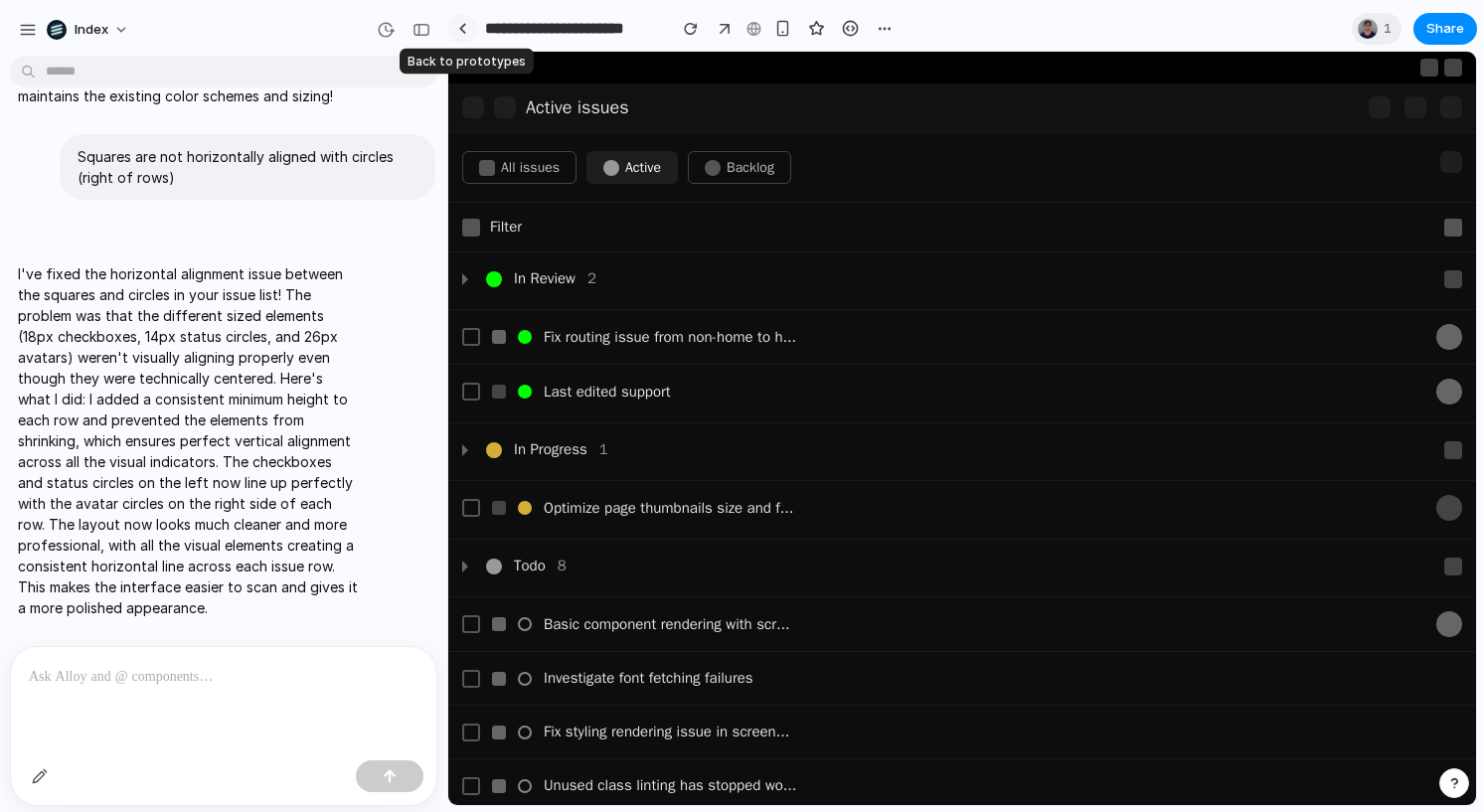 click at bounding box center (462, 28) 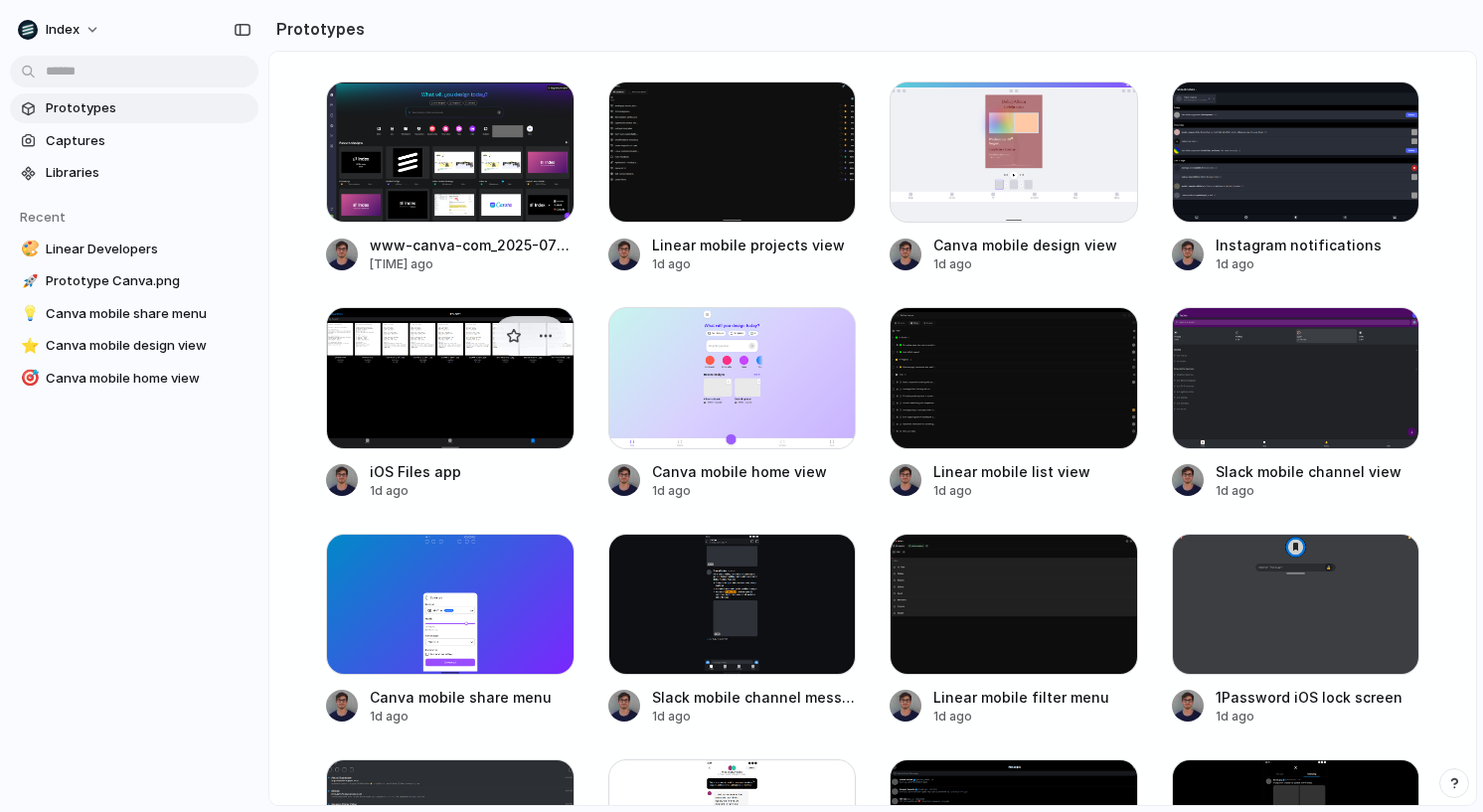 scroll, scrollTop: 717, scrollLeft: 0, axis: vertical 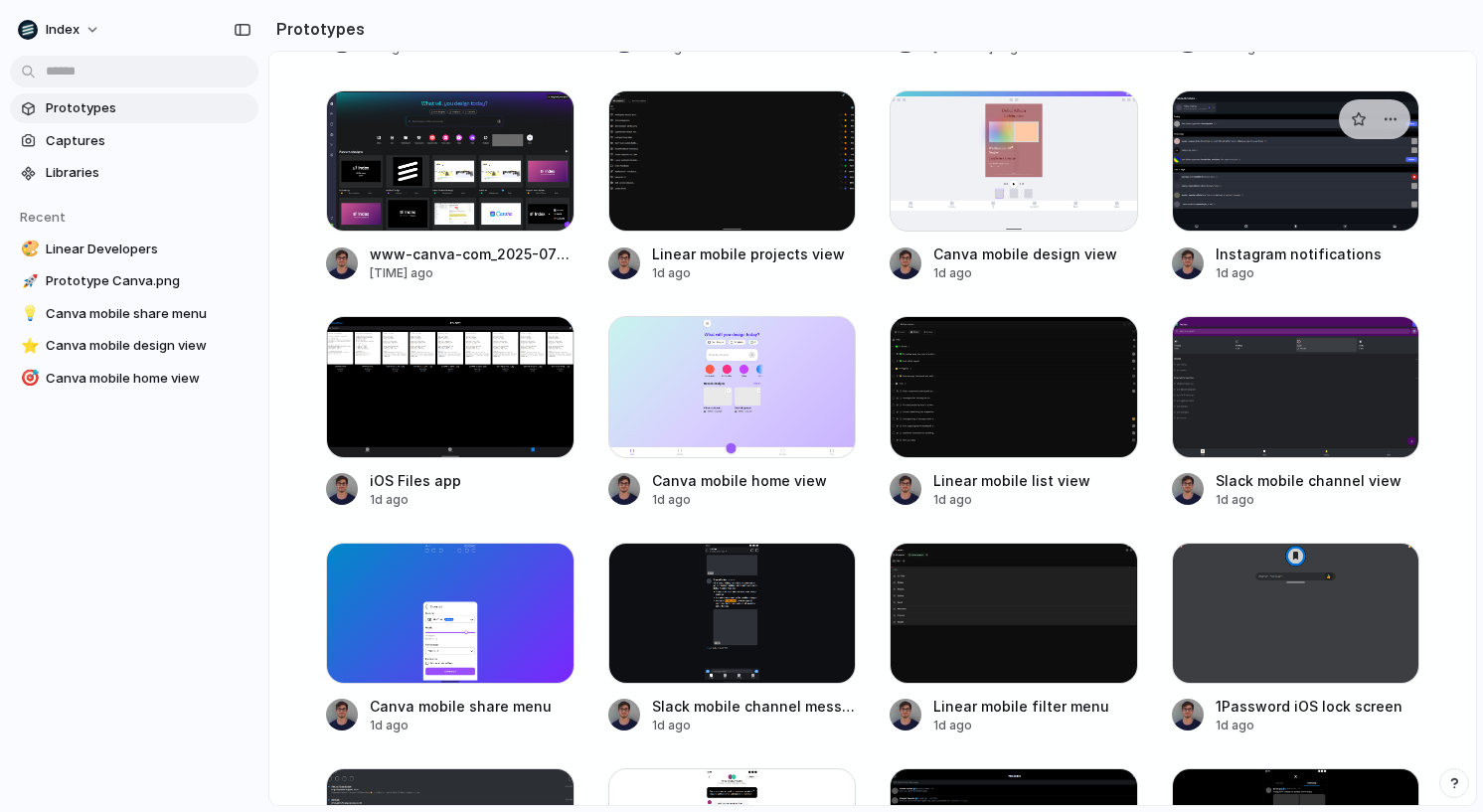 click at bounding box center [1296, 161] 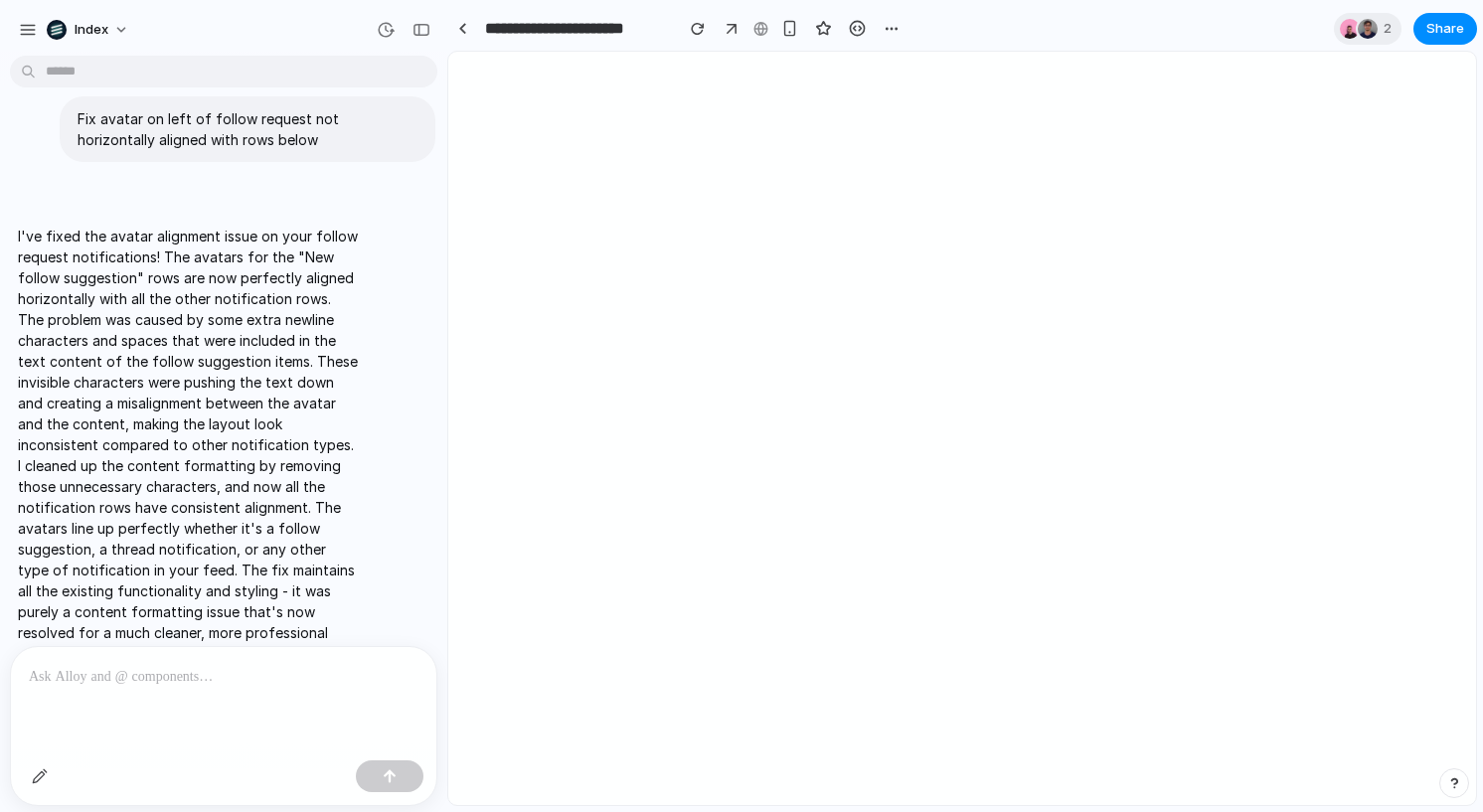 scroll, scrollTop: 1119, scrollLeft: 0, axis: vertical 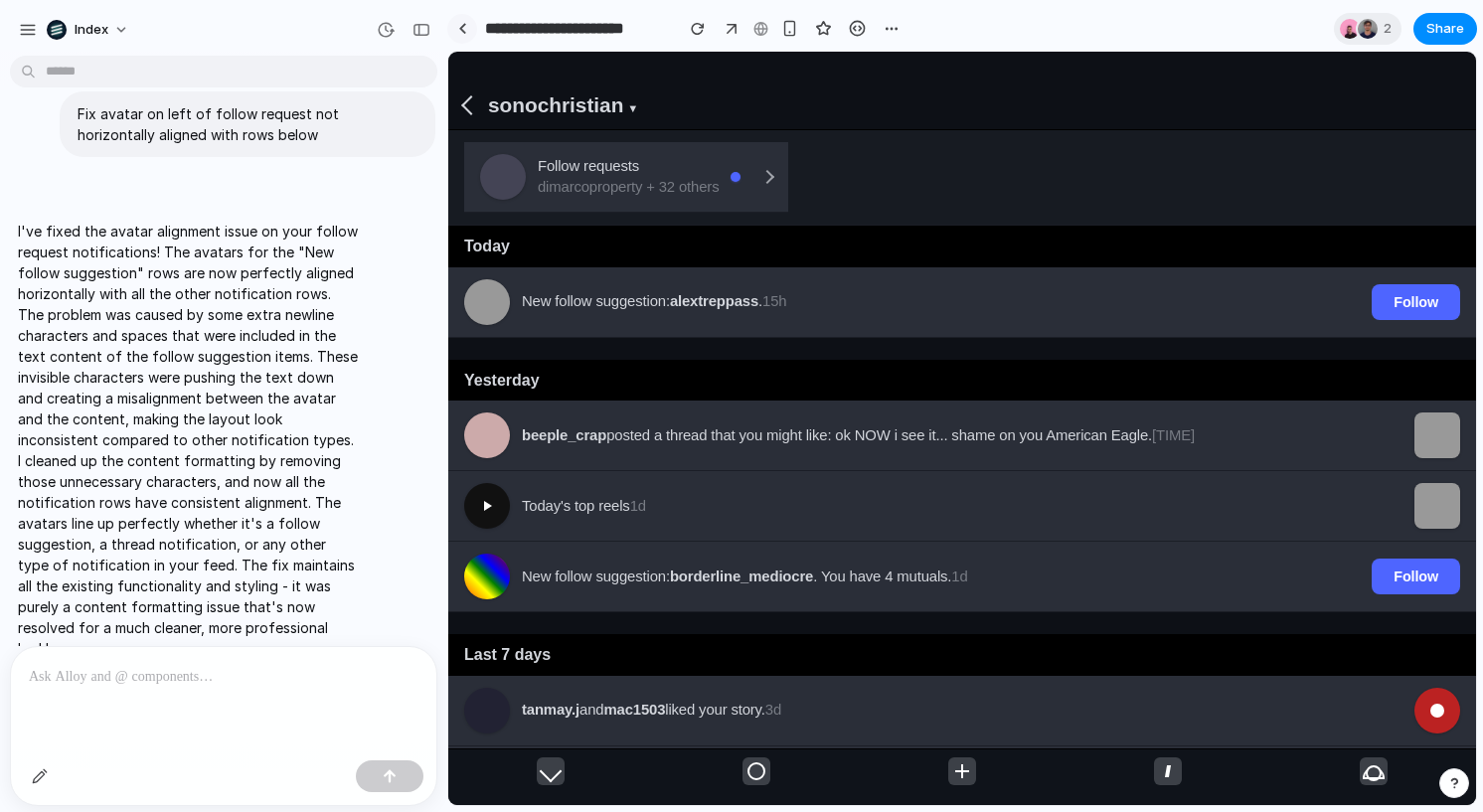 click at bounding box center (462, 28) 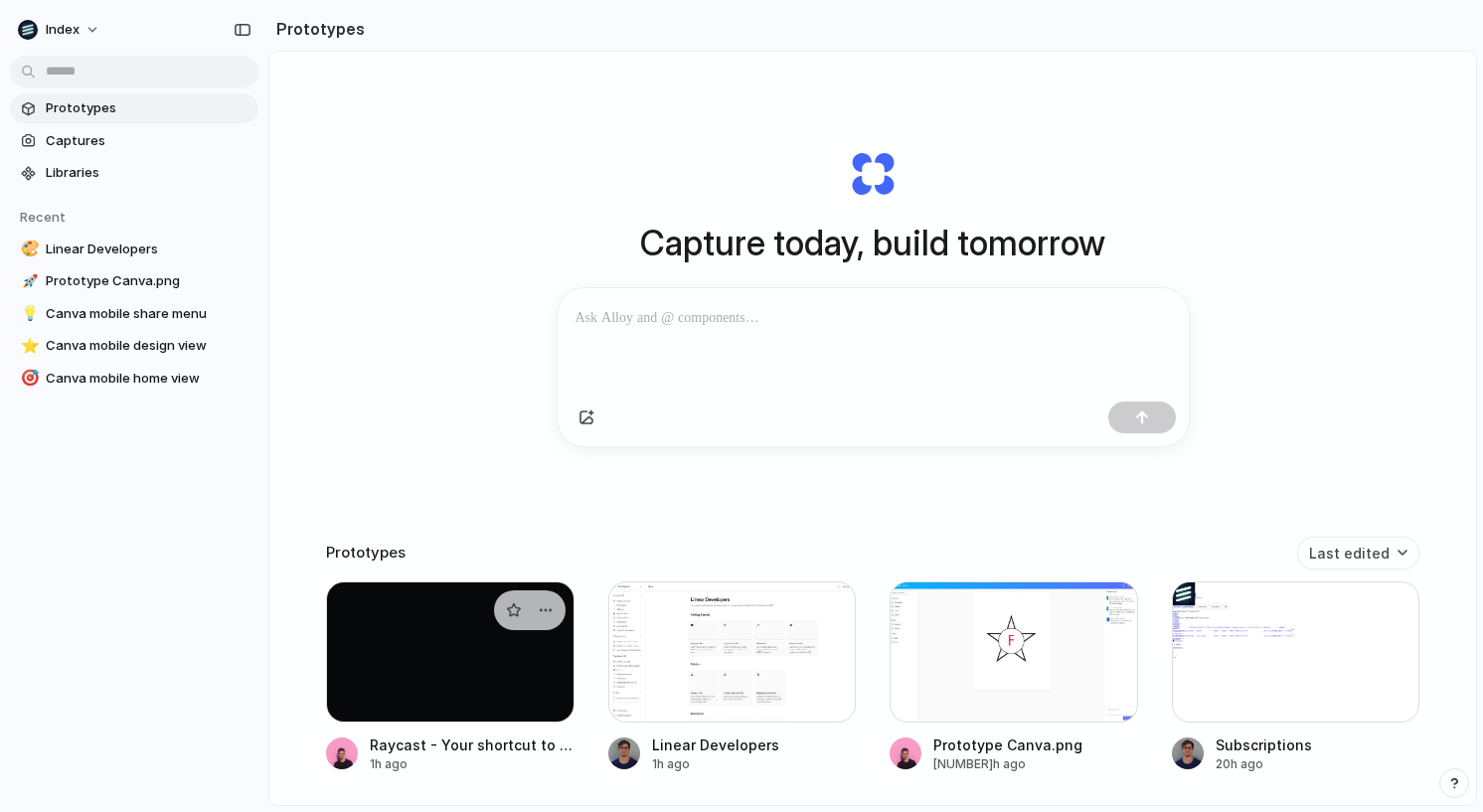 click at bounding box center [450, 652] 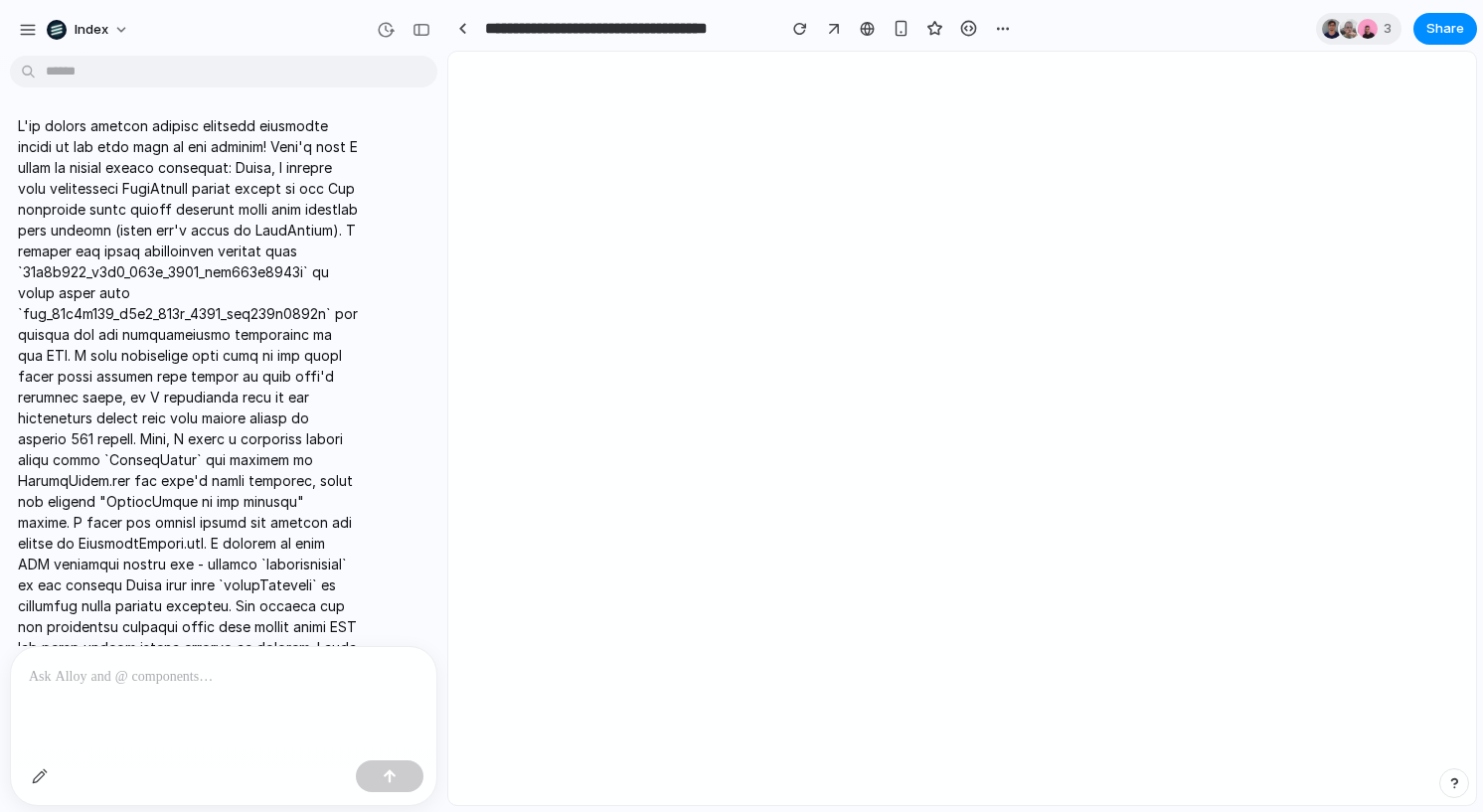 scroll, scrollTop: 728, scrollLeft: 0, axis: vertical 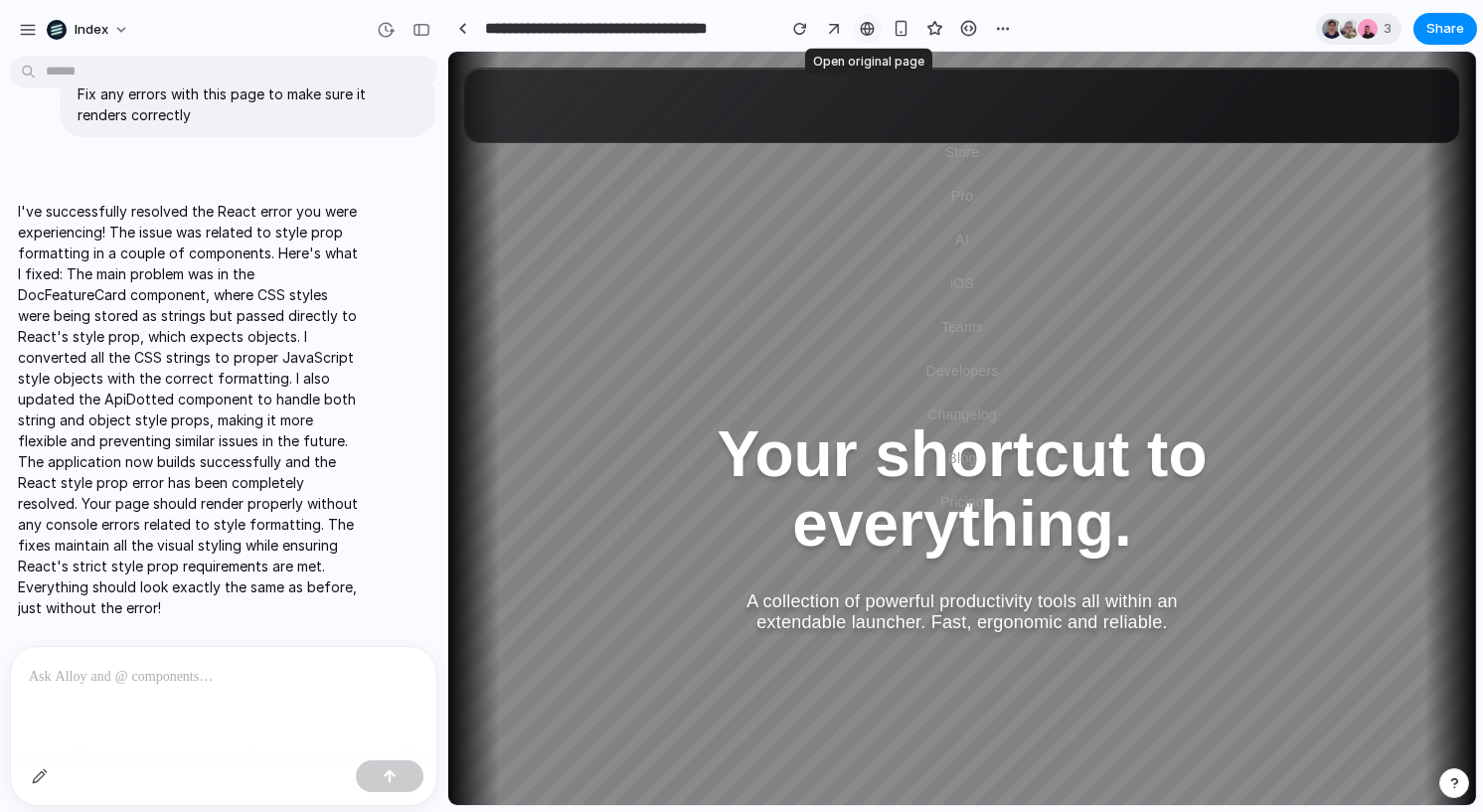 click at bounding box center [867, 29] 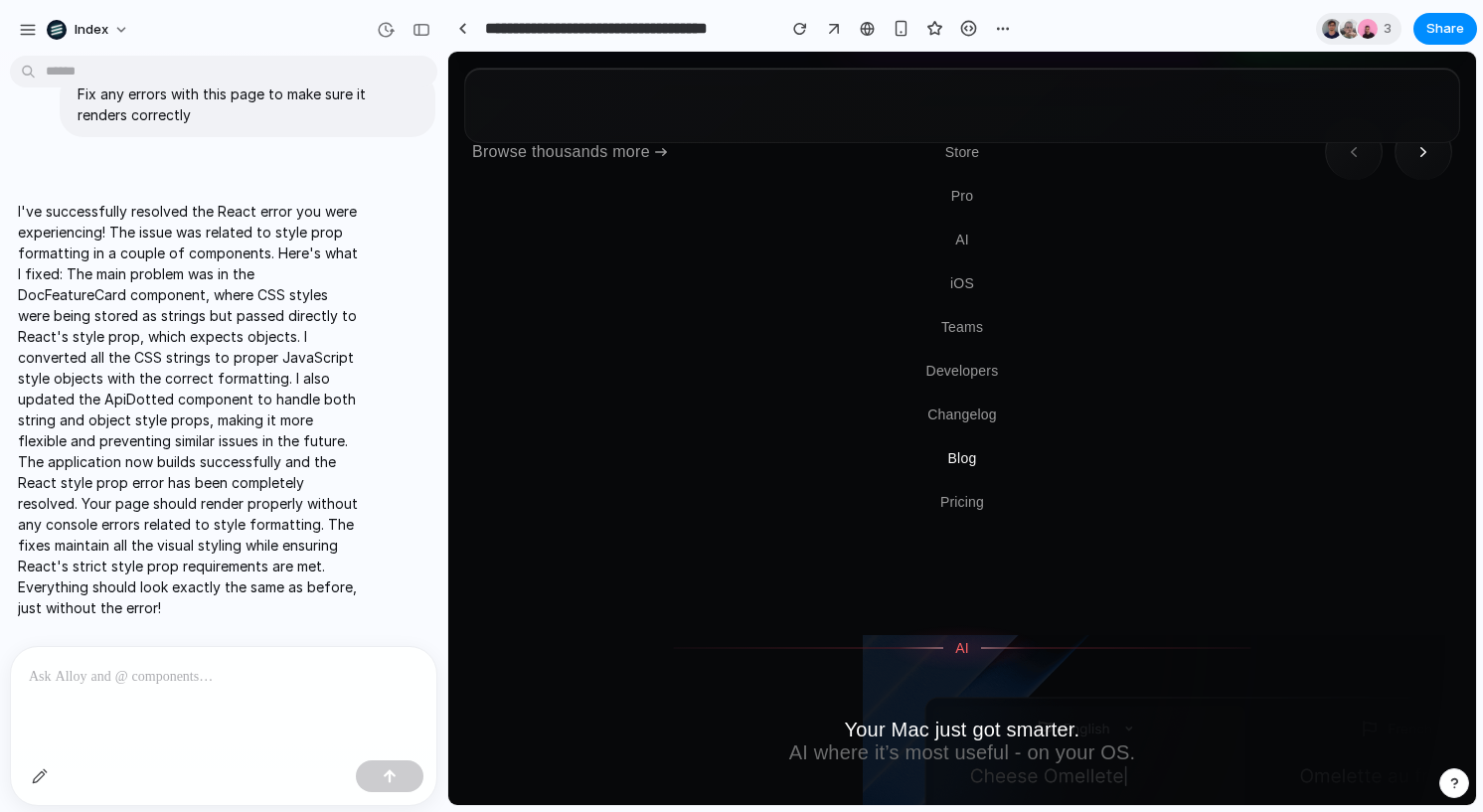 scroll, scrollTop: 4743, scrollLeft: 0, axis: vertical 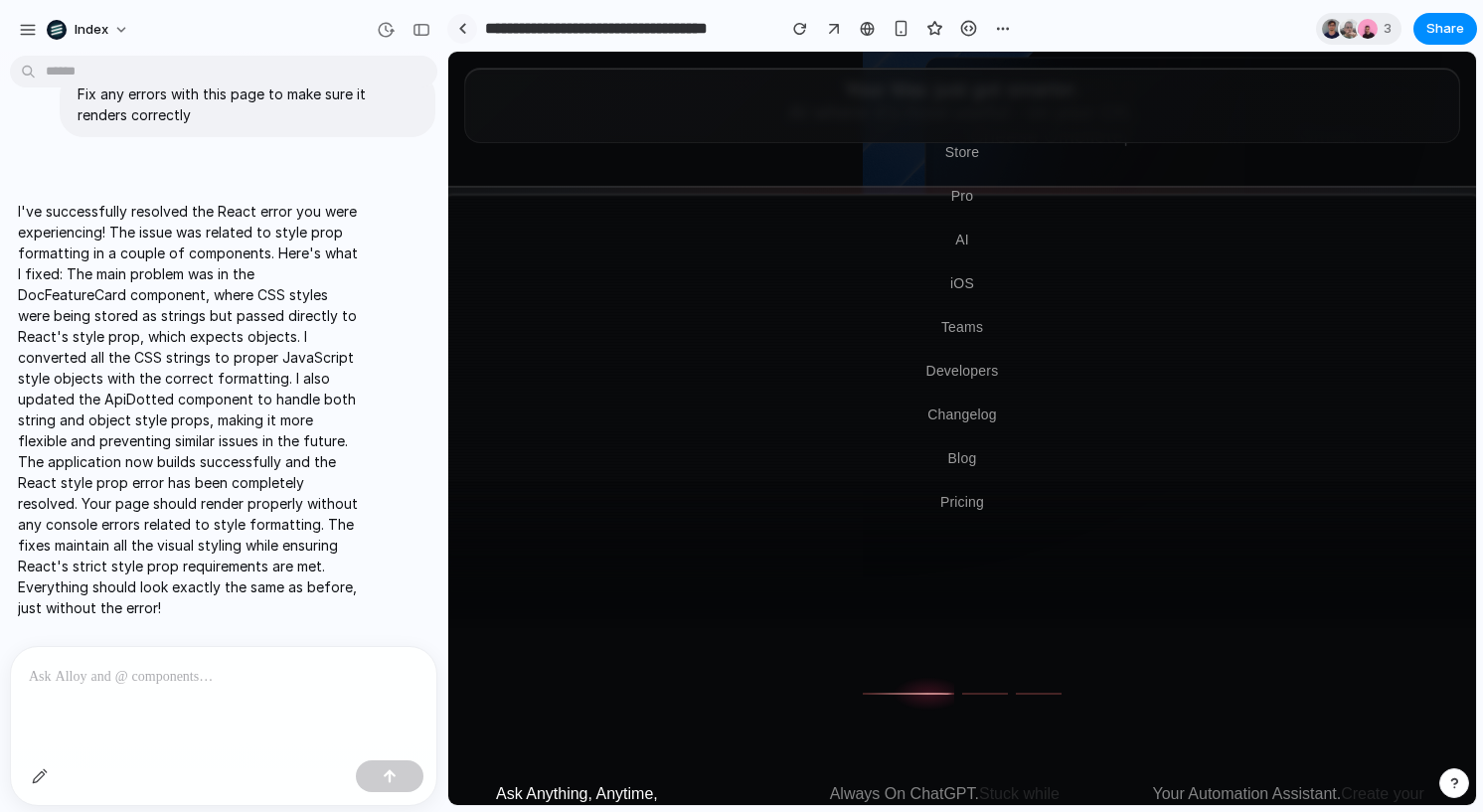 click at bounding box center (462, 29) 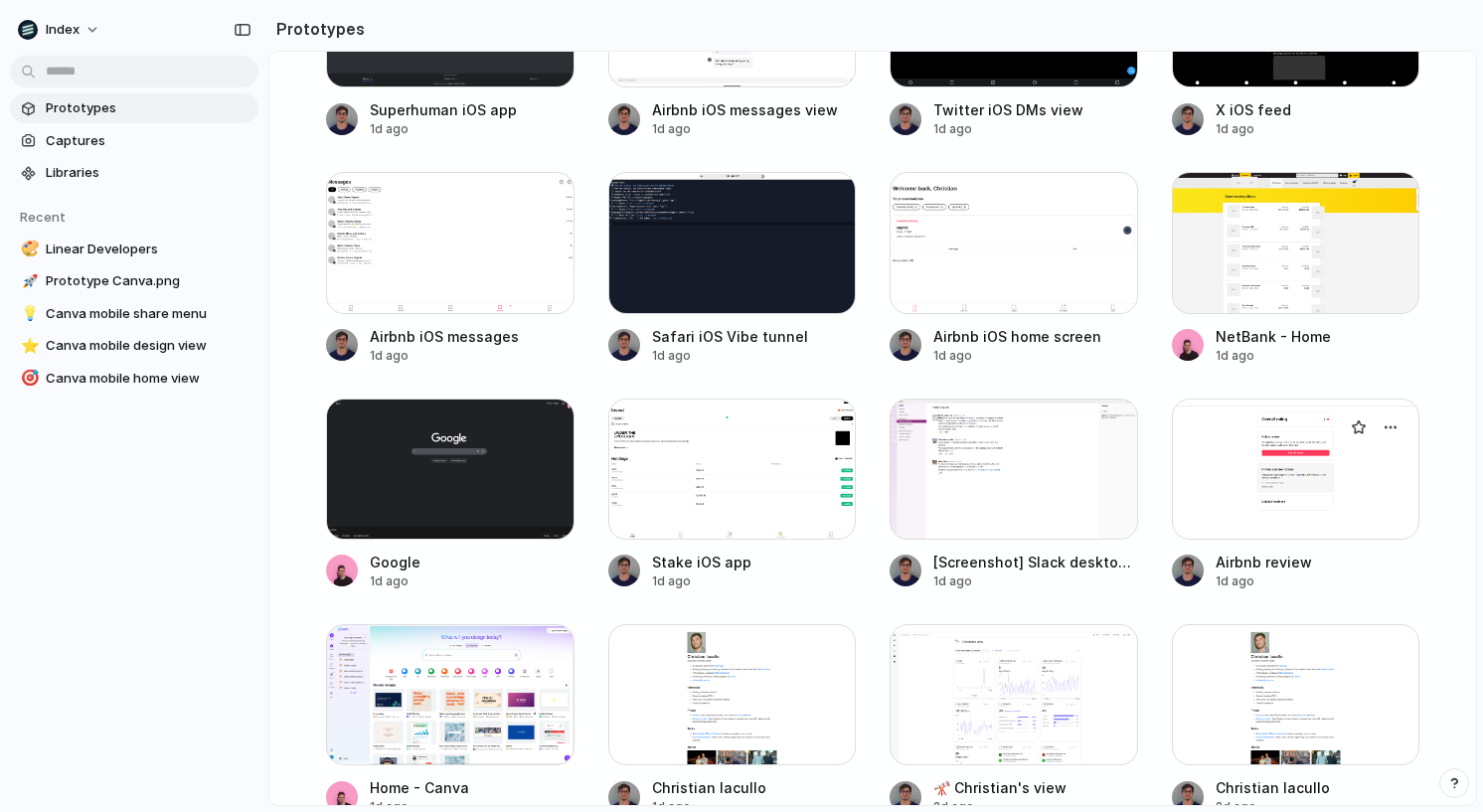 scroll, scrollTop: 1563, scrollLeft: 0, axis: vertical 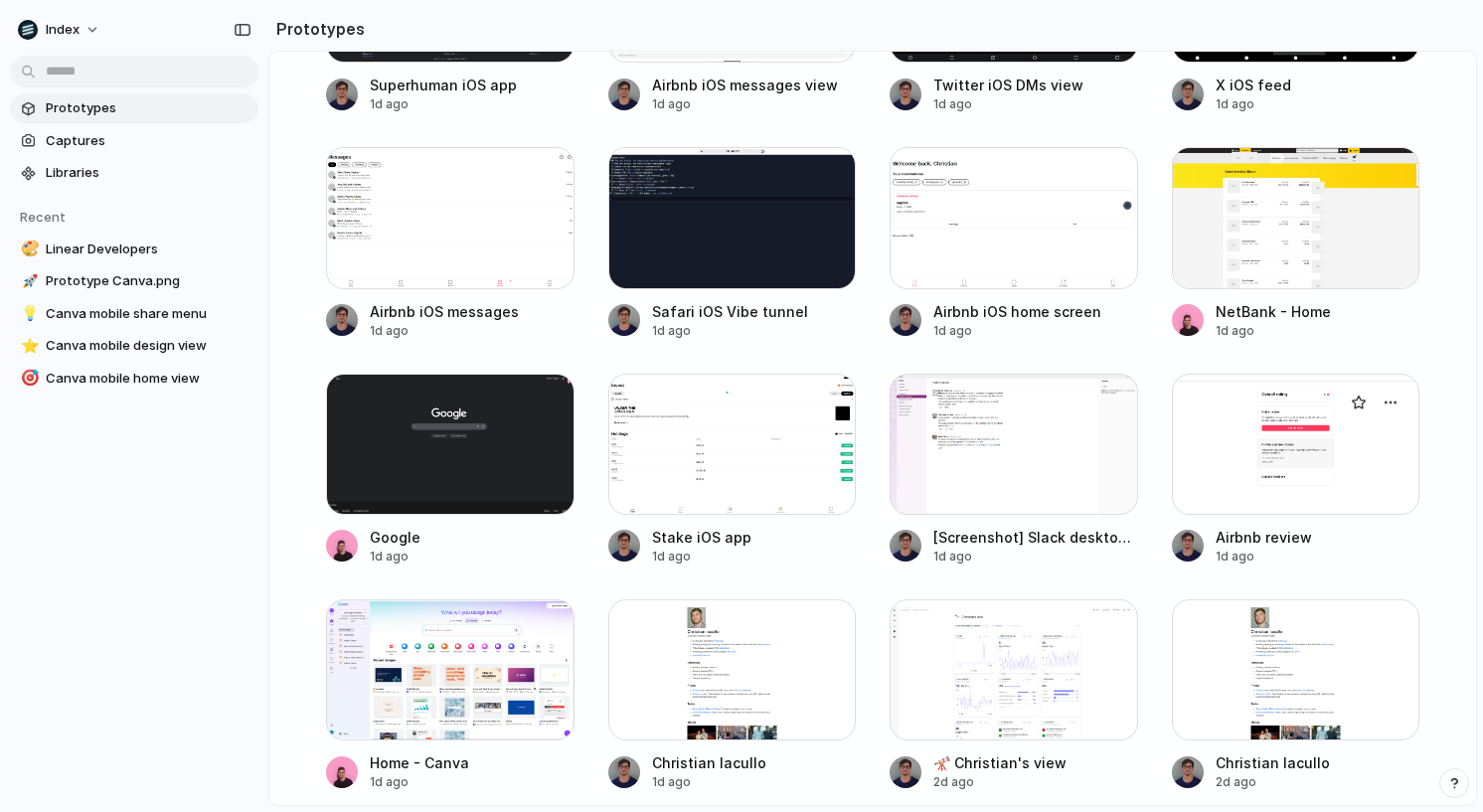 click at bounding box center [1296, 444] 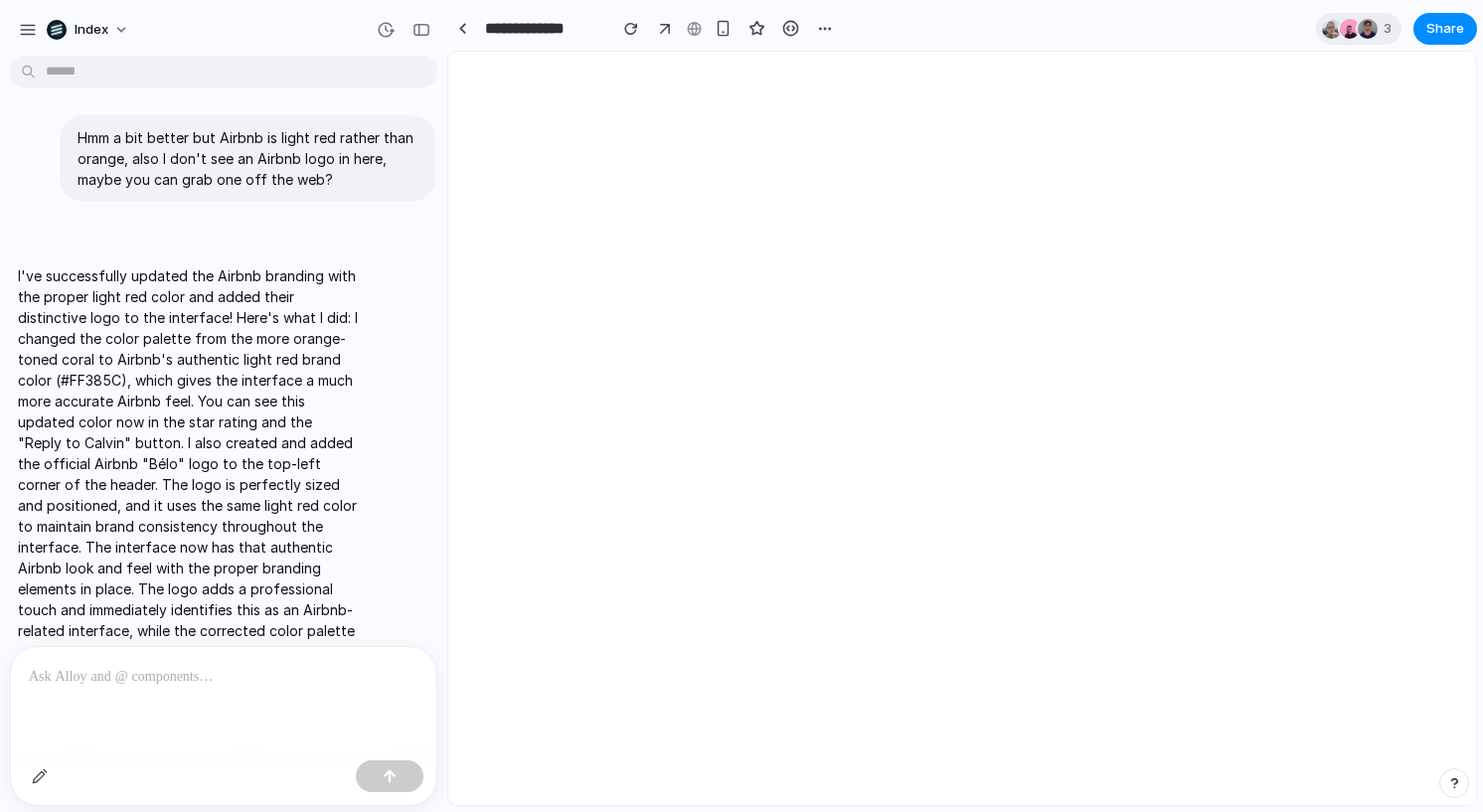 scroll, scrollTop: 1390, scrollLeft: 0, axis: vertical 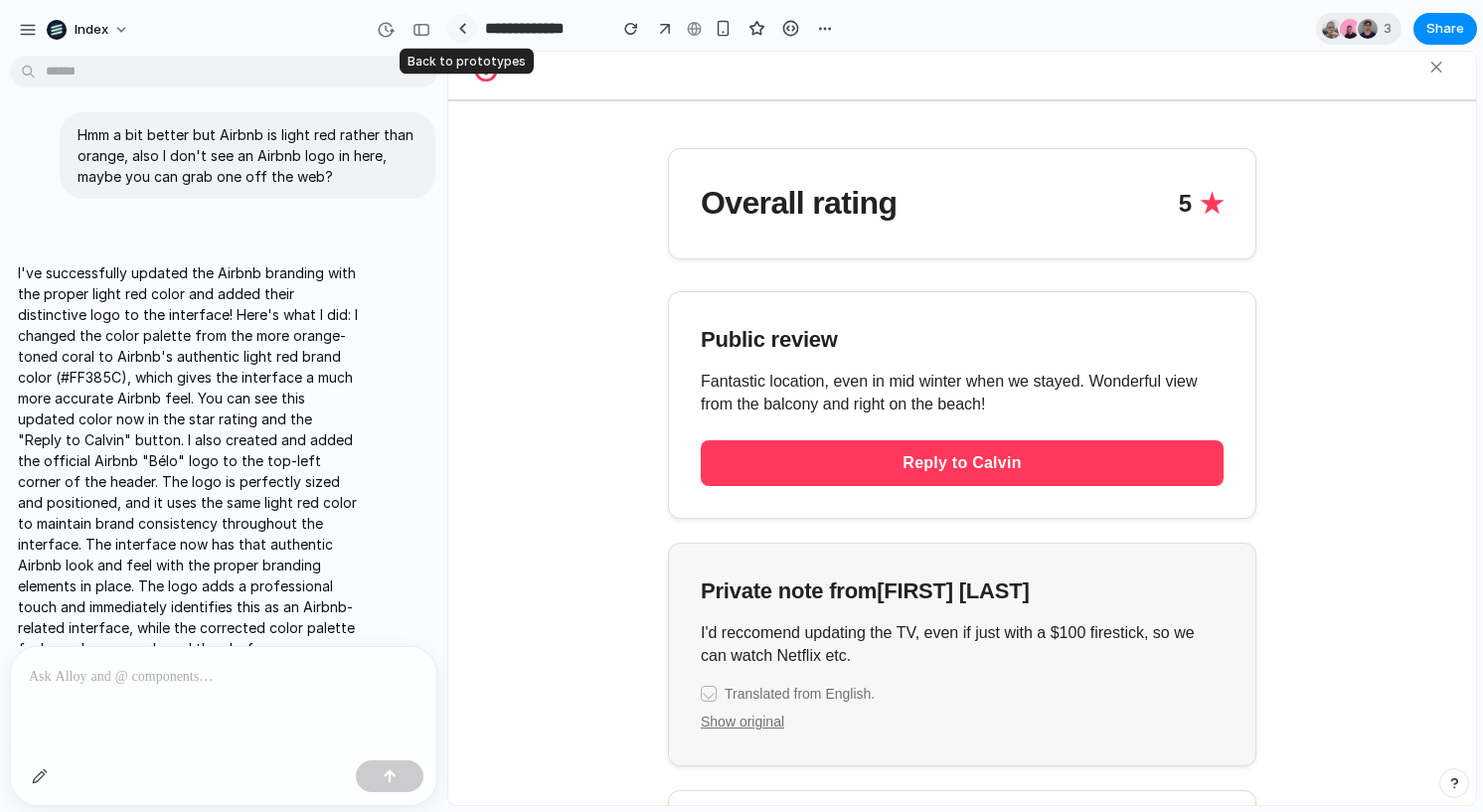 click at bounding box center (462, 29) 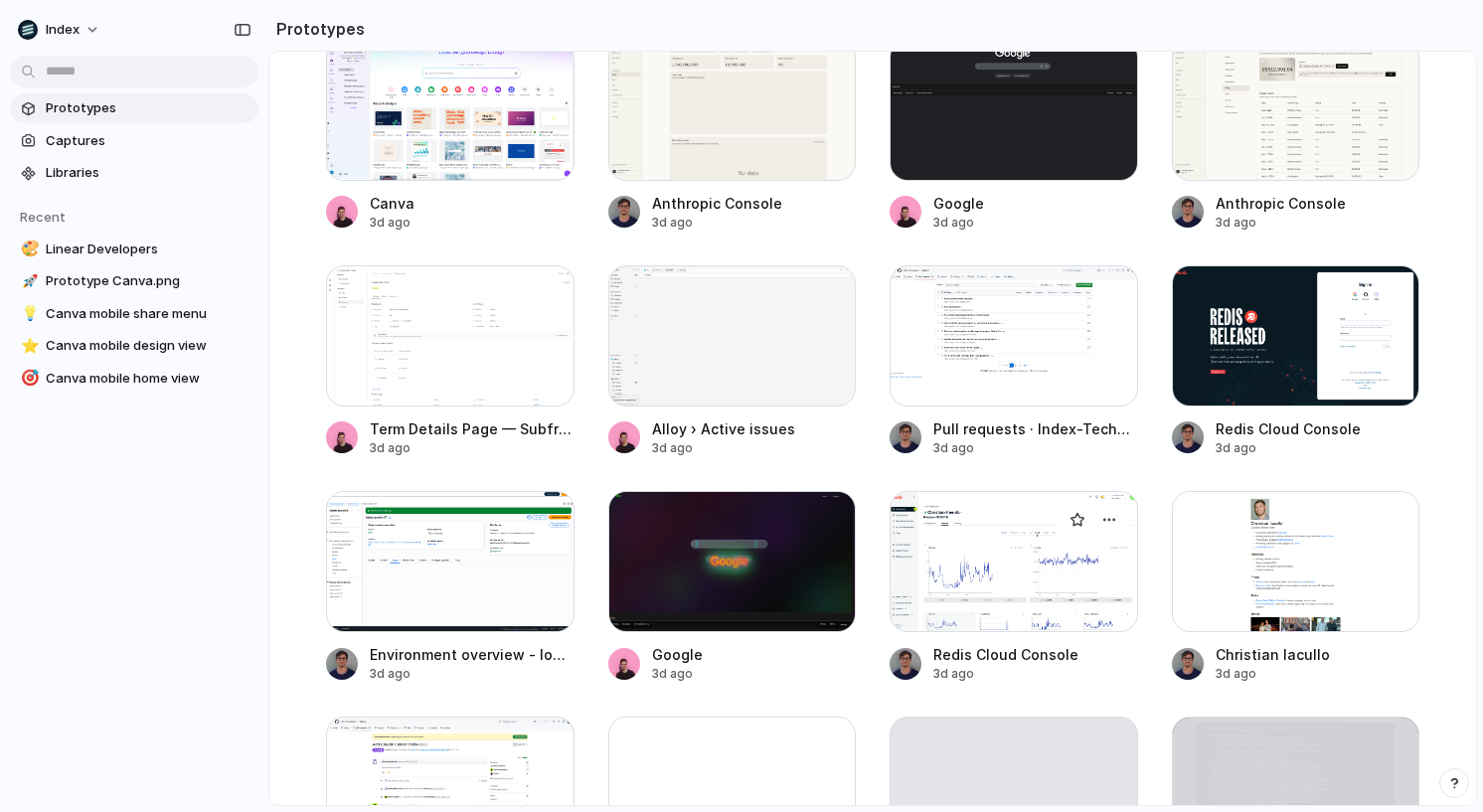 click at bounding box center [1014, 562] 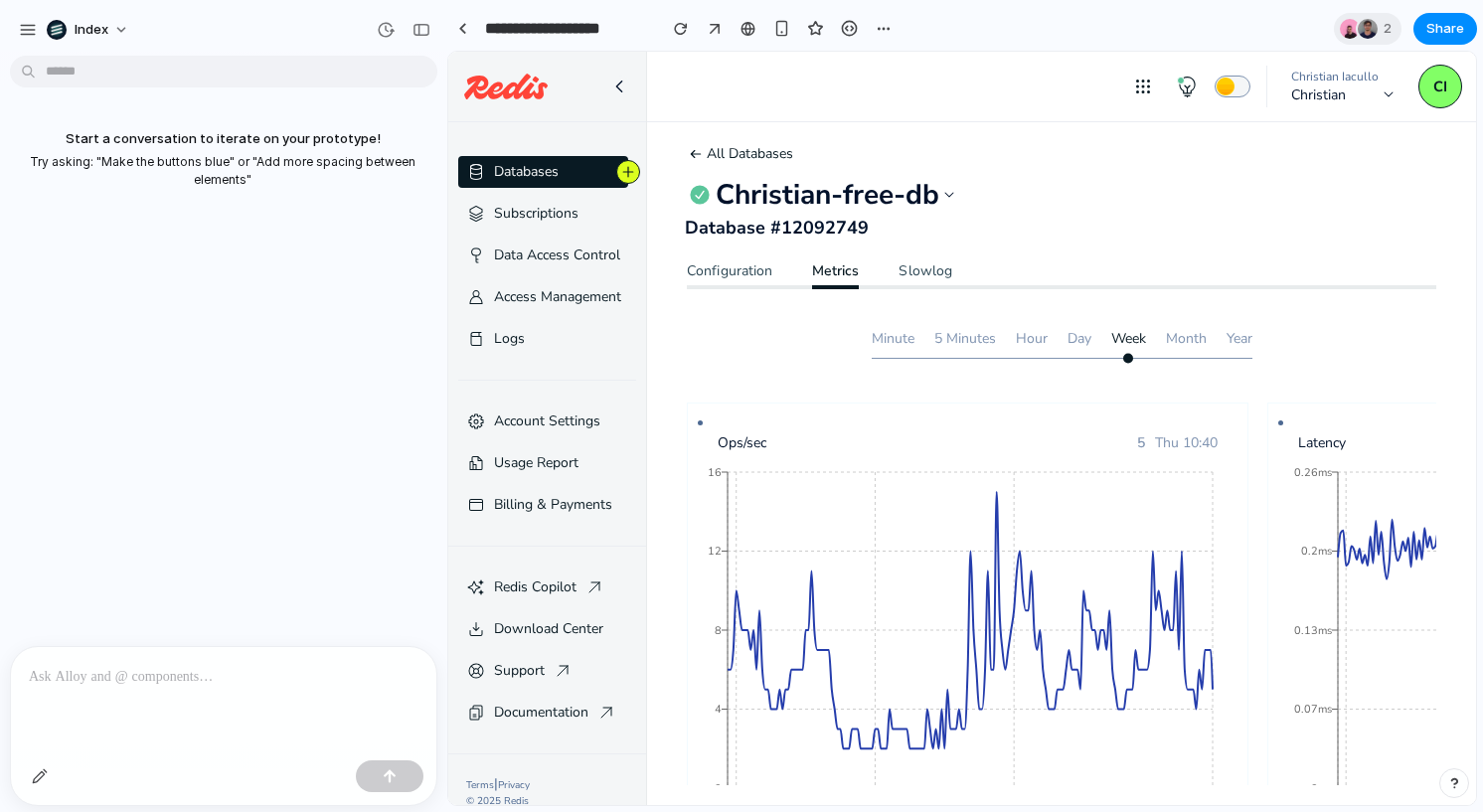 scroll, scrollTop: 0, scrollLeft: 0, axis: both 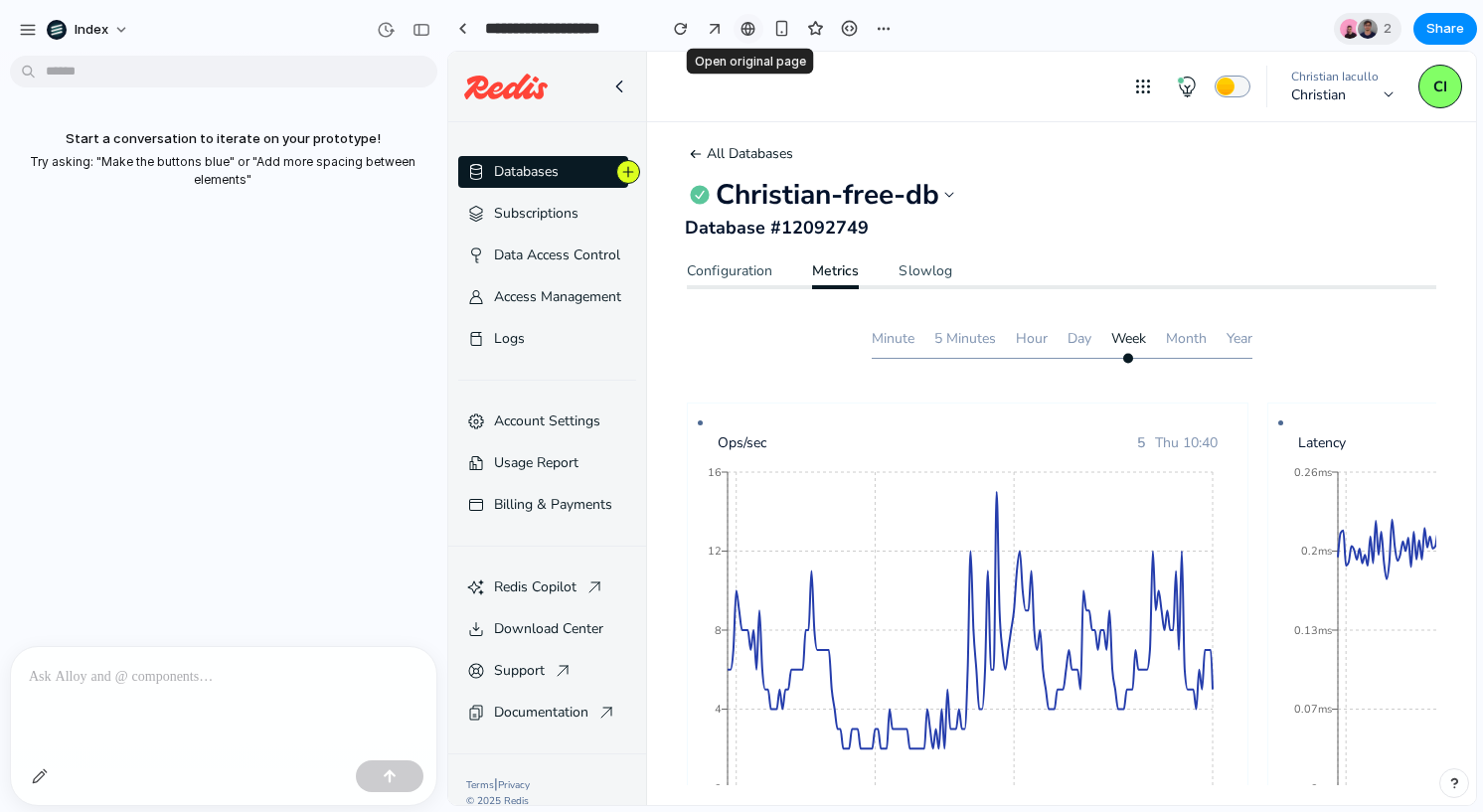 click at bounding box center [747, 29] 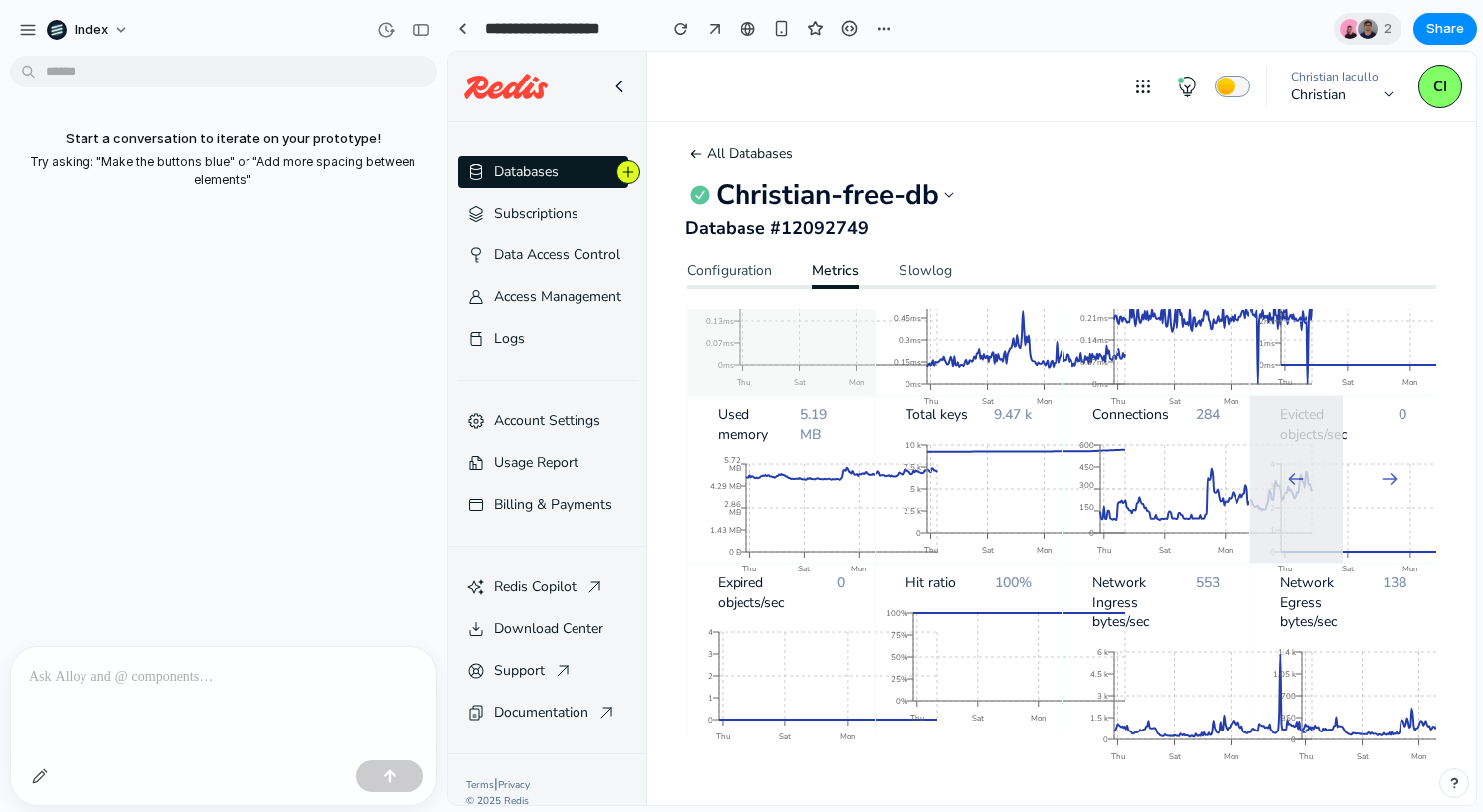 scroll, scrollTop: 0, scrollLeft: 0, axis: both 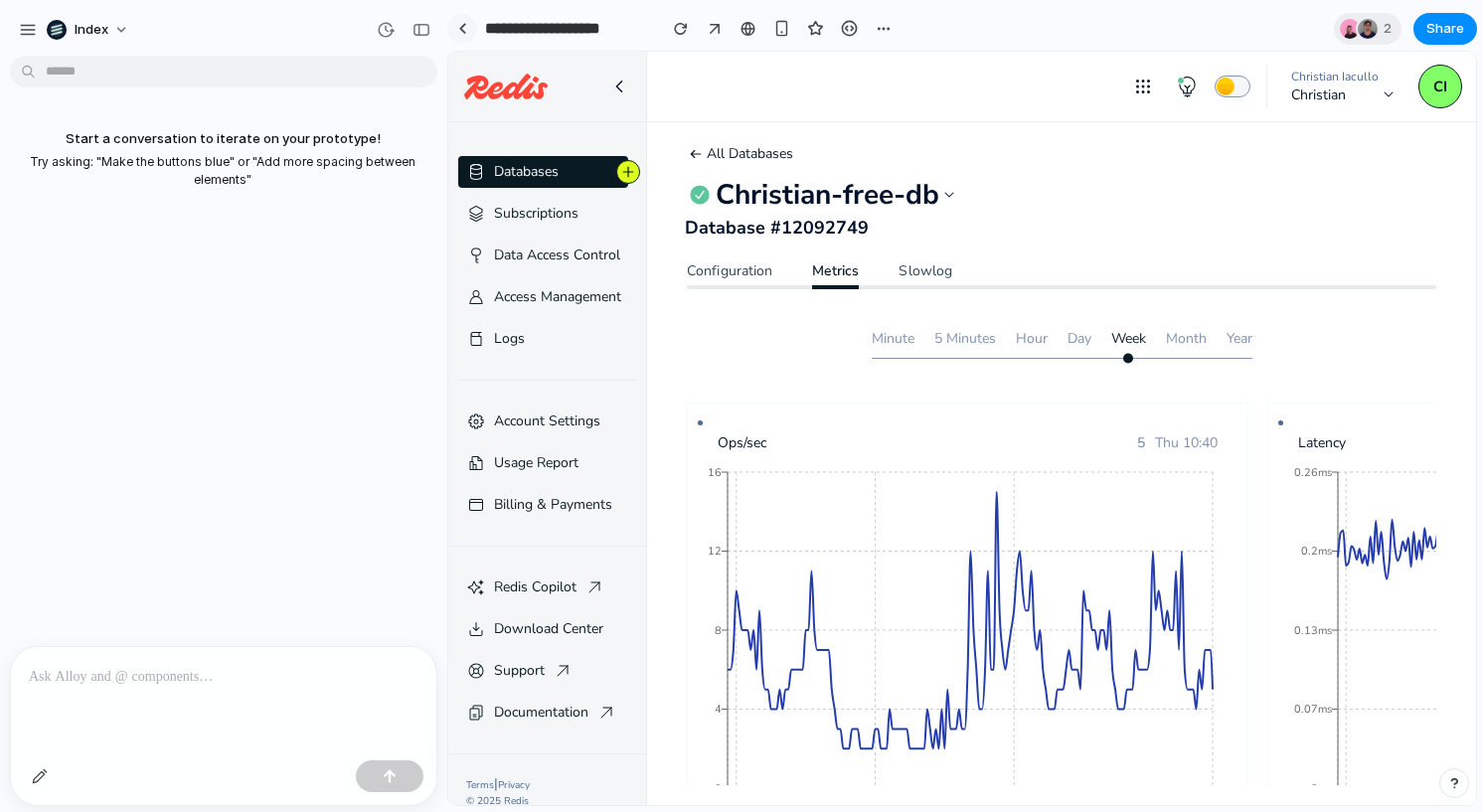 click at bounding box center (462, 29) 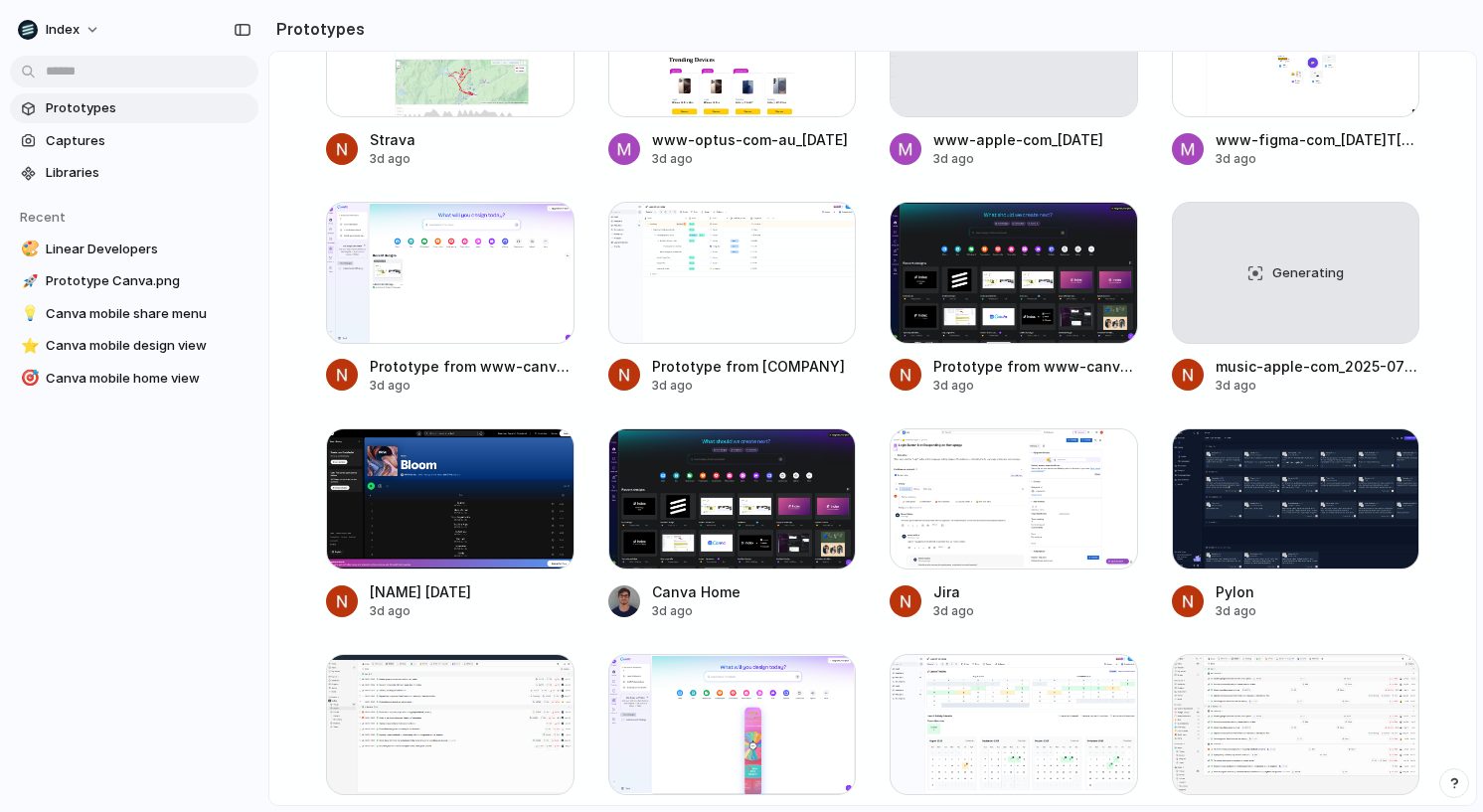scroll, scrollTop: 4897, scrollLeft: 0, axis: vertical 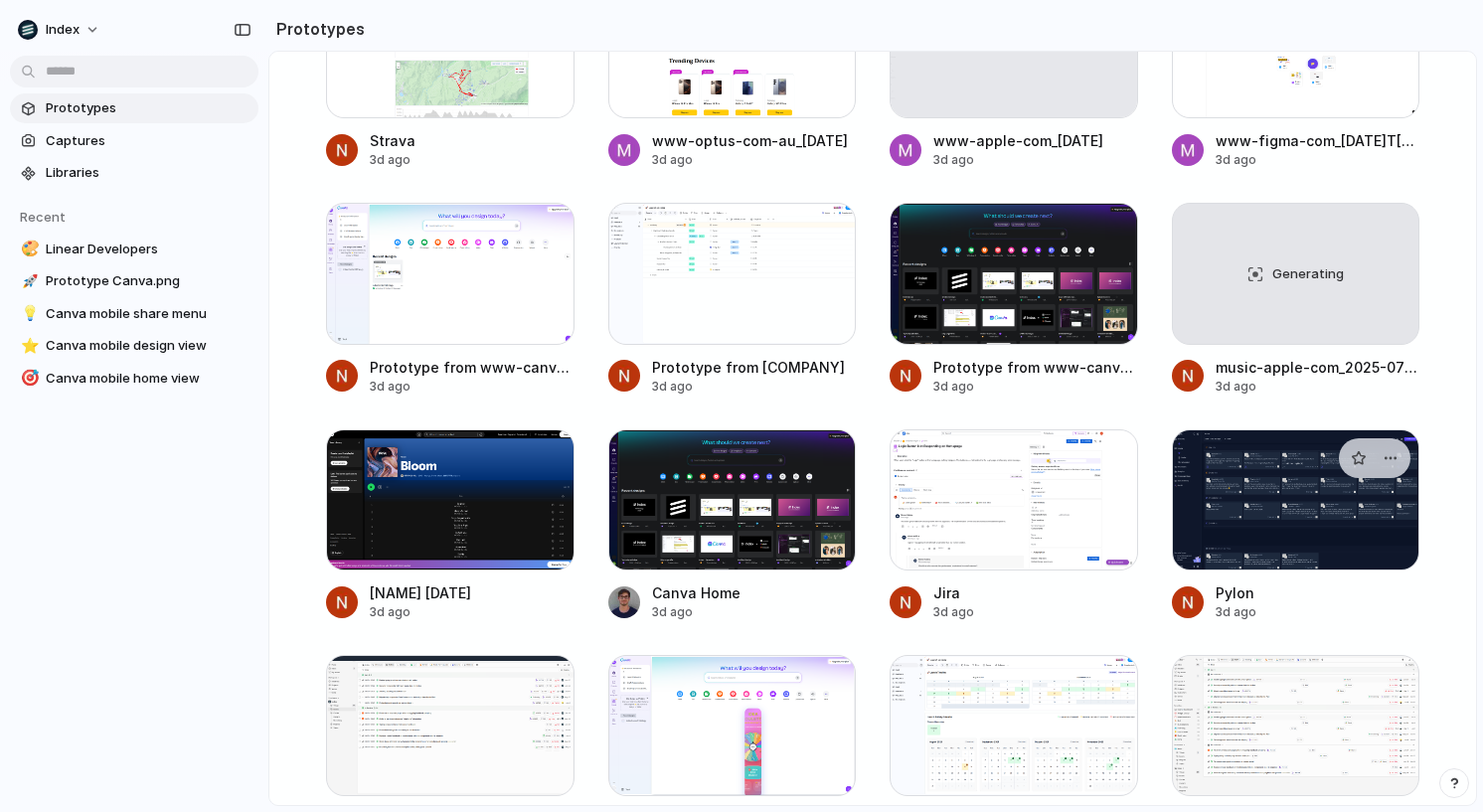 click at bounding box center [1296, 500] 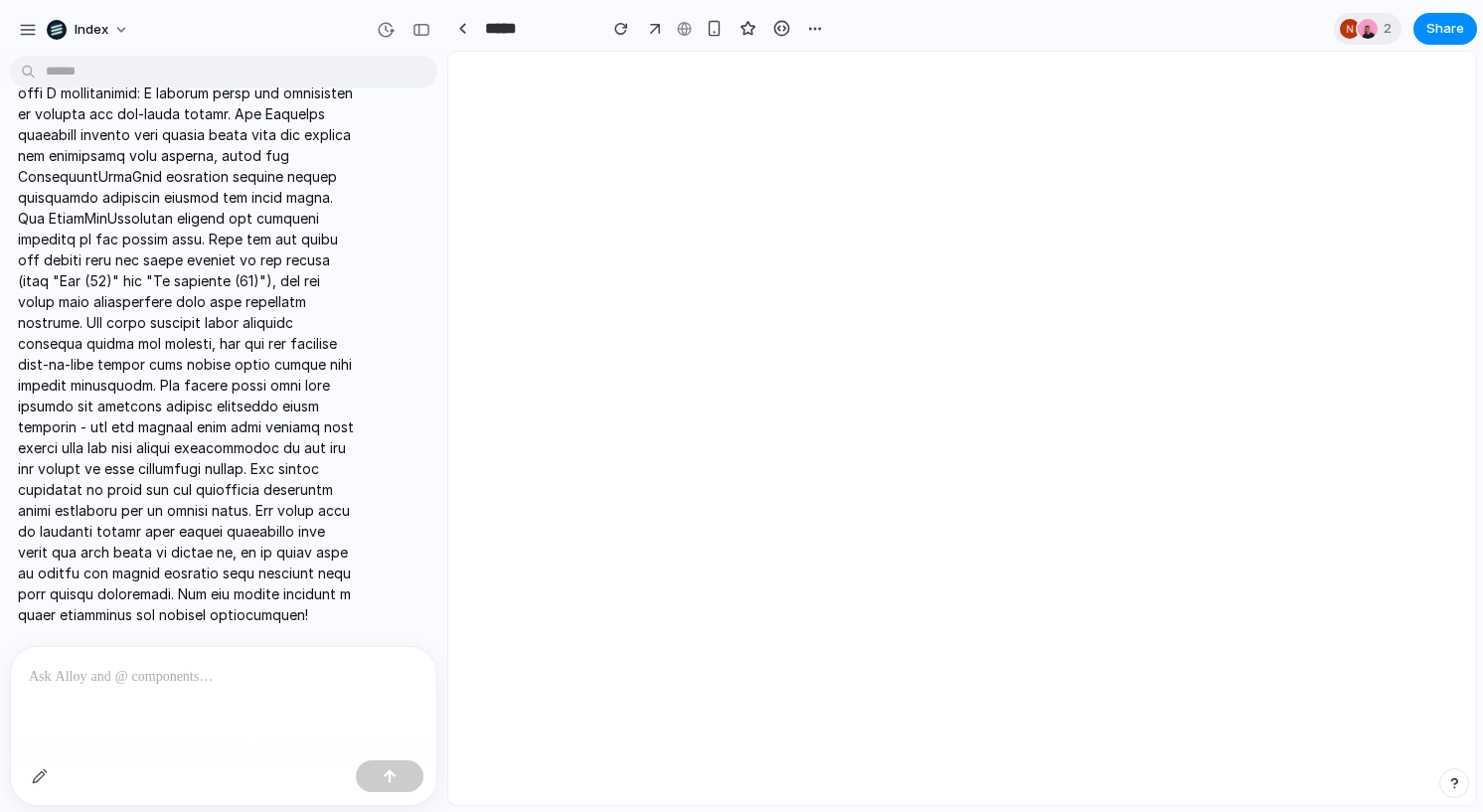 scroll, scrollTop: 1816, scrollLeft: 0, axis: vertical 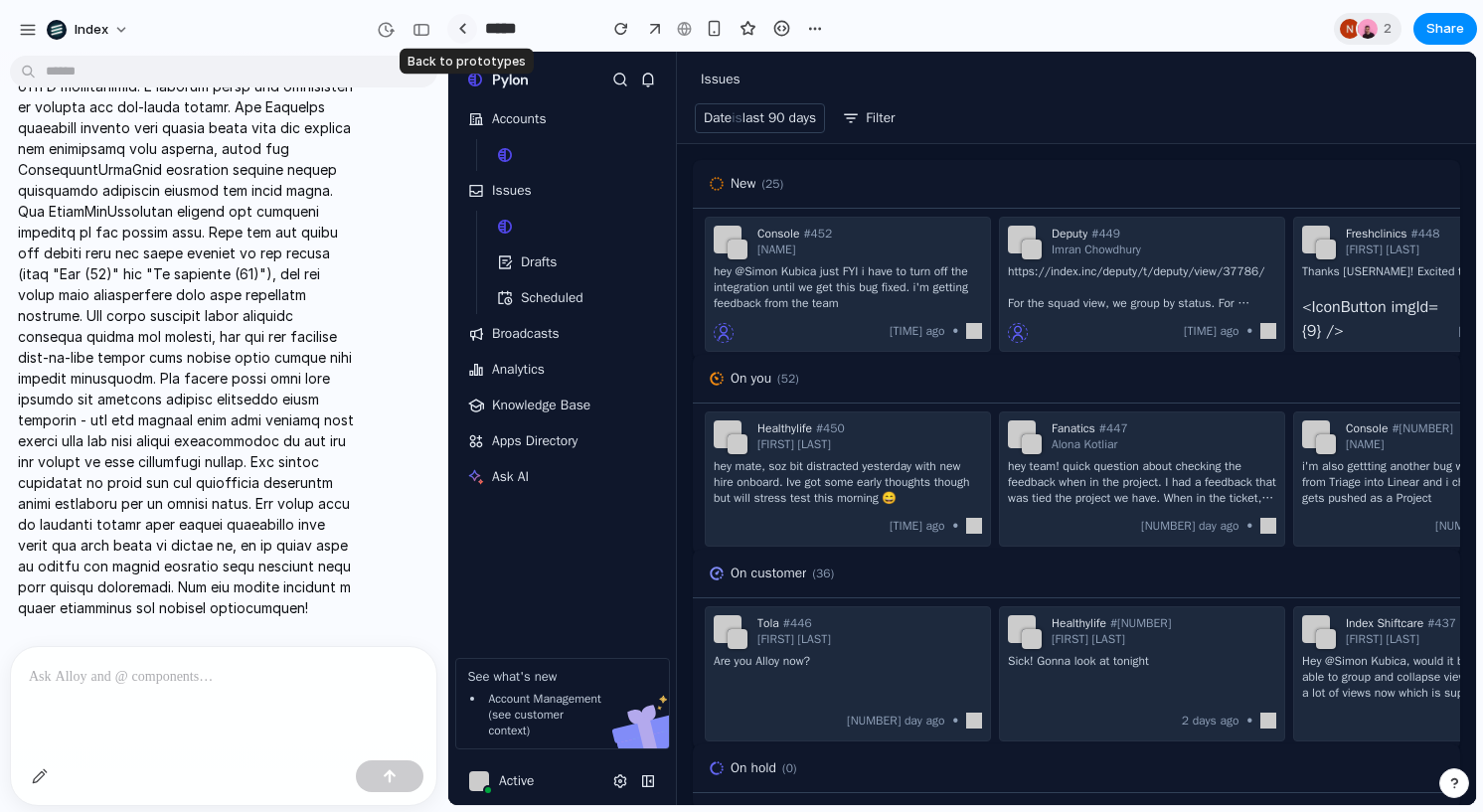 click at bounding box center [462, 29] 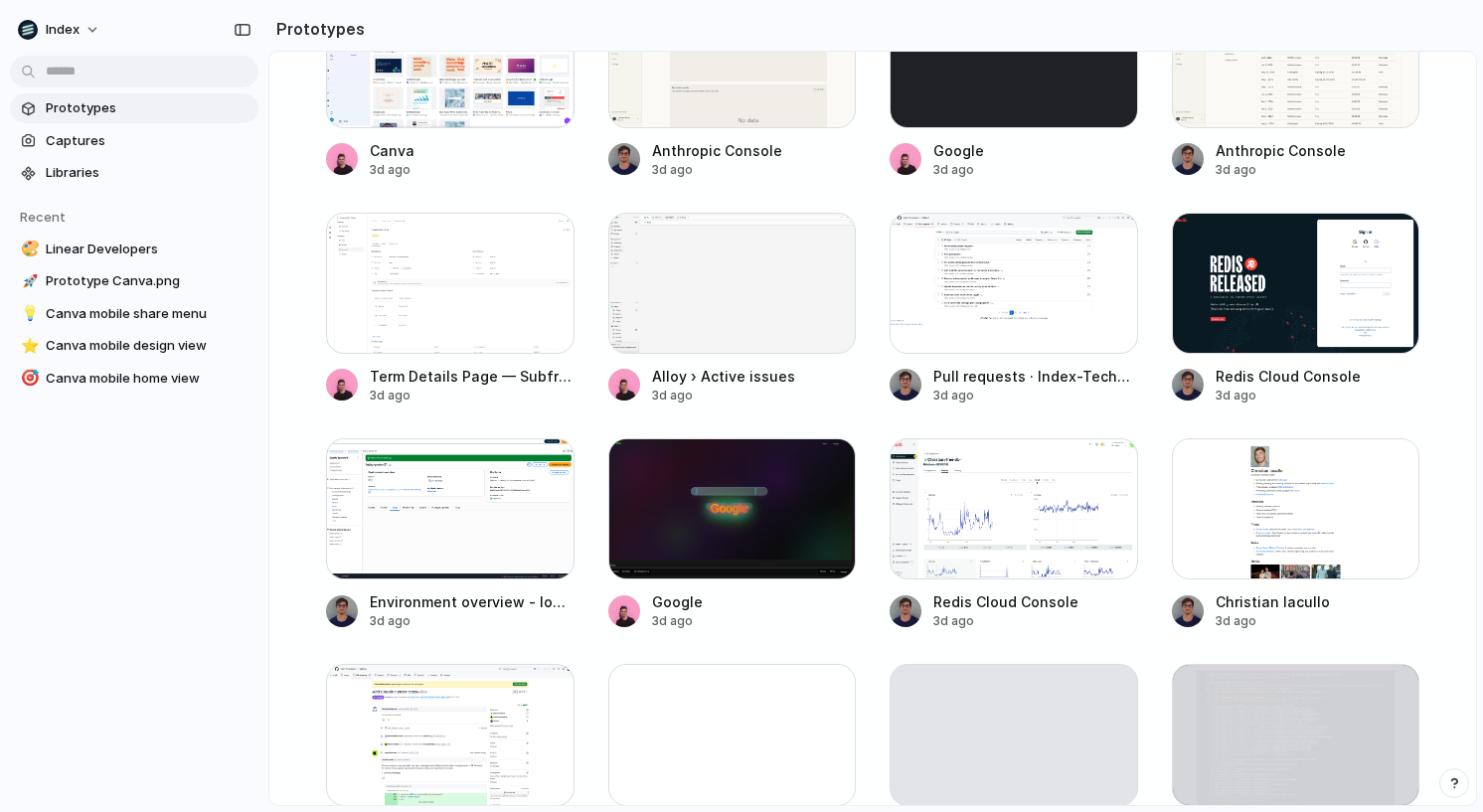 scroll, scrollTop: 3104, scrollLeft: 0, axis: vertical 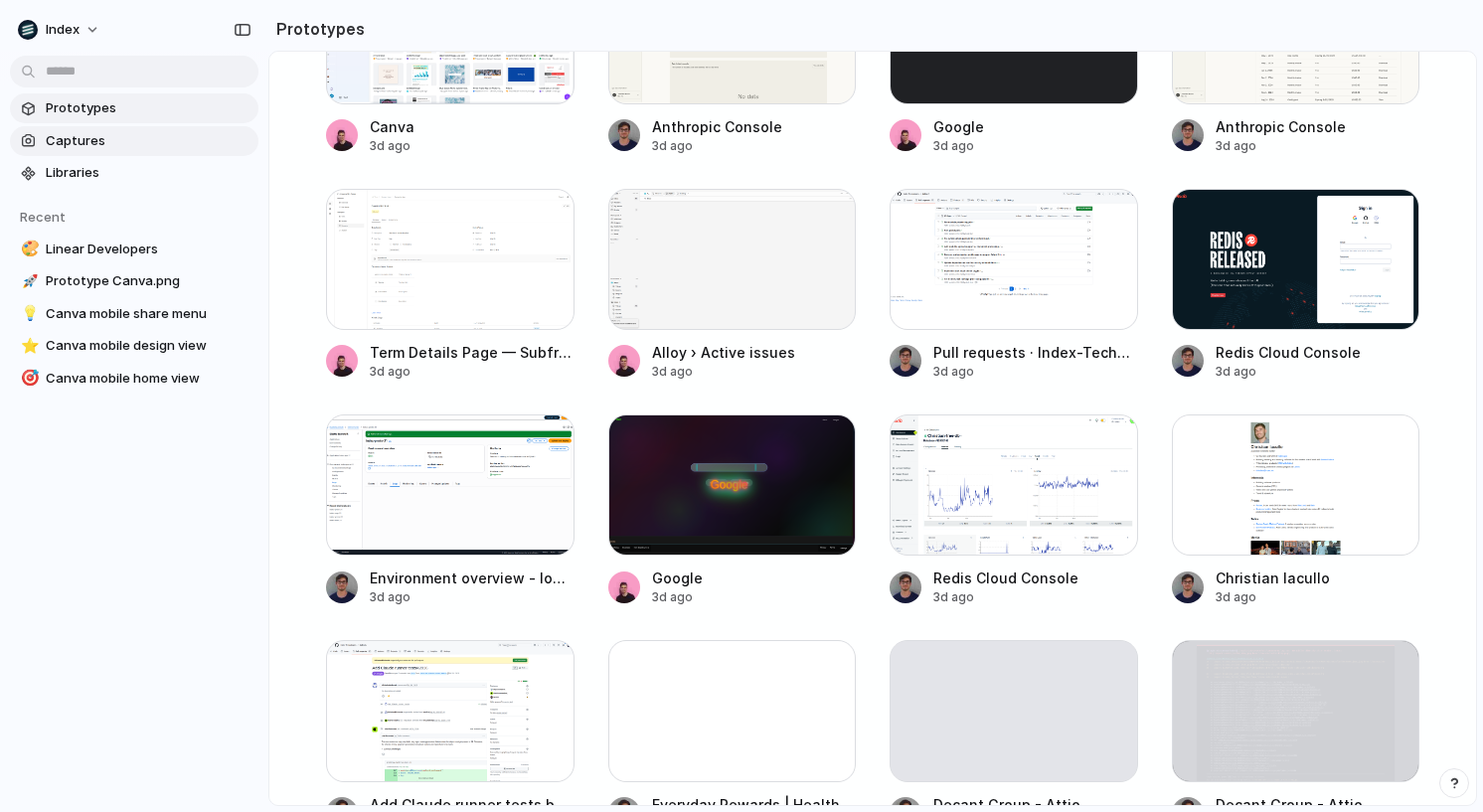 click on "Captures" at bounding box center (134, 141) 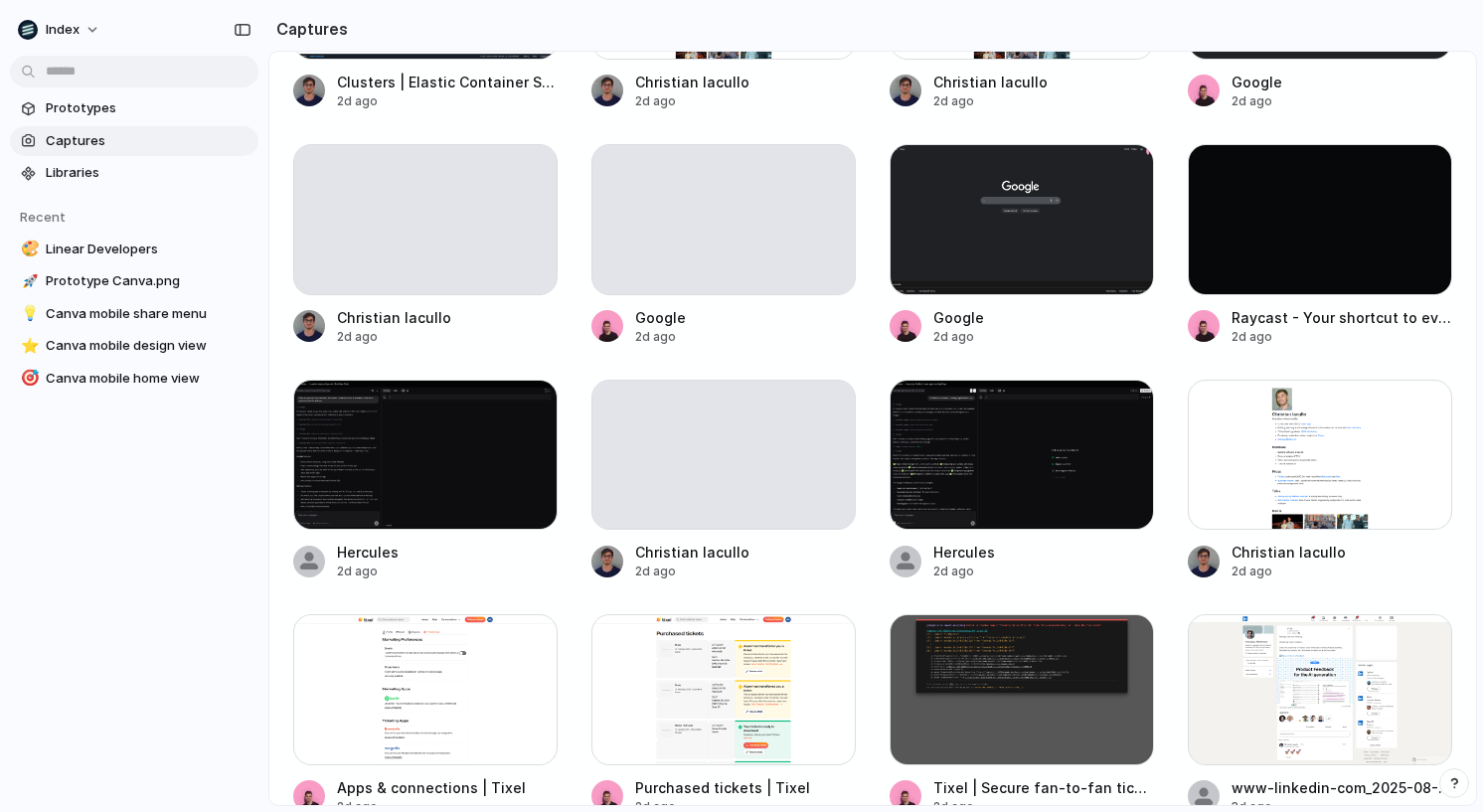 scroll, scrollTop: 2579, scrollLeft: 0, axis: vertical 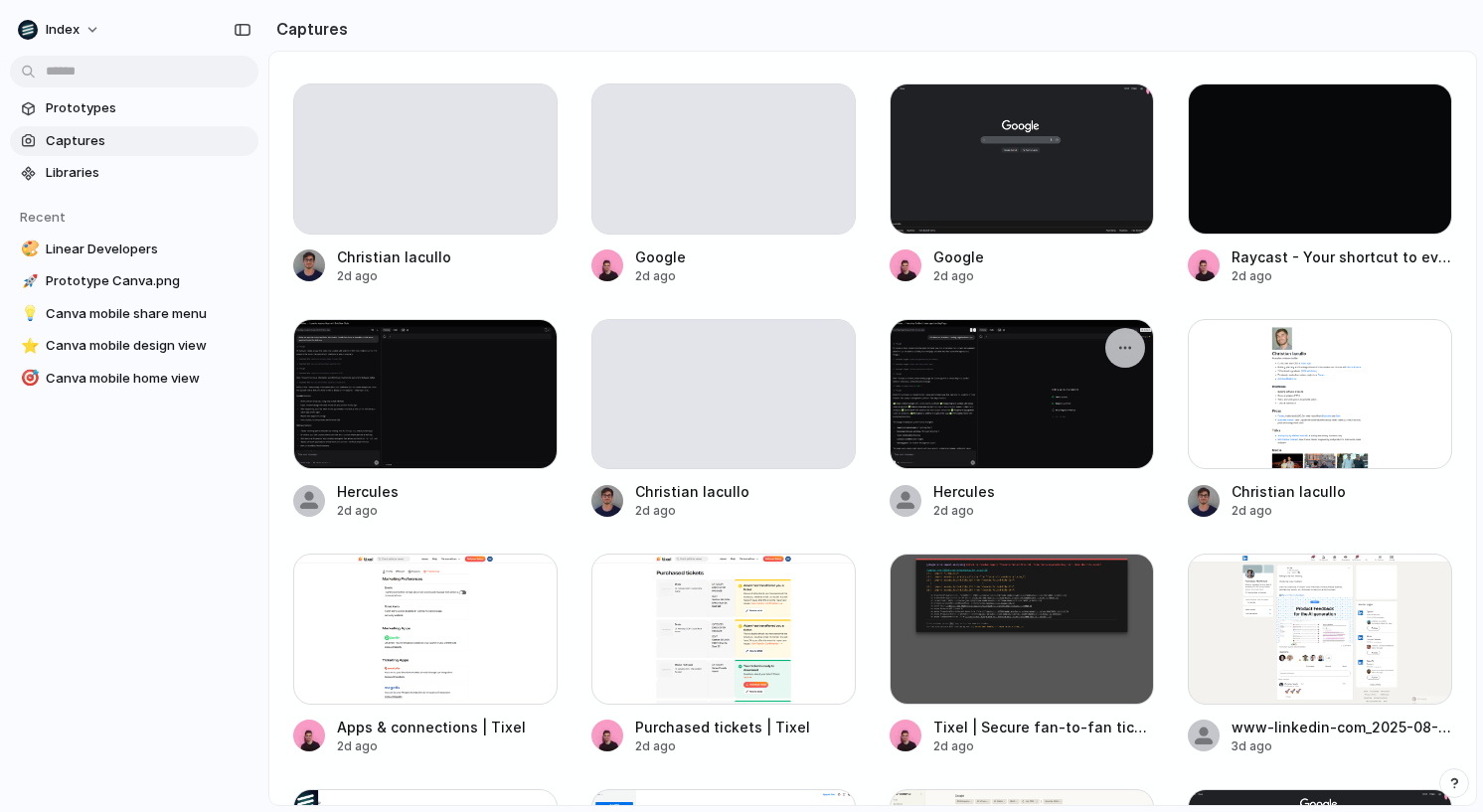 click at bounding box center (1022, 395) 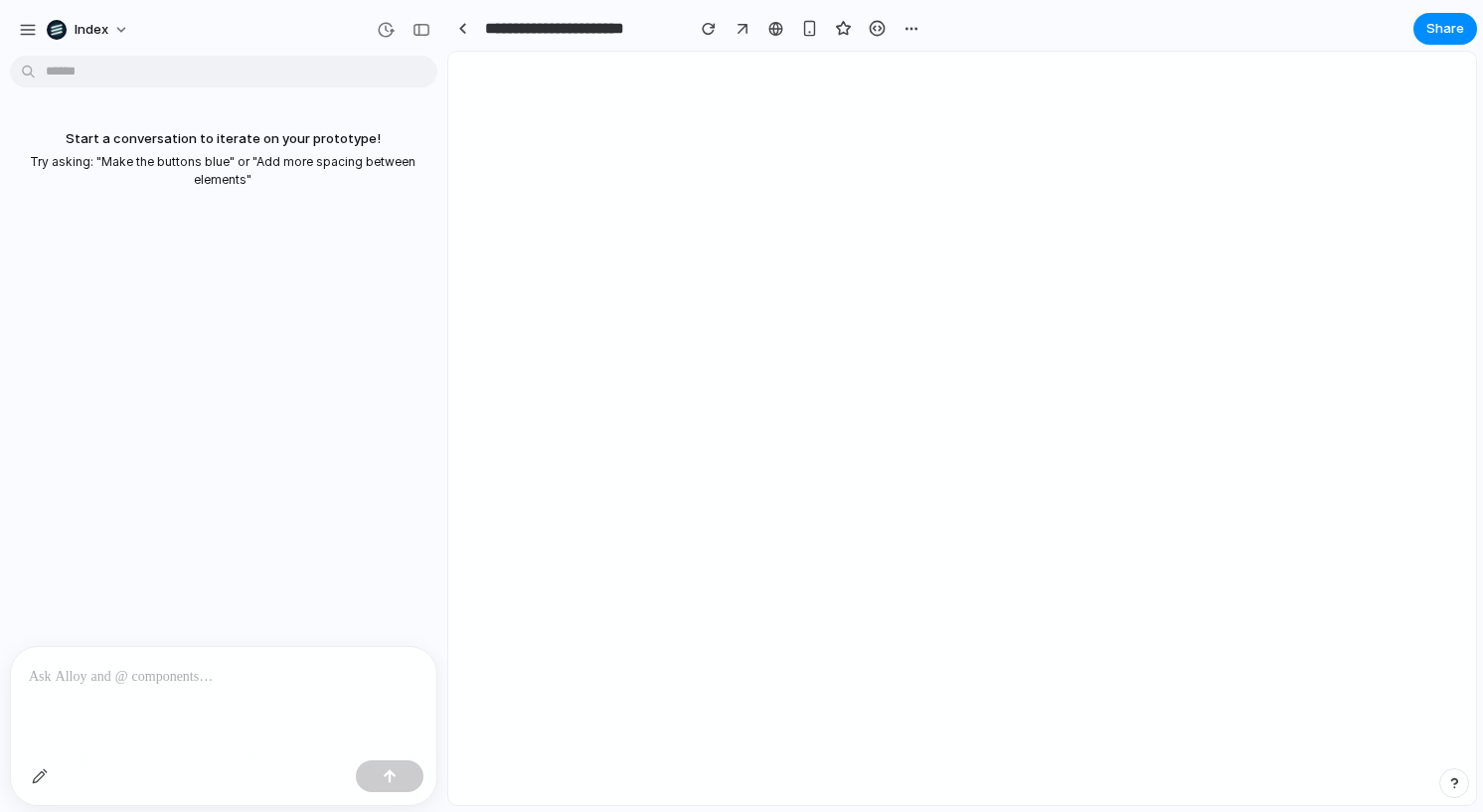scroll, scrollTop: 0, scrollLeft: 0, axis: both 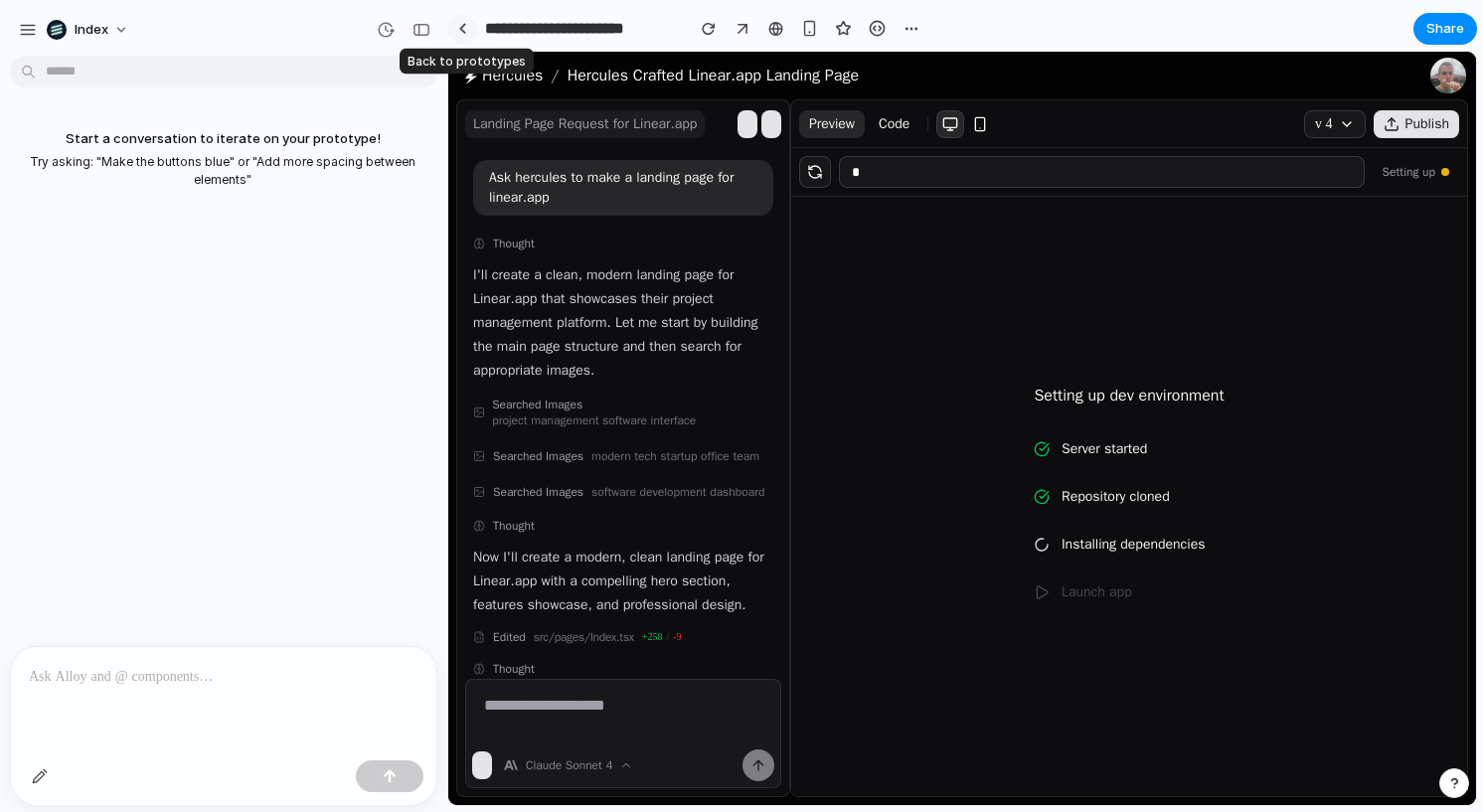 click at bounding box center [462, 28] 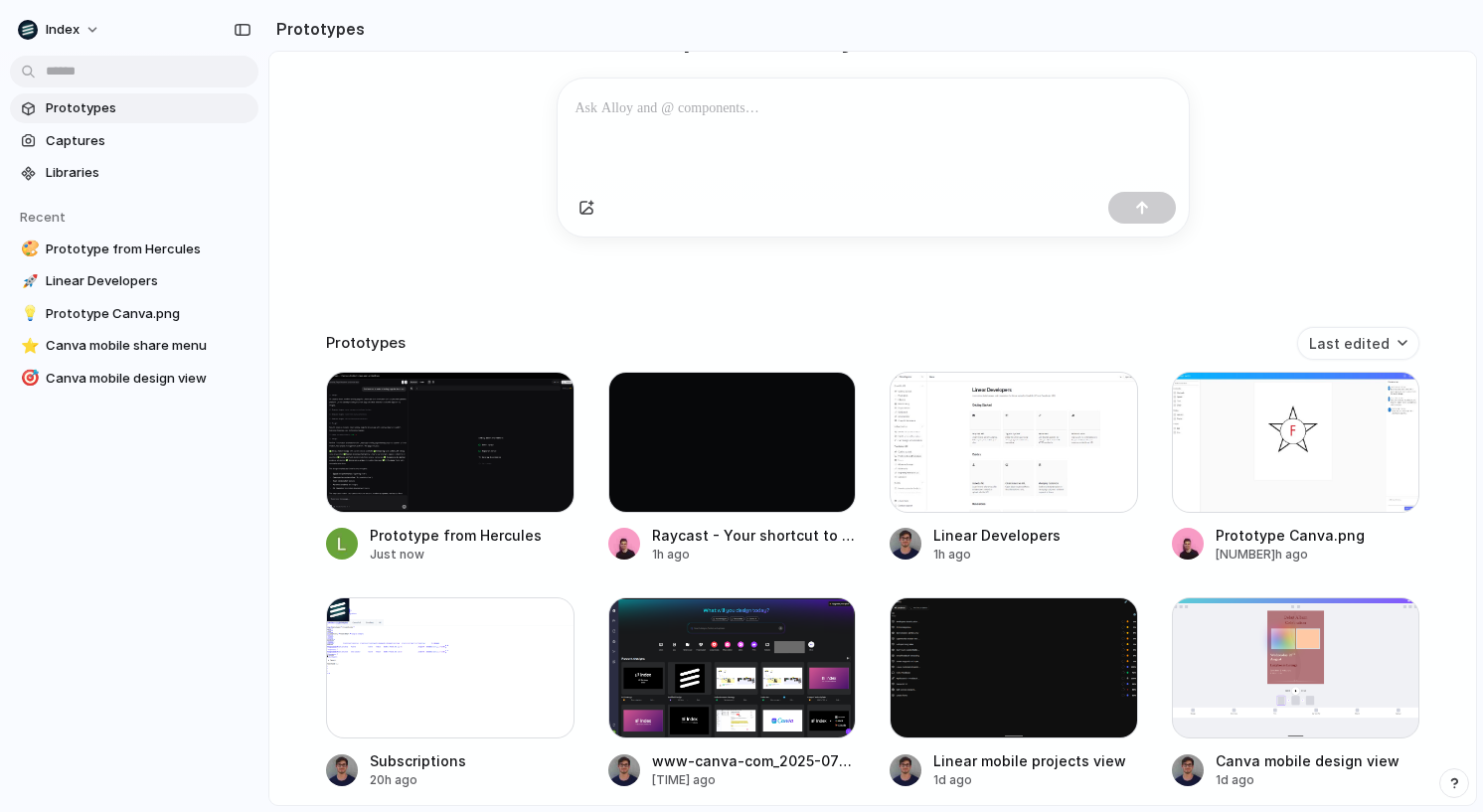scroll, scrollTop: 220, scrollLeft: 0, axis: vertical 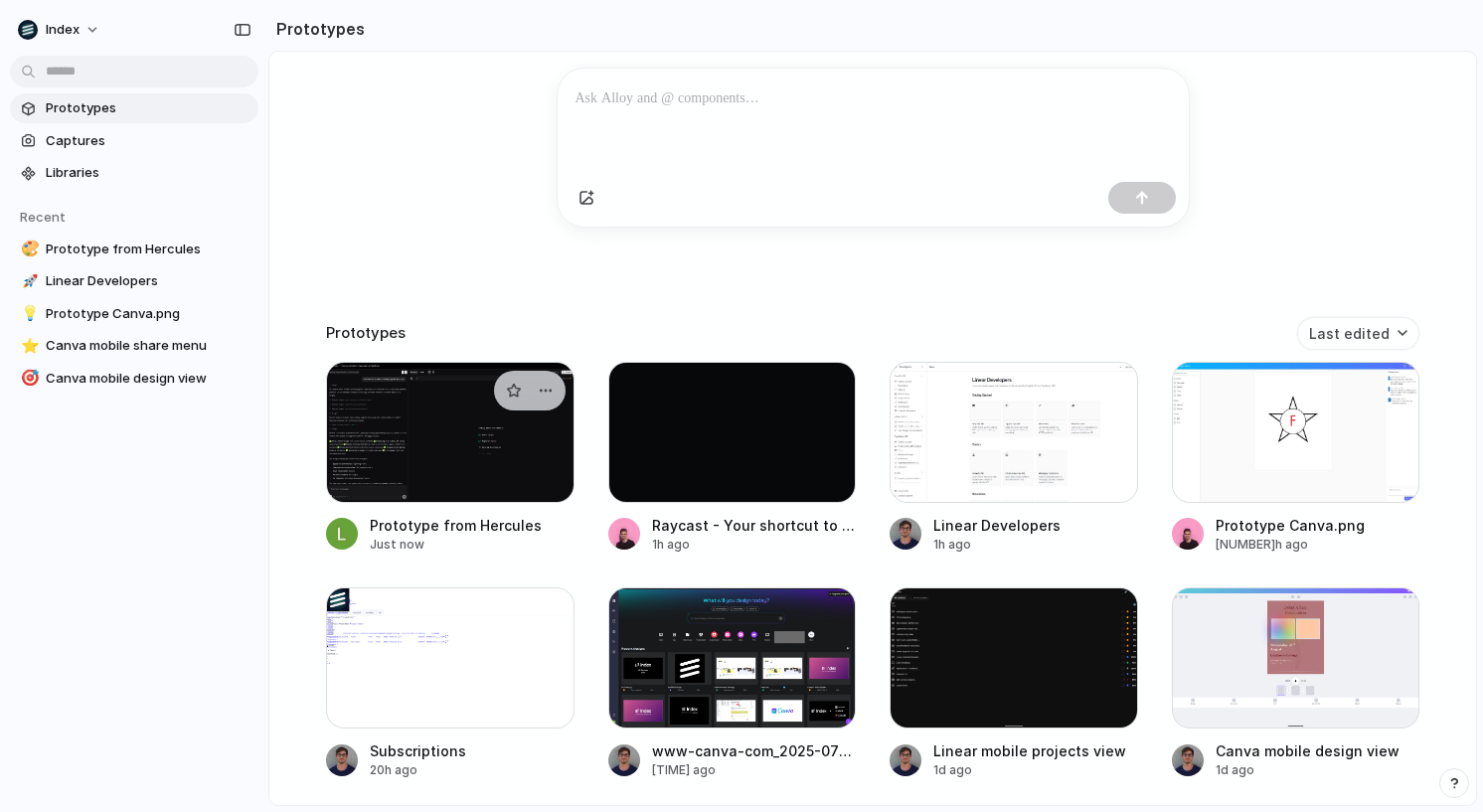 click at bounding box center [450, 432] 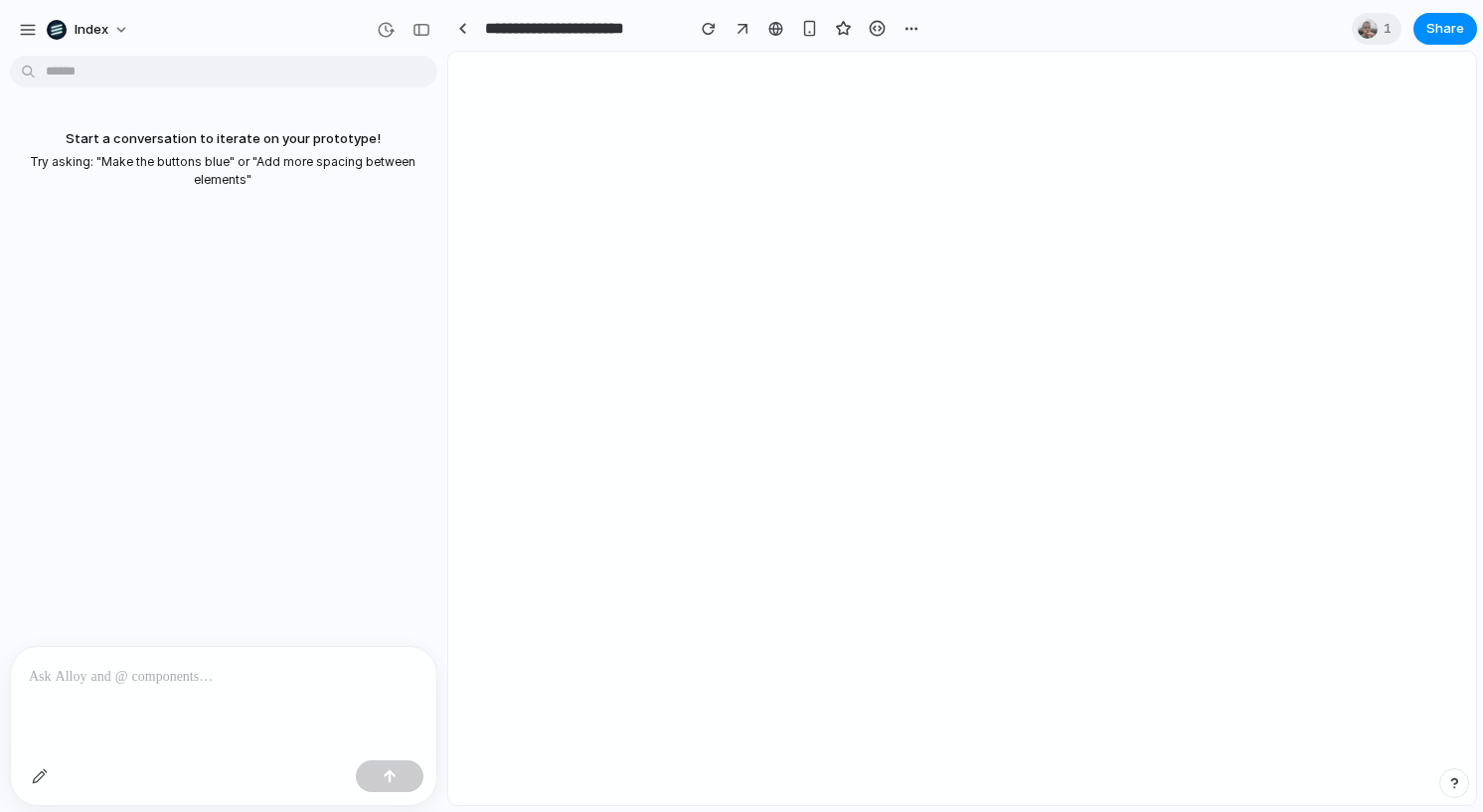 scroll, scrollTop: 0, scrollLeft: 0, axis: both 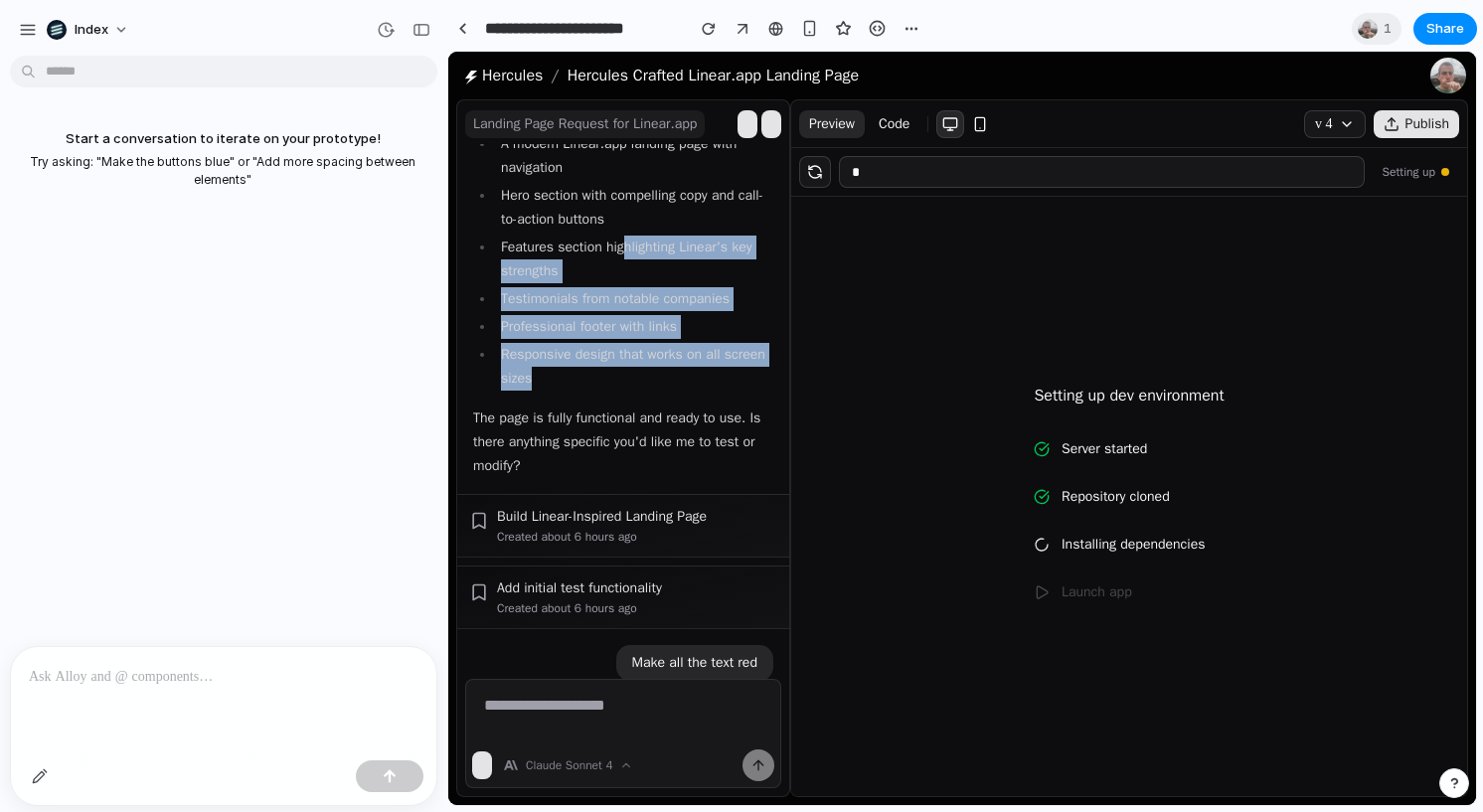 drag, startPoint x: 627, startPoint y: 427, endPoint x: 649, endPoint y: 544, distance: 119.05041 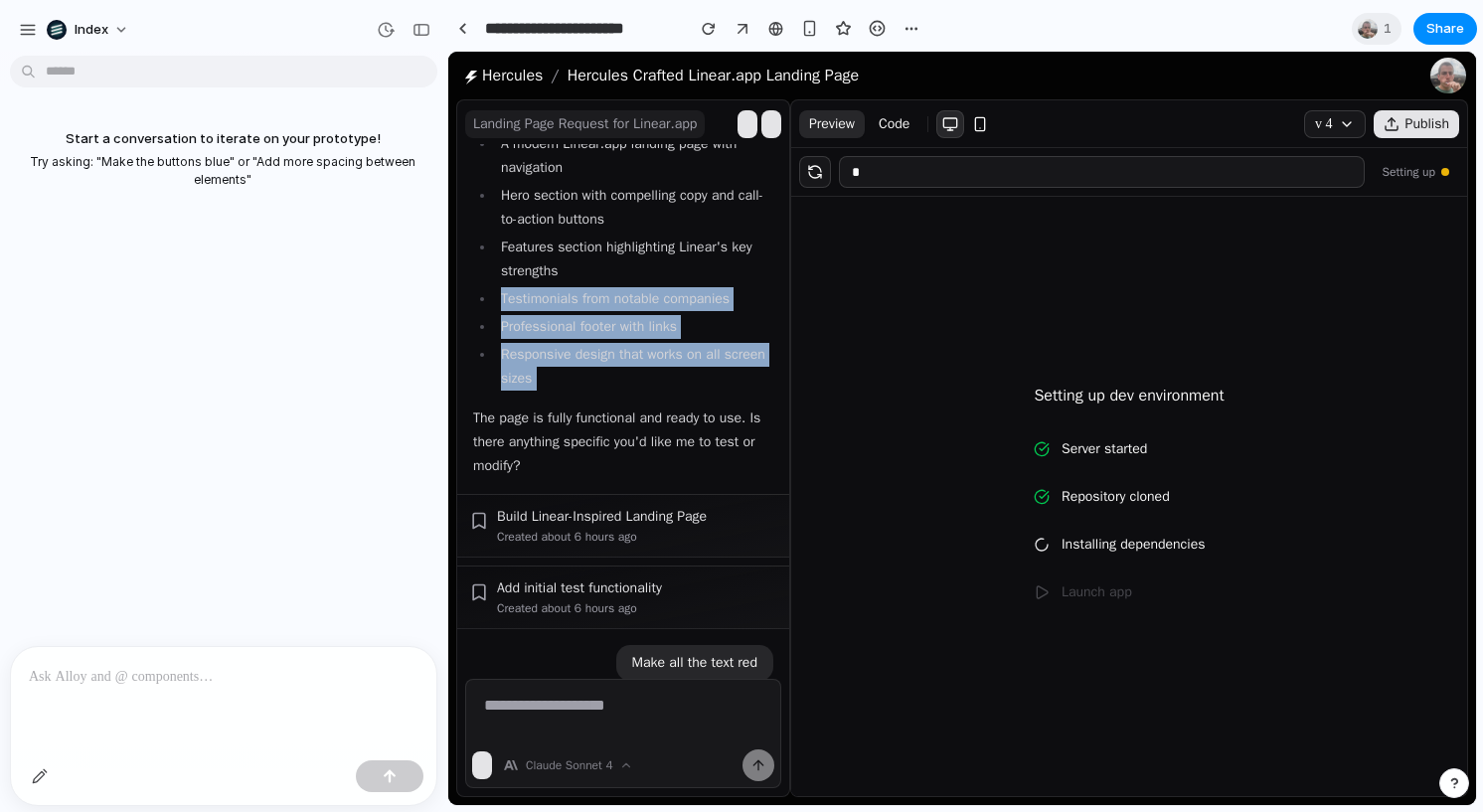 drag, startPoint x: 649, startPoint y: 544, endPoint x: 594, endPoint y: 430, distance: 126.57409 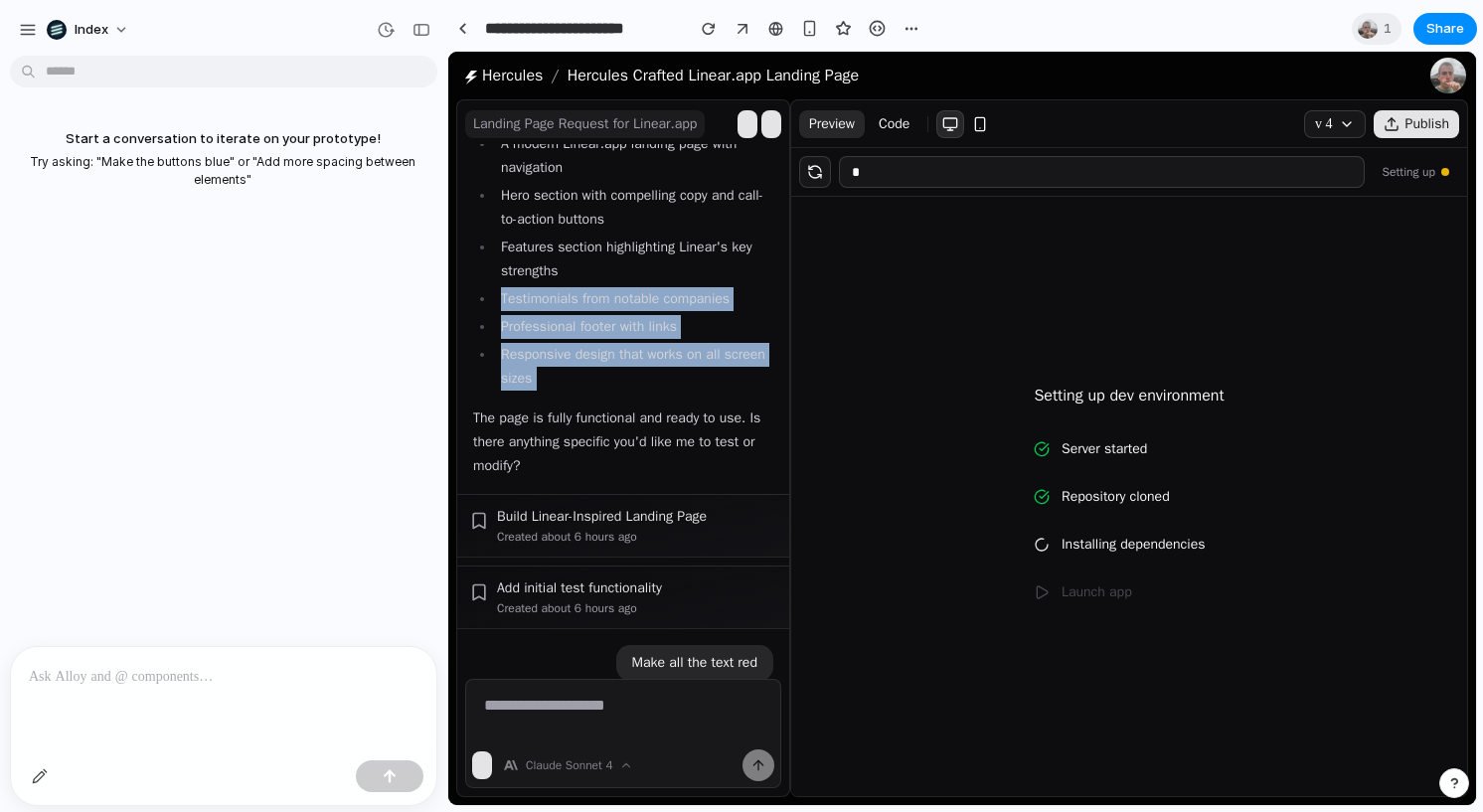 click on "A modern Linear.app landing page with navigation Hero section with compelling copy and call-to-action buttons Features section highlighting Linear's key strengths Testimonials from notable companies Professional footer with links Responsive design that works on all screen sizes" at bounding box center [623, 261] 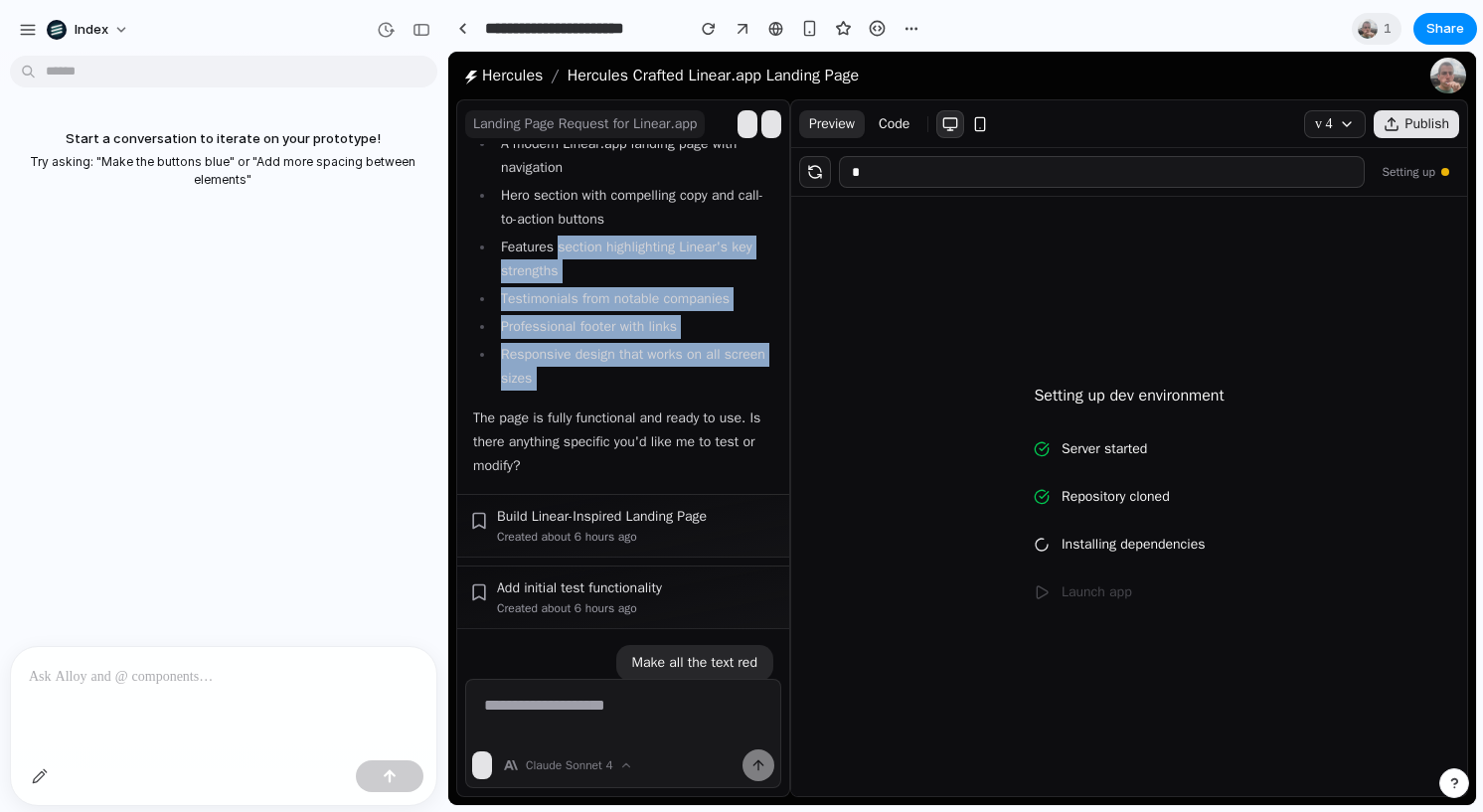 click on "Features section highlighting Linear's key strengths" at bounding box center [634, 259] 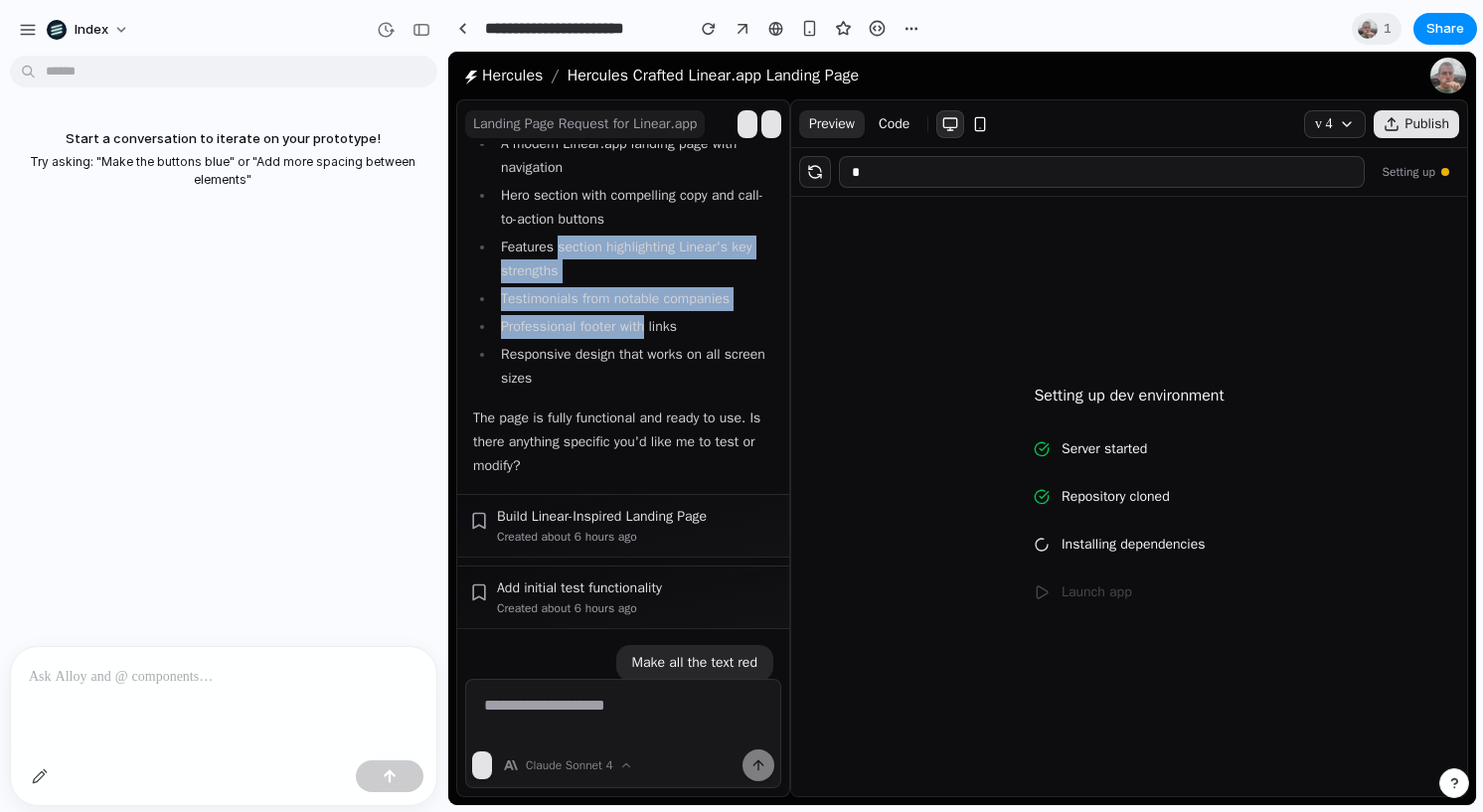 drag, startPoint x: 594, startPoint y: 430, endPoint x: 628, endPoint y: 505, distance: 82.346828 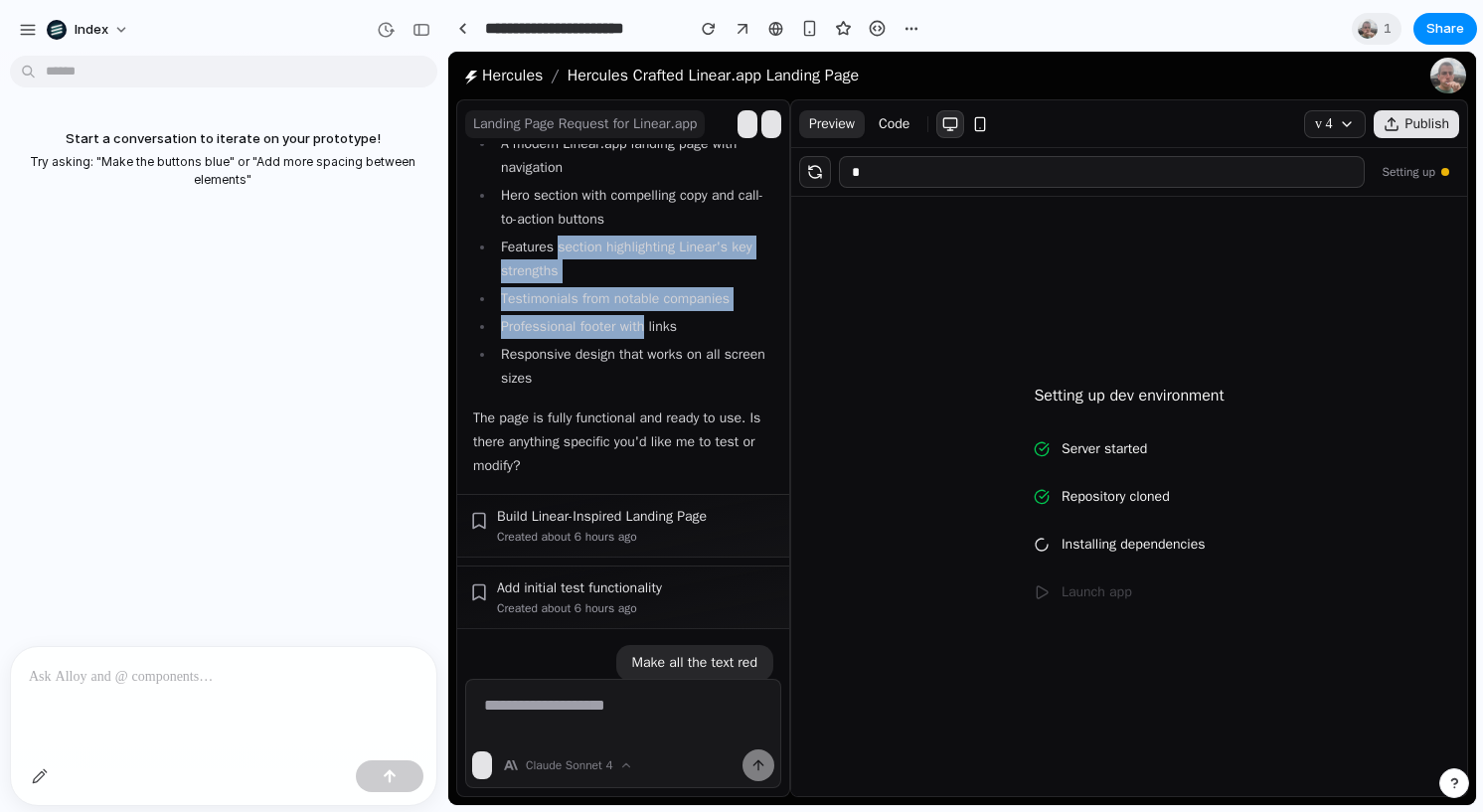 click on "A modern Linear.app landing page with navigation Hero section with compelling copy and call-to-action buttons Features section highlighting Linear's key strengths Testimonials from notable companies Professional footer with links Responsive design that works on all screen sizes" at bounding box center [623, 261] 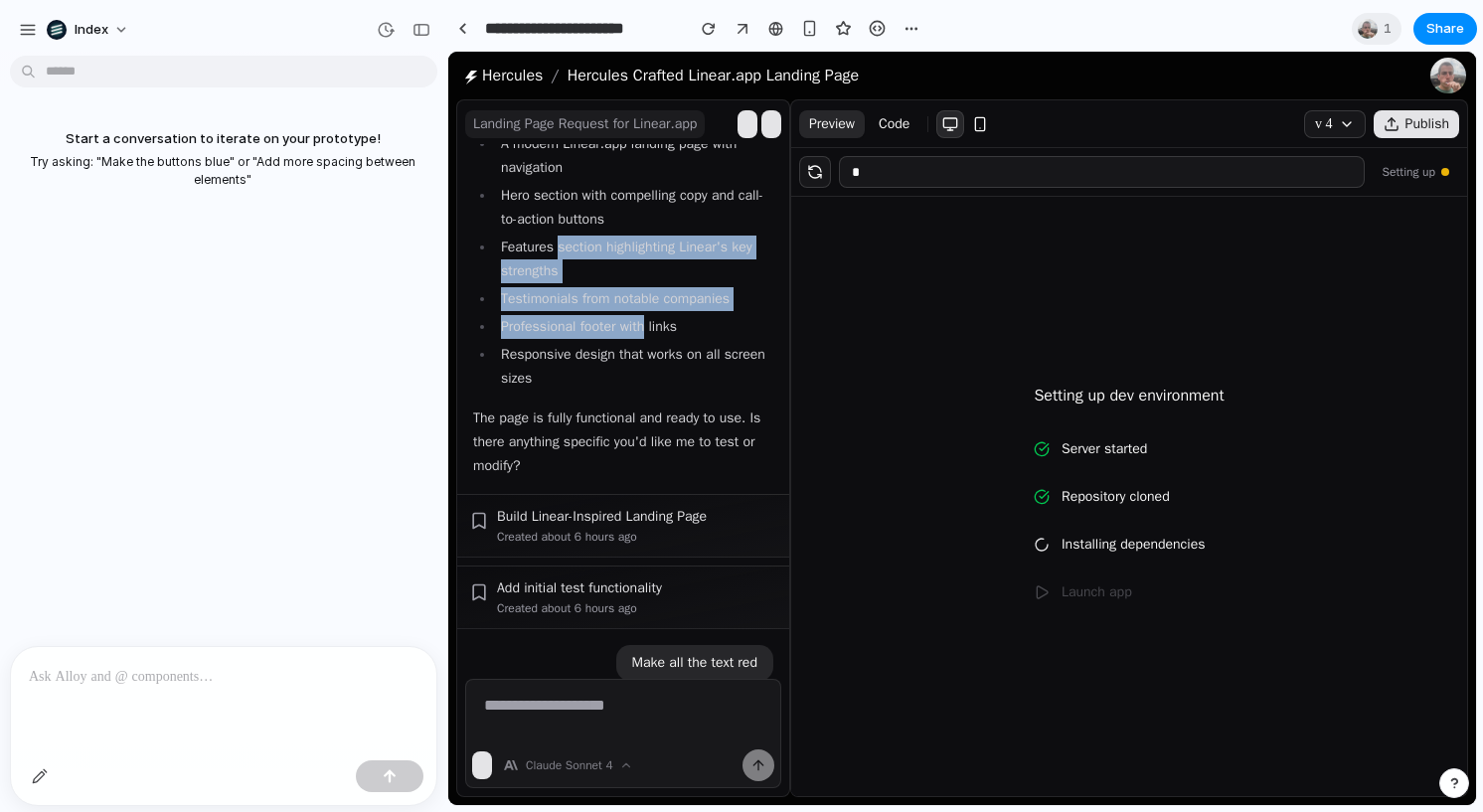 drag, startPoint x: 628, startPoint y: 505, endPoint x: 583, endPoint y: 426, distance: 90.91755 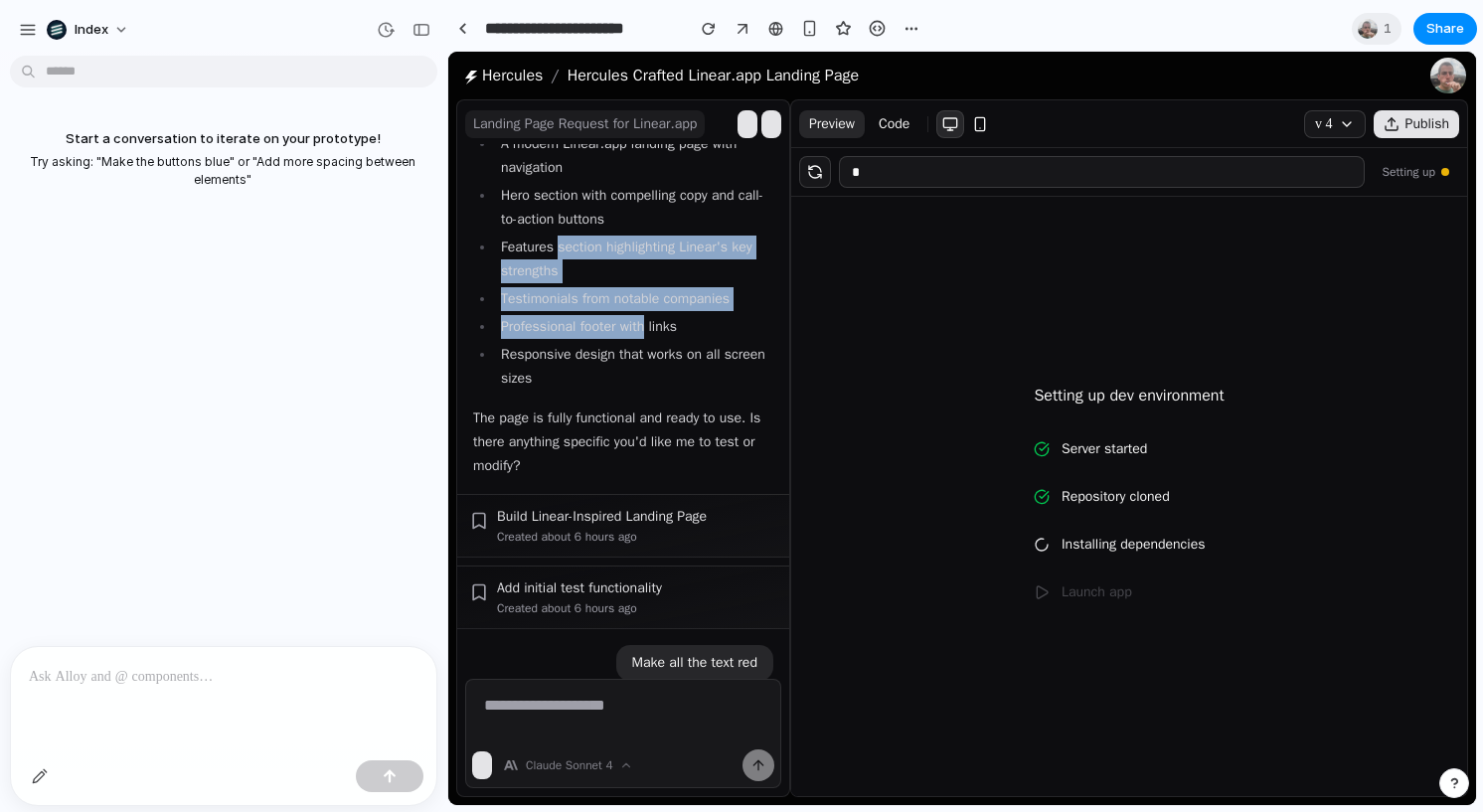 click on "A modern Linear.app landing page with navigation Hero section with compelling copy and call-to-action buttons Features section highlighting Linear's key strengths Testimonials from notable companies Professional footer with links Responsive design that works on all screen sizes" at bounding box center [623, 261] 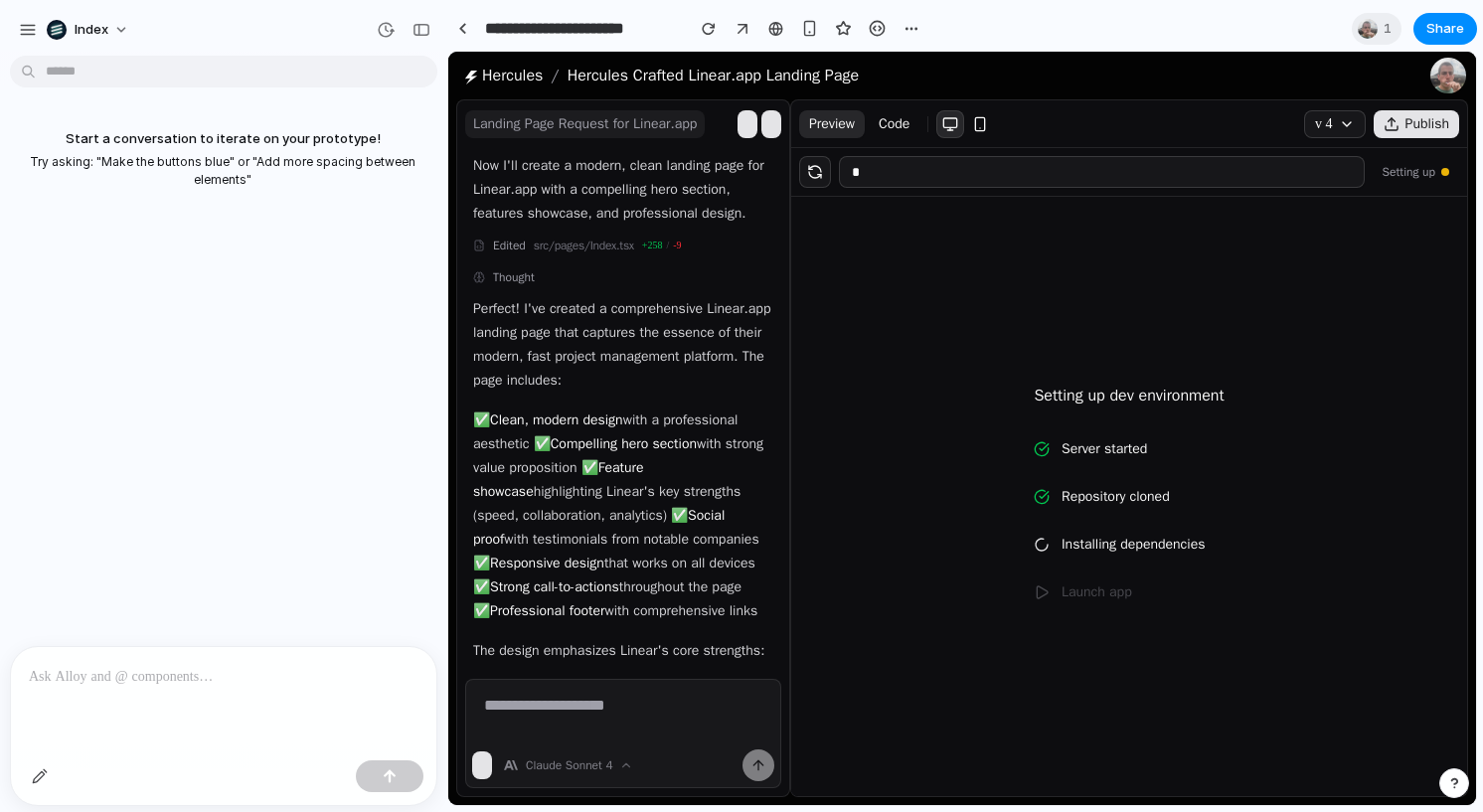 scroll, scrollTop: 0, scrollLeft: 0, axis: both 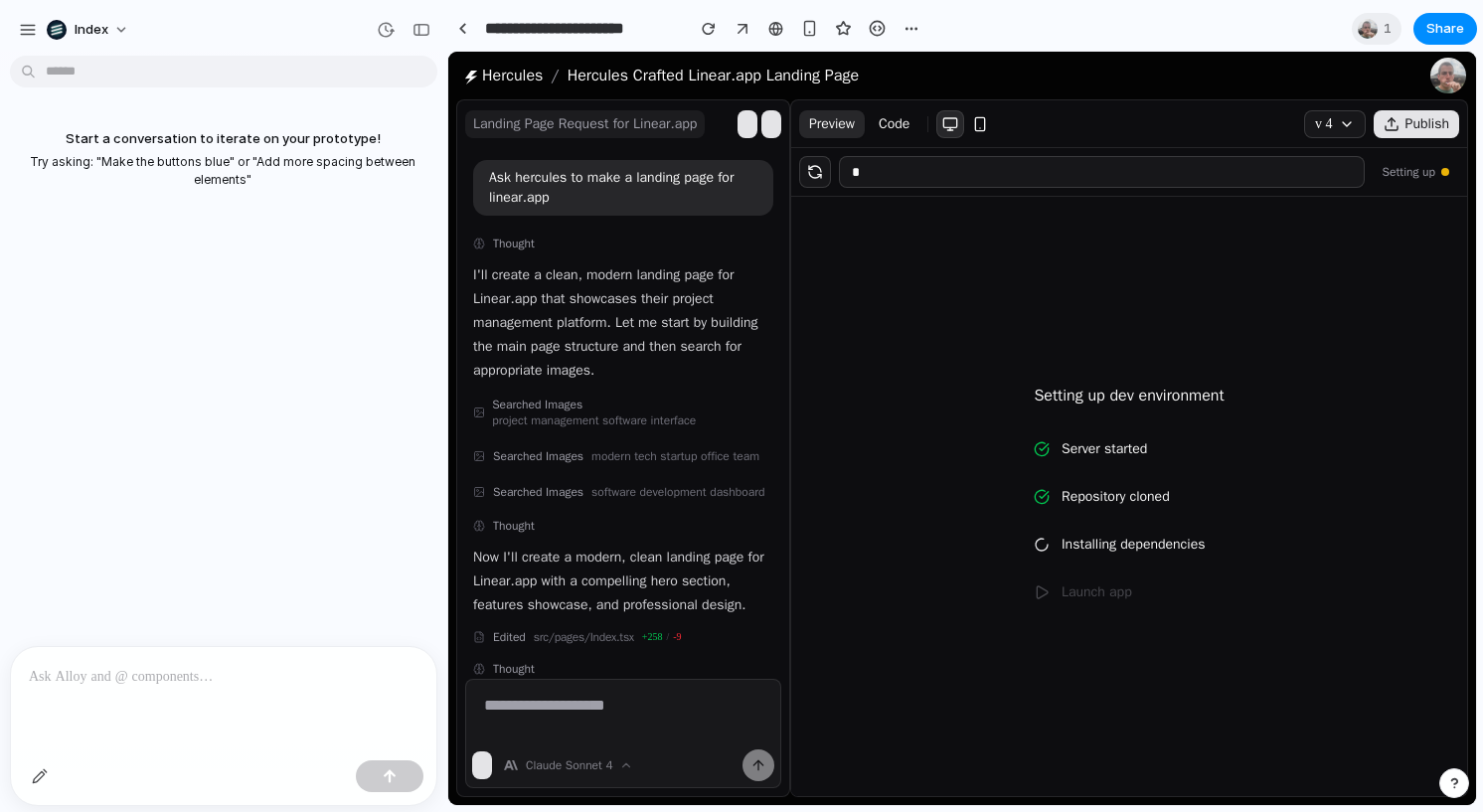 click on "Ask hercules to make a landing page for linear.app" at bounding box center [623, 188] 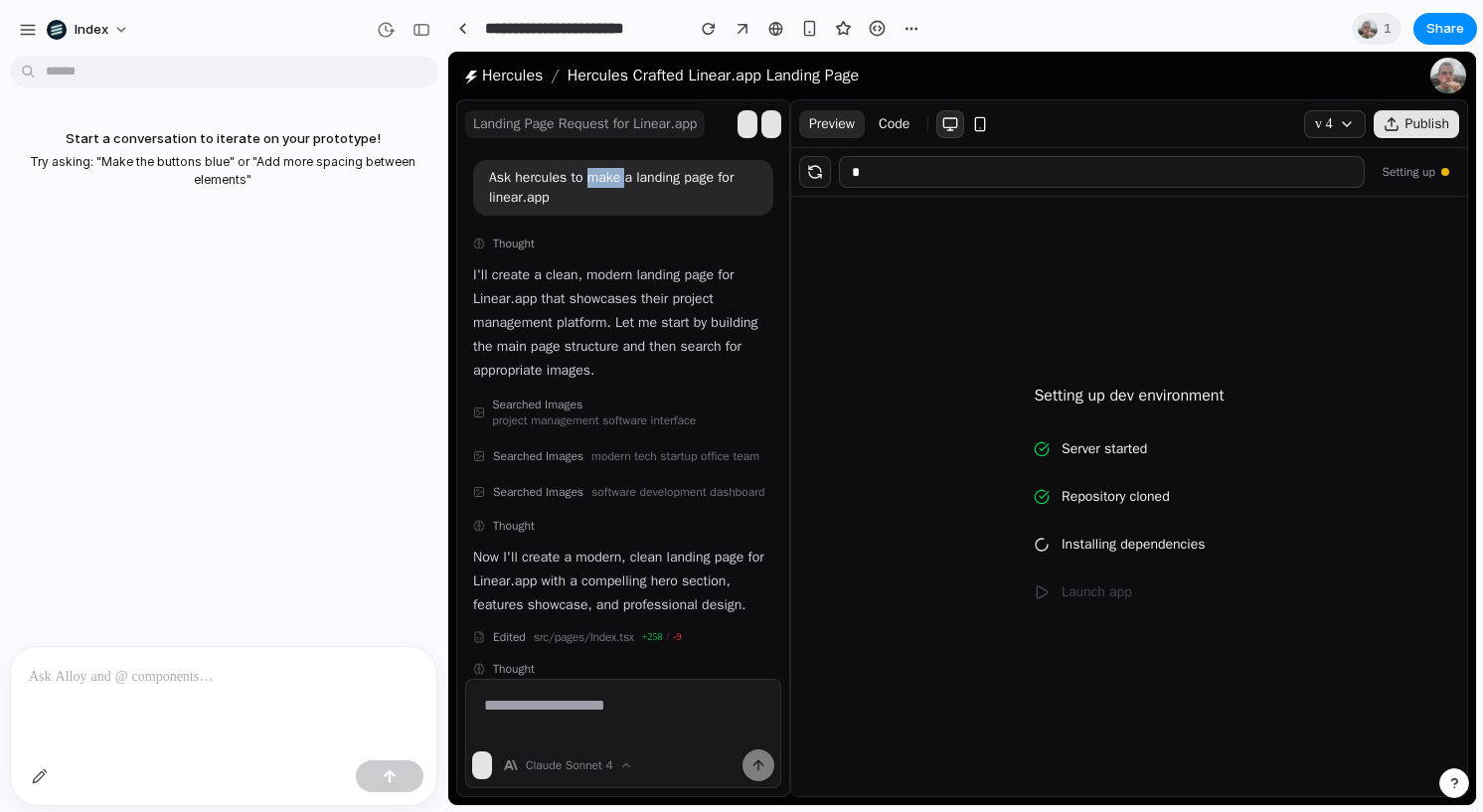 drag, startPoint x: 624, startPoint y: 177, endPoint x: 599, endPoint y: 177, distance: 25 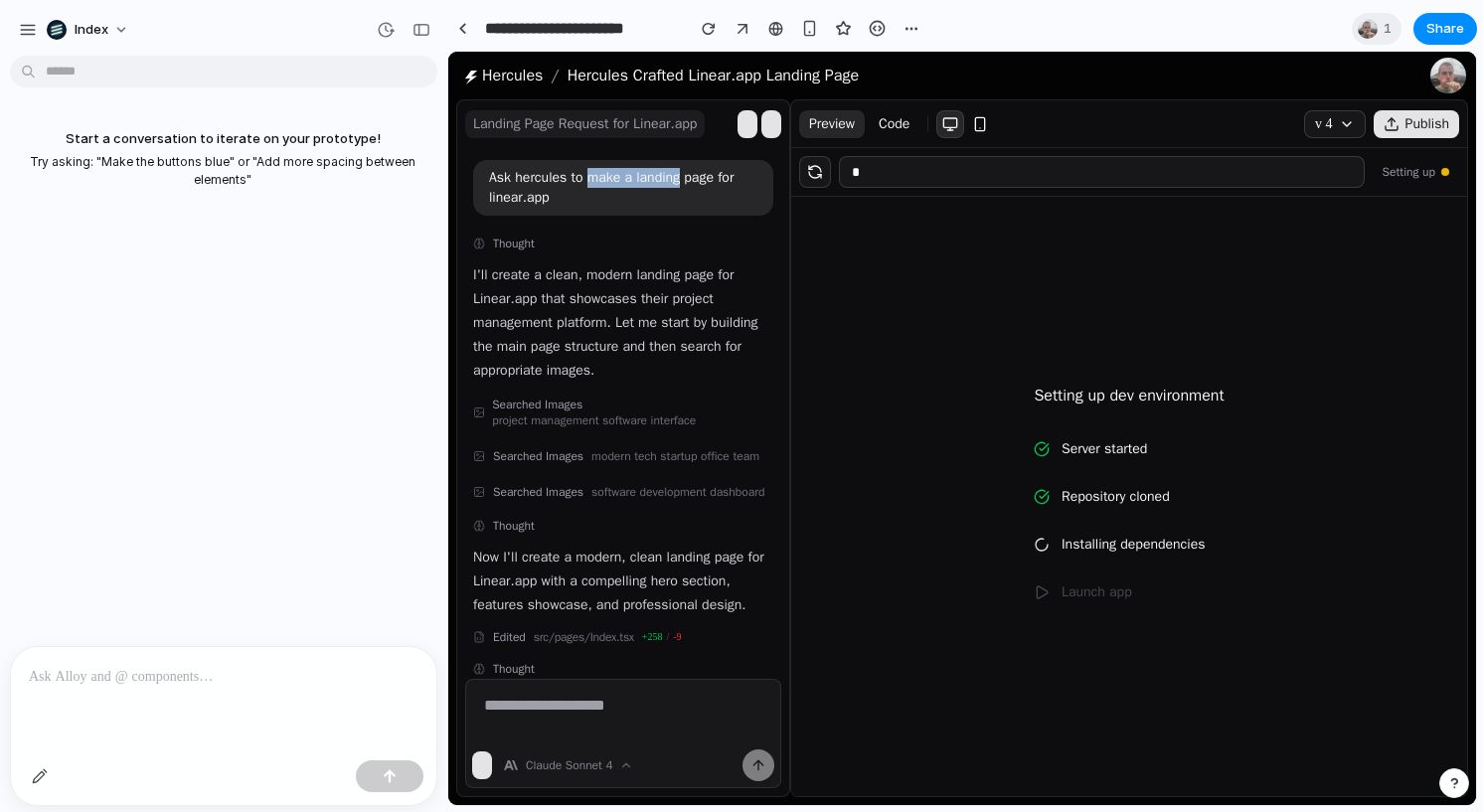 drag, startPoint x: 599, startPoint y: 177, endPoint x: 649, endPoint y: 177, distance: 50 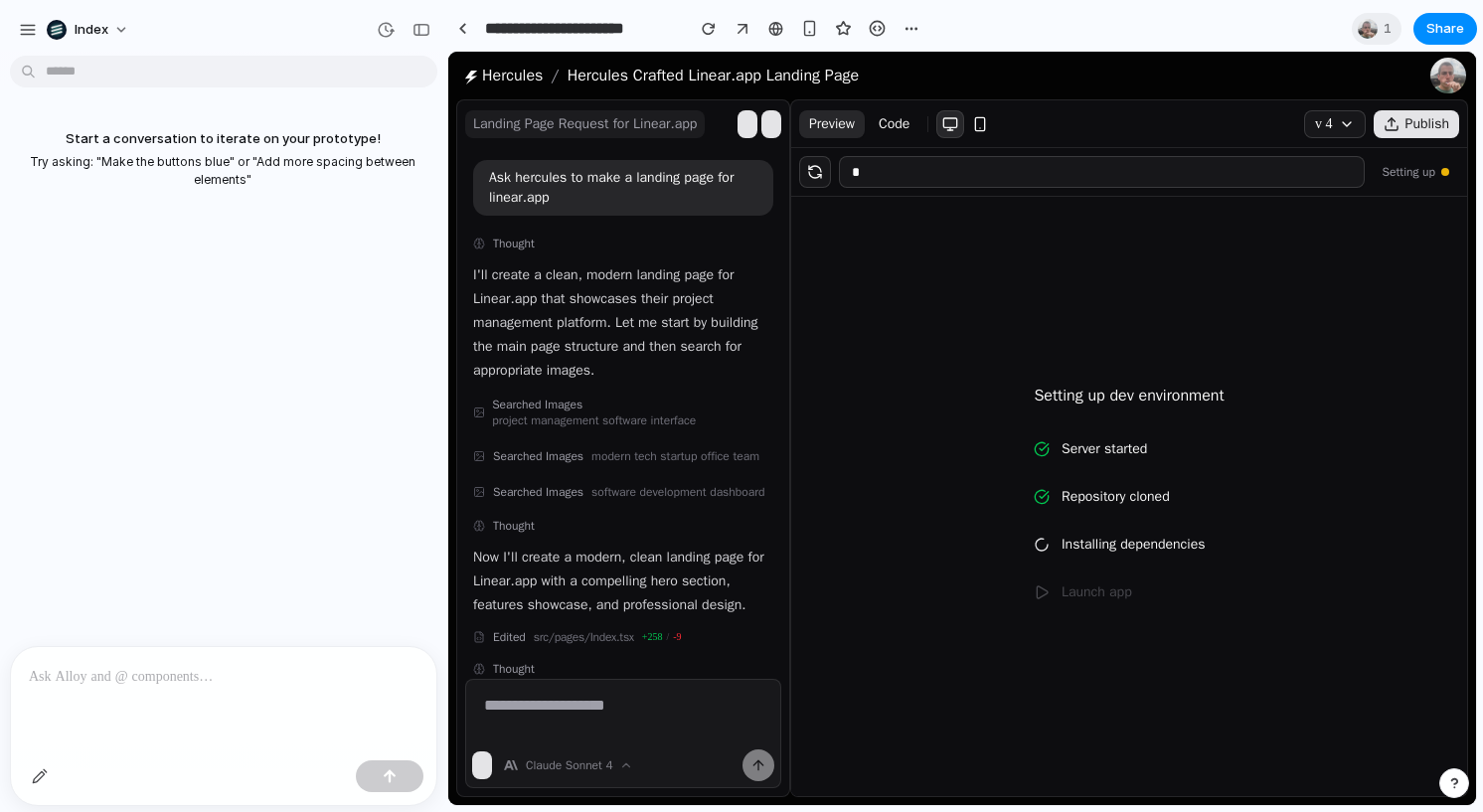click on "I'll create a clean, modern landing page for Linear.app that showcases their project management platform. Let me start by building the main page structure and then search for appropriate images." at bounding box center [623, 323] 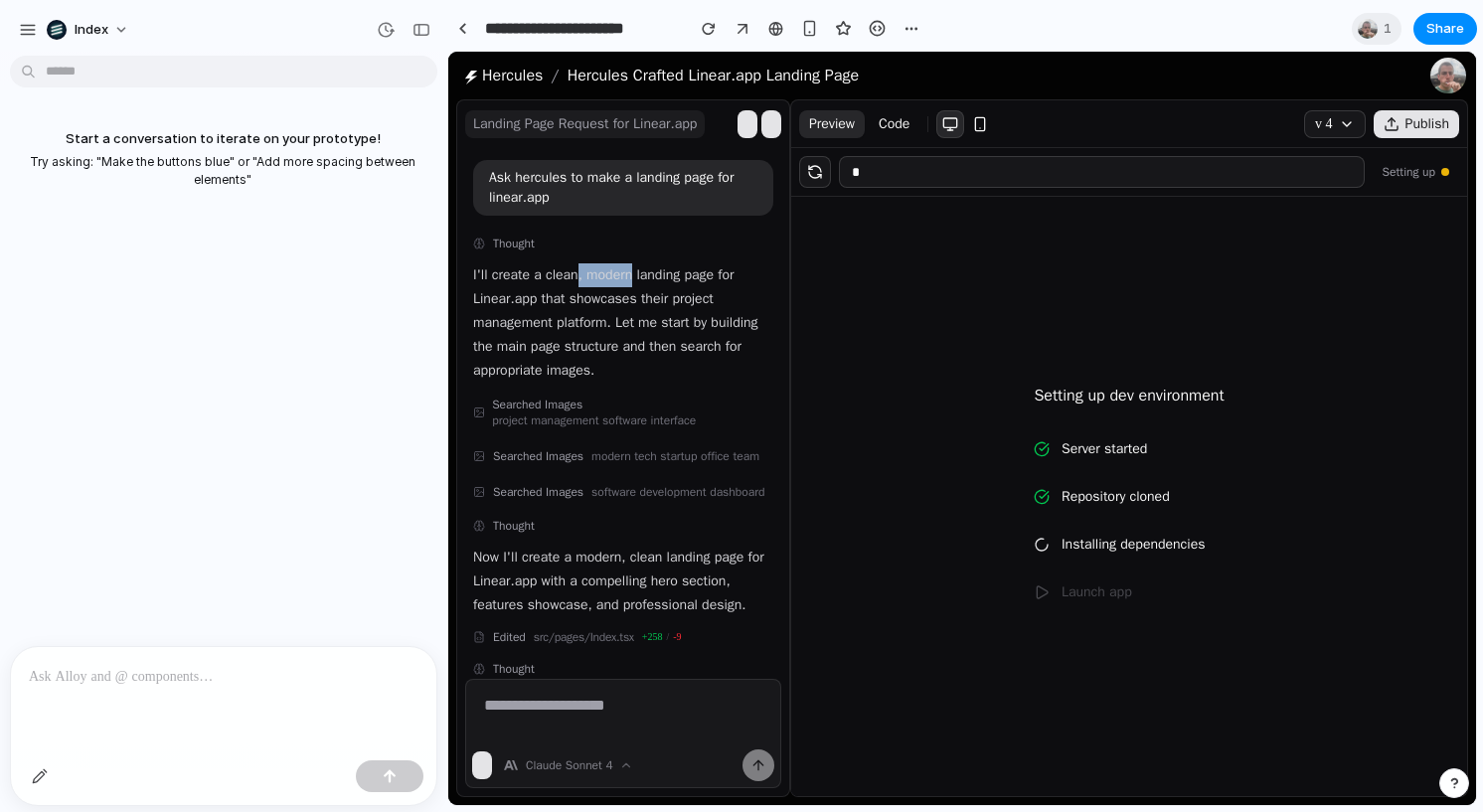 drag, startPoint x: 633, startPoint y: 276, endPoint x: 579, endPoint y: 276, distance: 54 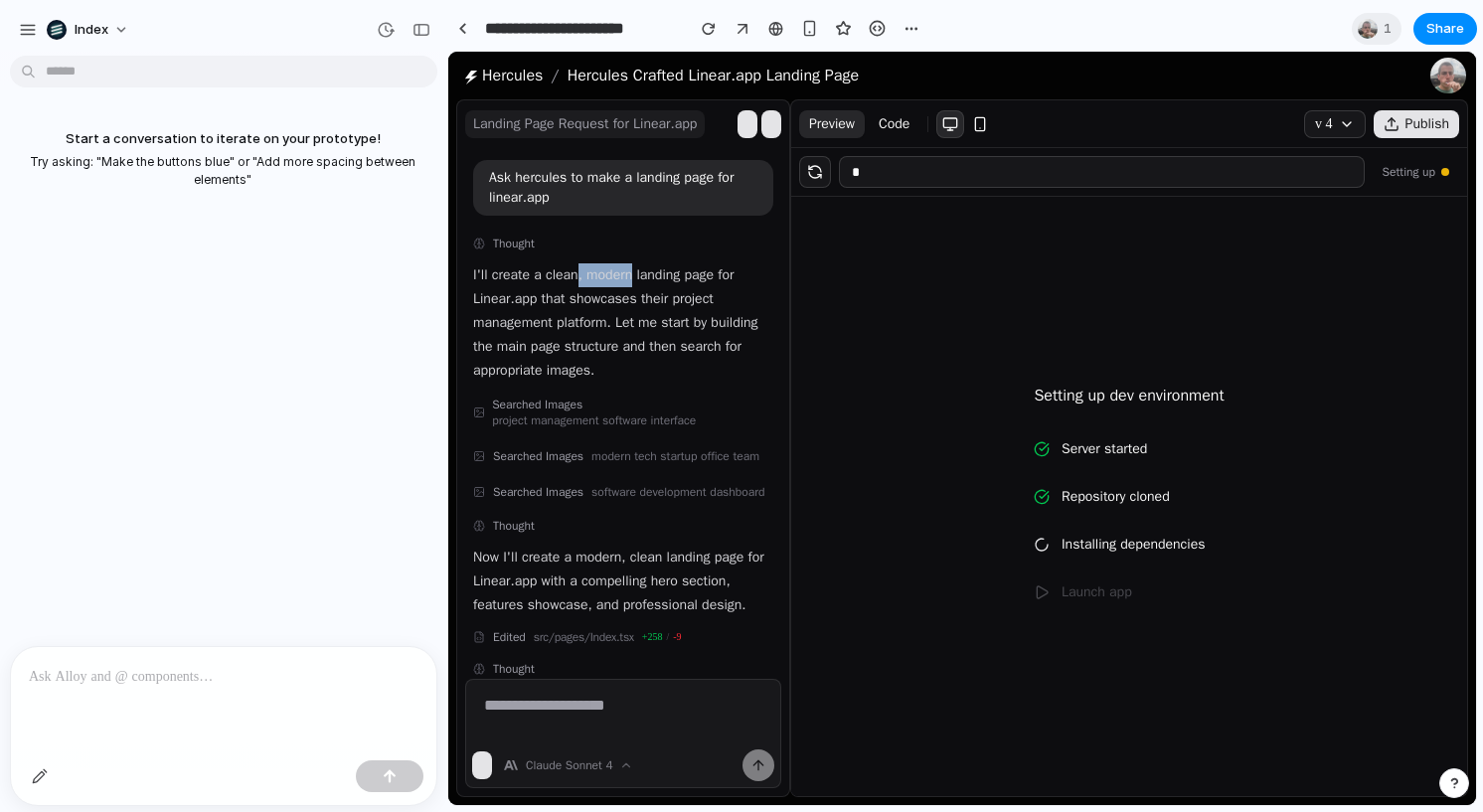 click on "I'll create a clean, modern landing page for Linear.app that showcases their project management platform. Let me start by building the main page structure and then search for appropriate images." at bounding box center [623, 323] 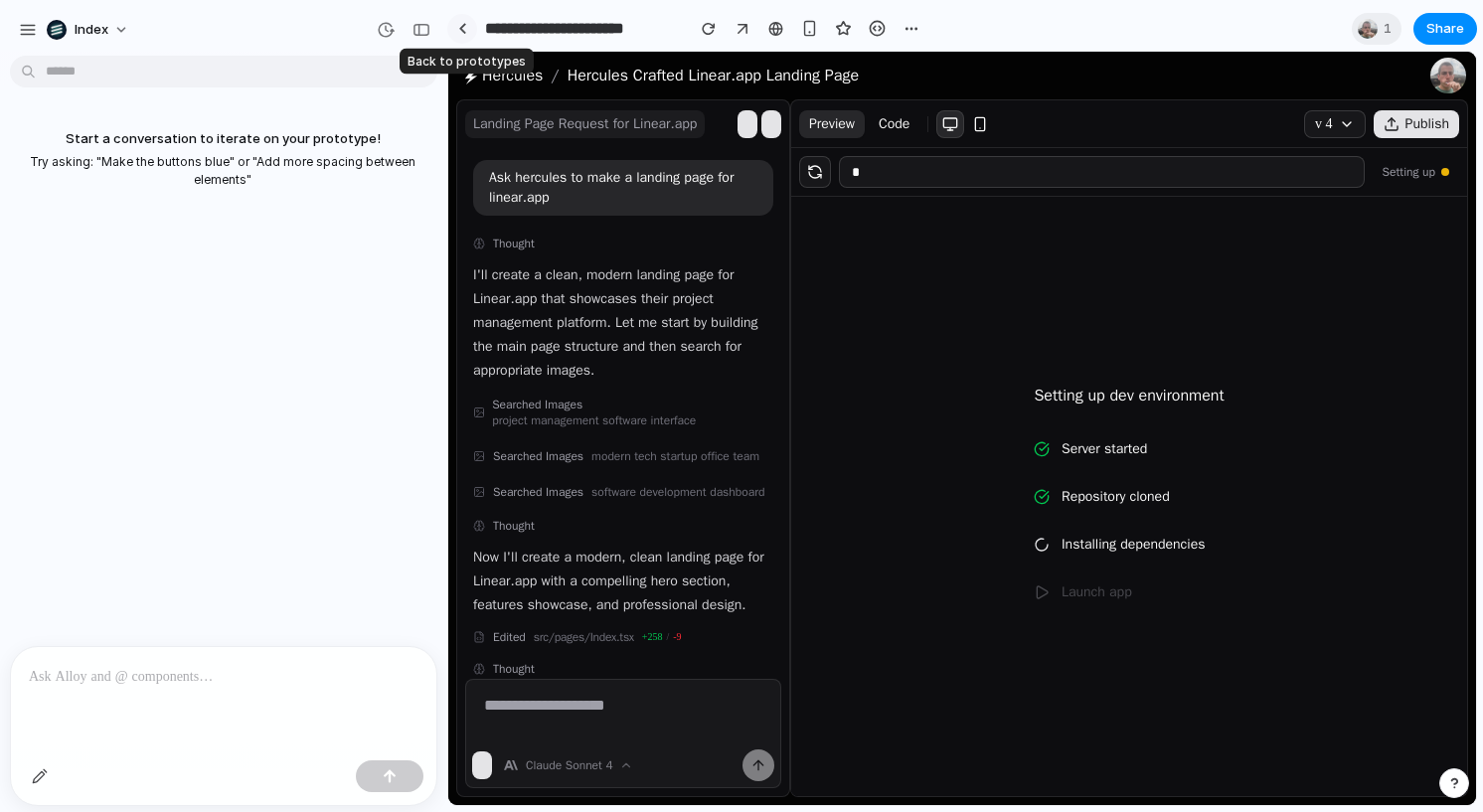 click at bounding box center (462, 28) 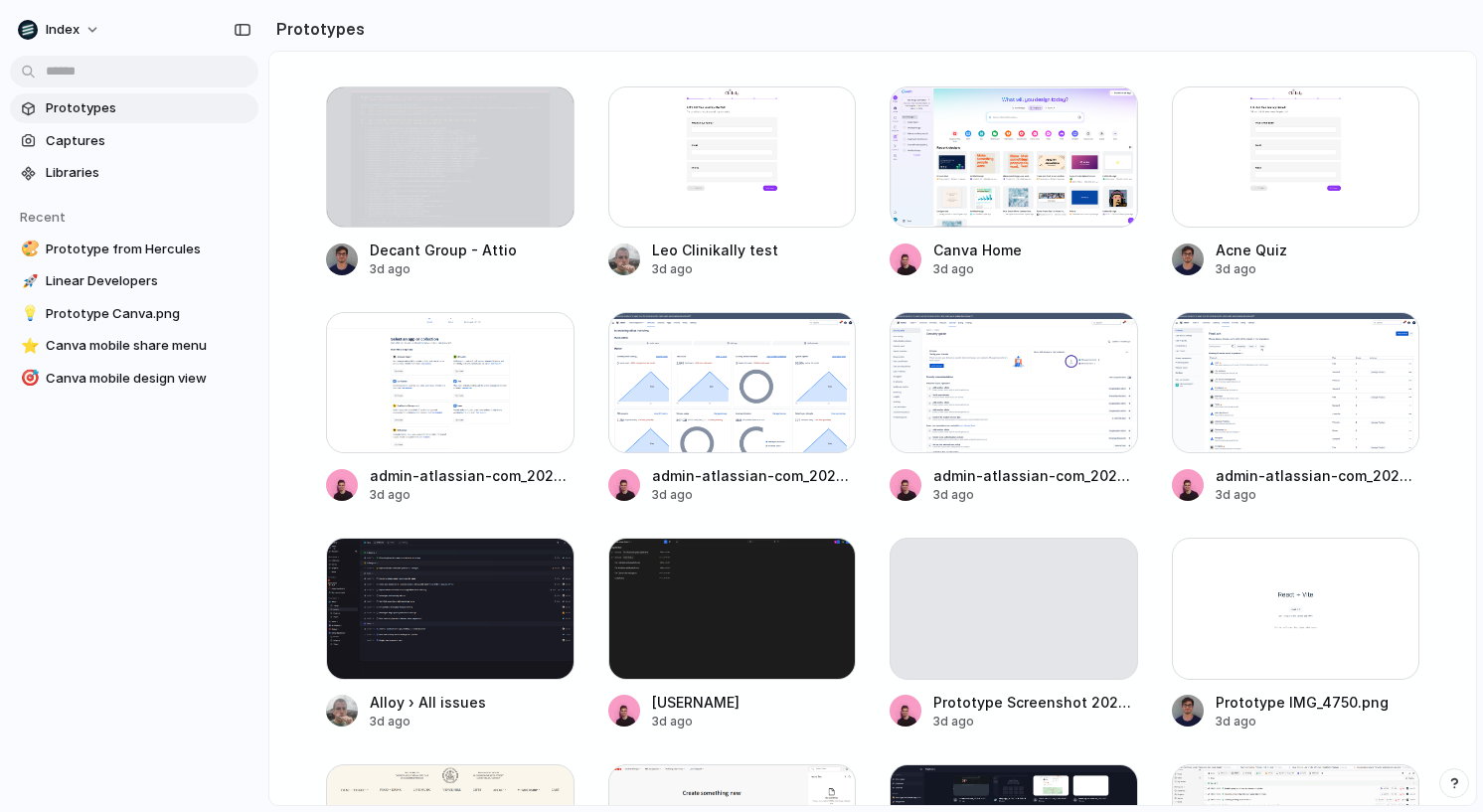 scroll, scrollTop: 3871, scrollLeft: 0, axis: vertical 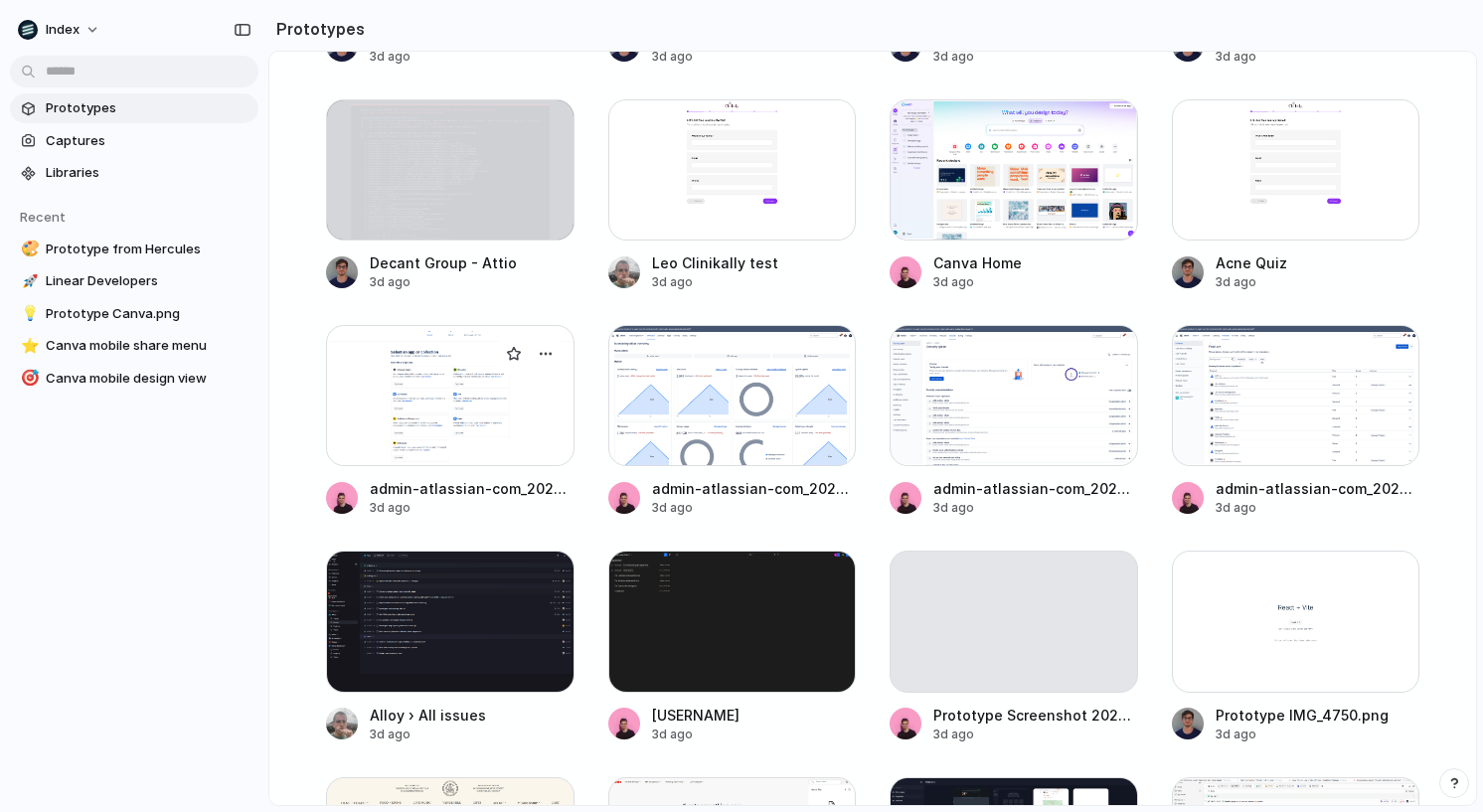 click at bounding box center (450, 396) 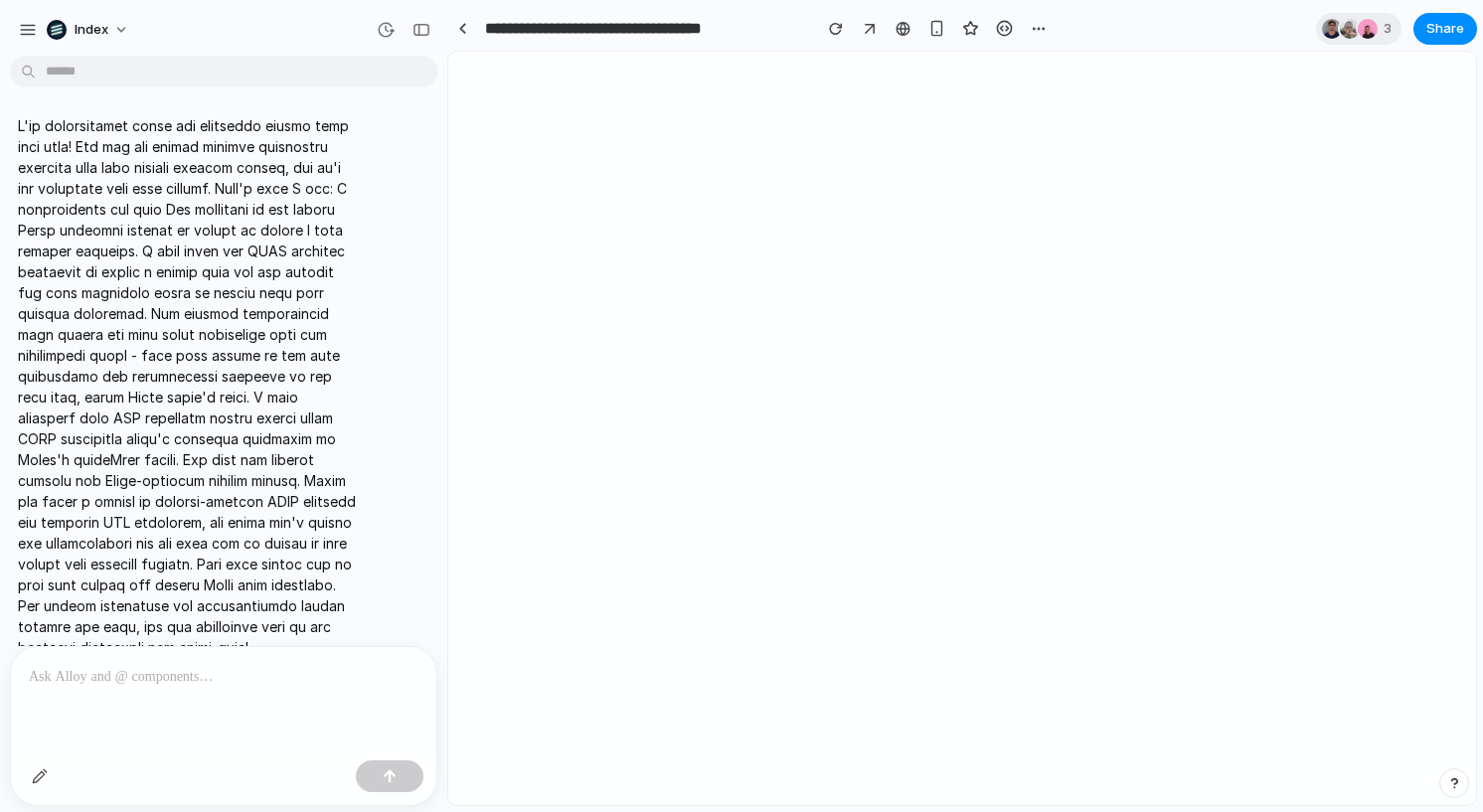 scroll, scrollTop: 41, scrollLeft: 0, axis: vertical 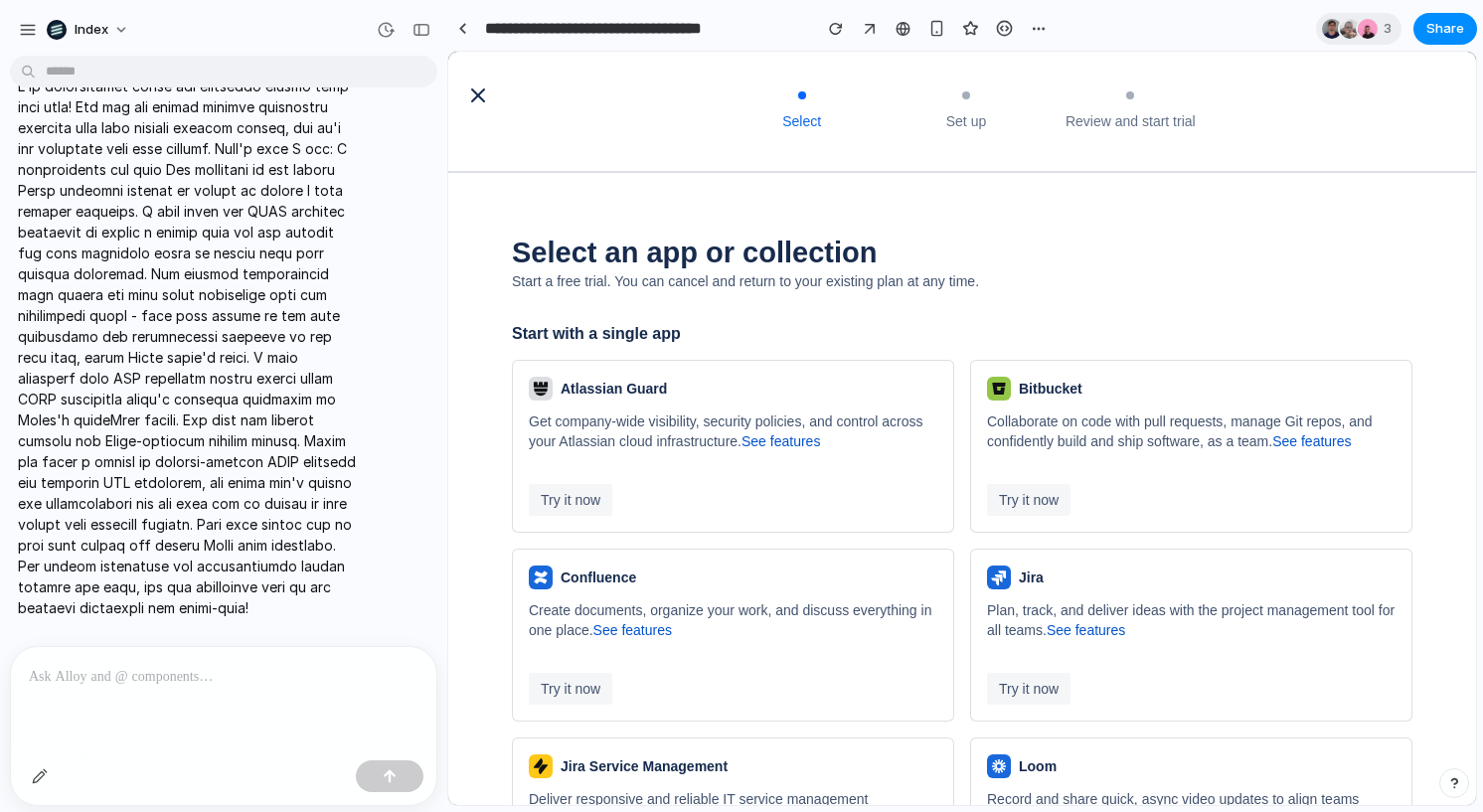 click on "Start with a single app" at bounding box center [962, 334] 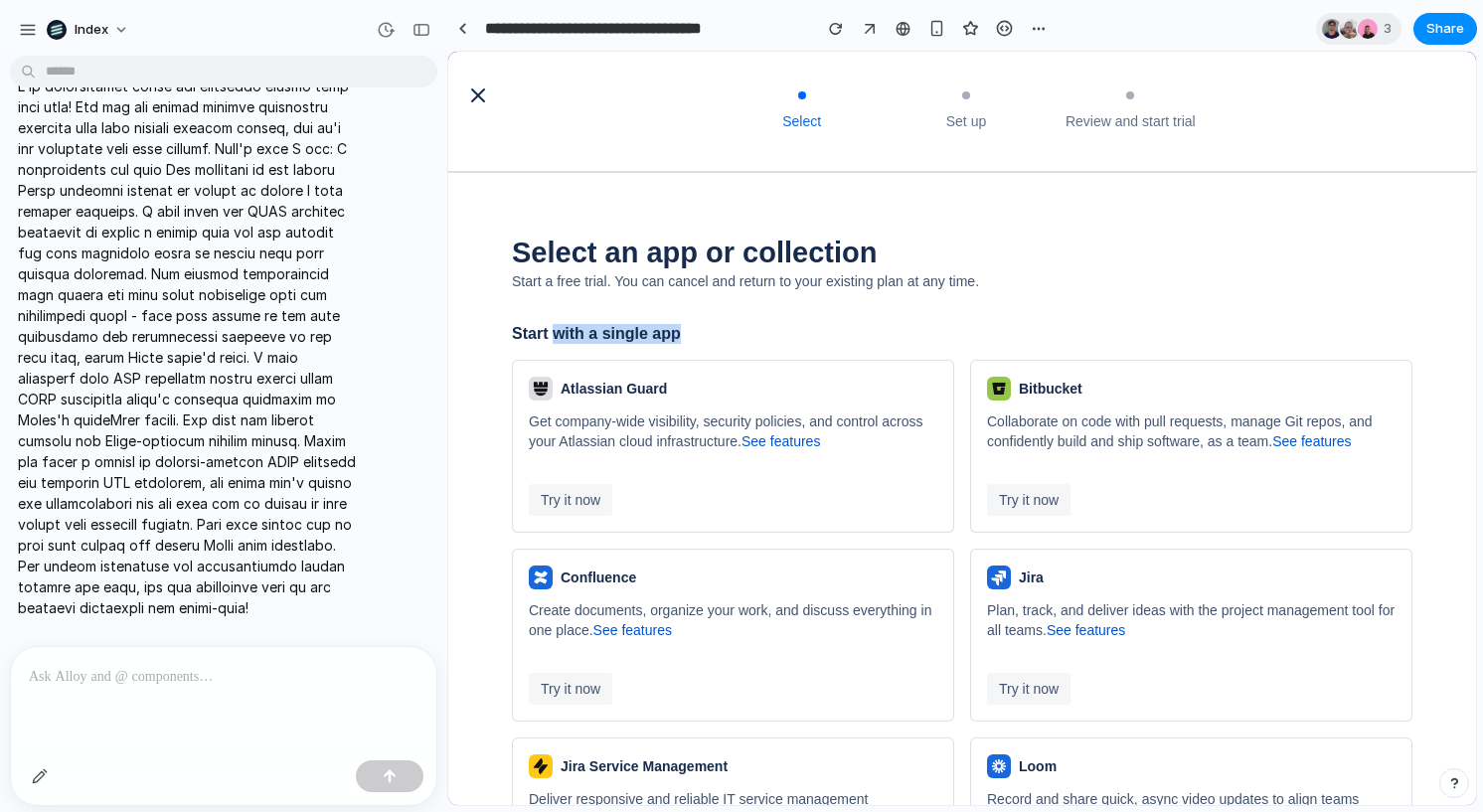 drag, startPoint x: 661, startPoint y: 332, endPoint x: 570, endPoint y: 333, distance: 91.00549 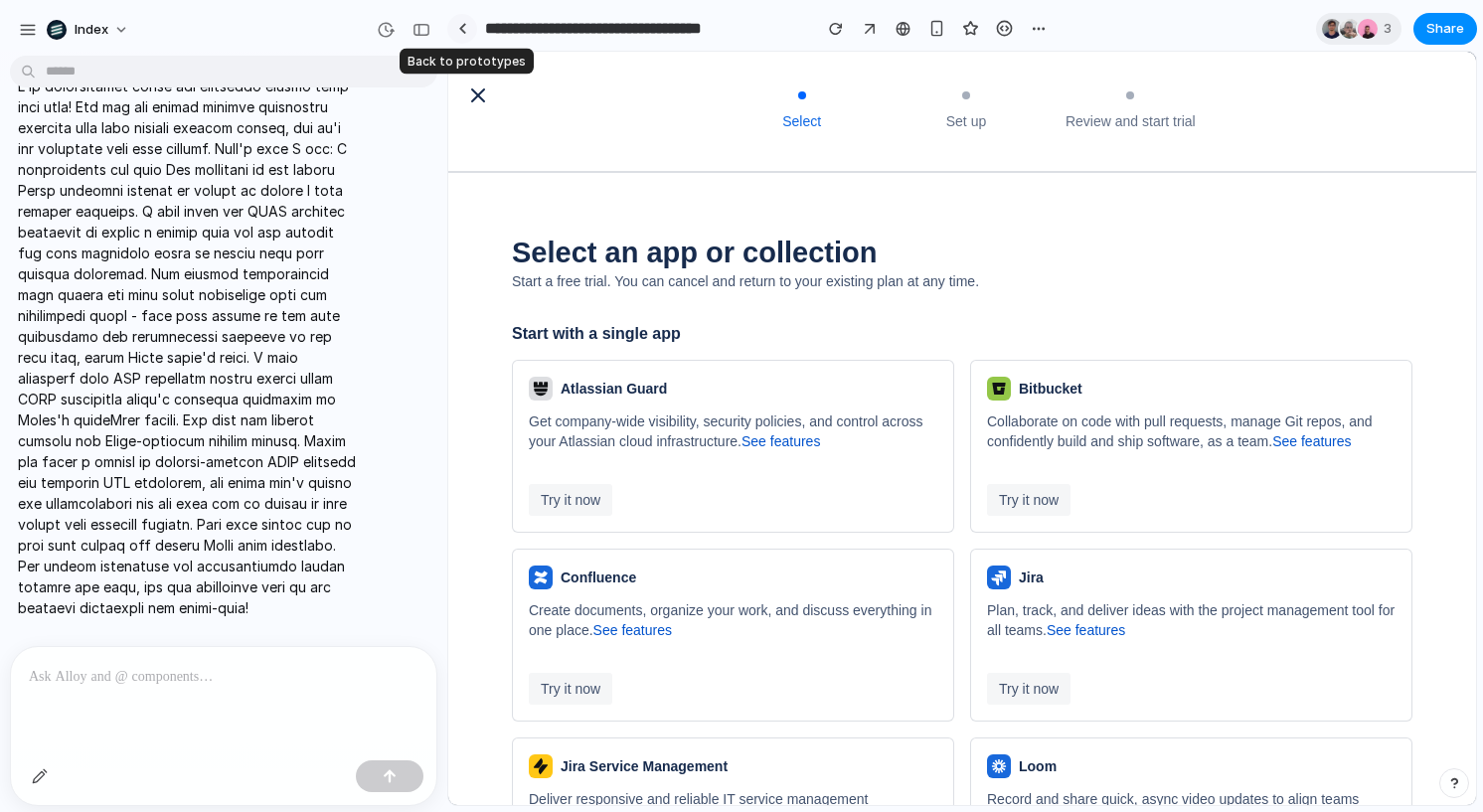 click at bounding box center (462, 29) 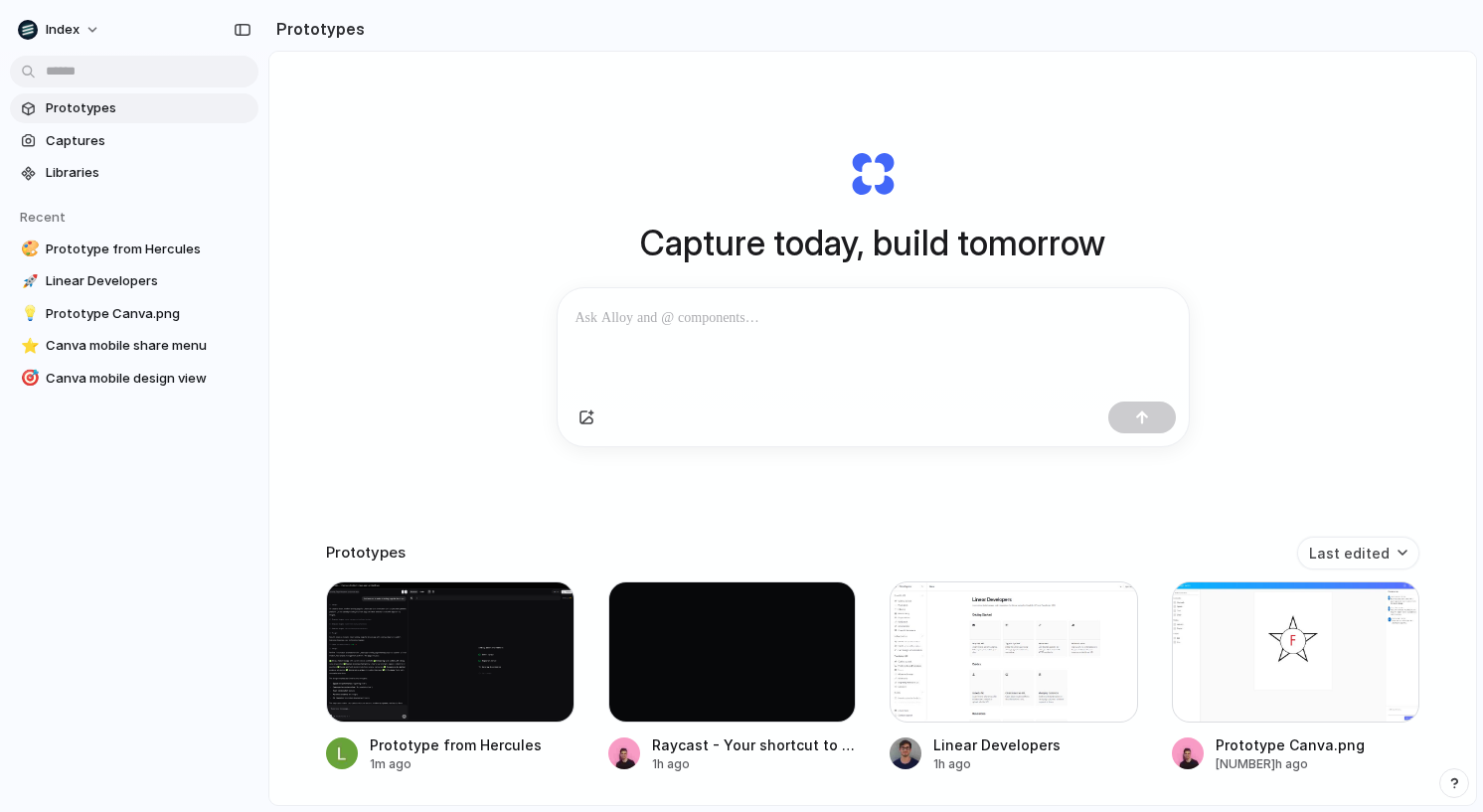 click at bounding box center [873, 341] 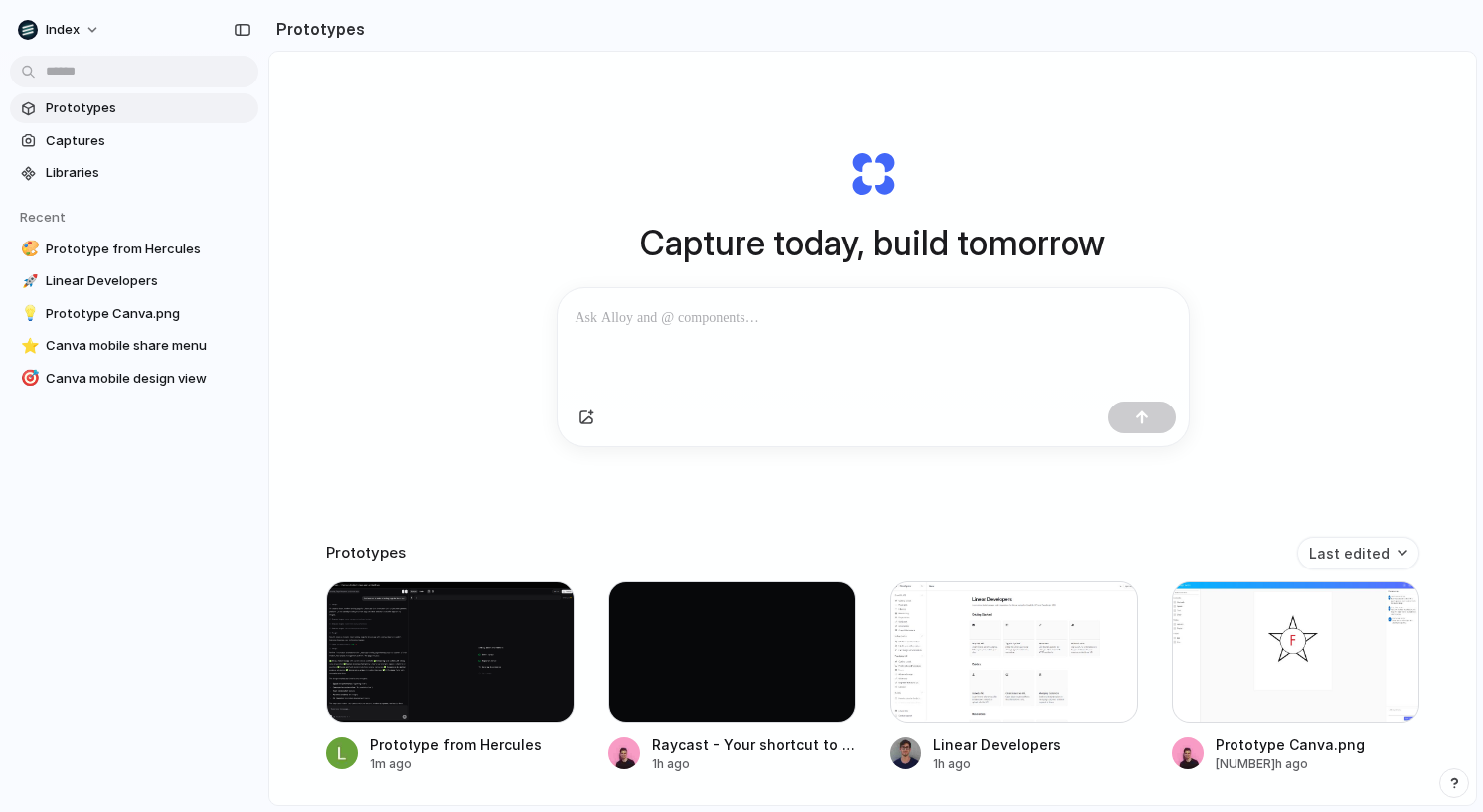 click on "Capture today, build tomorrow" at bounding box center [873, 243] 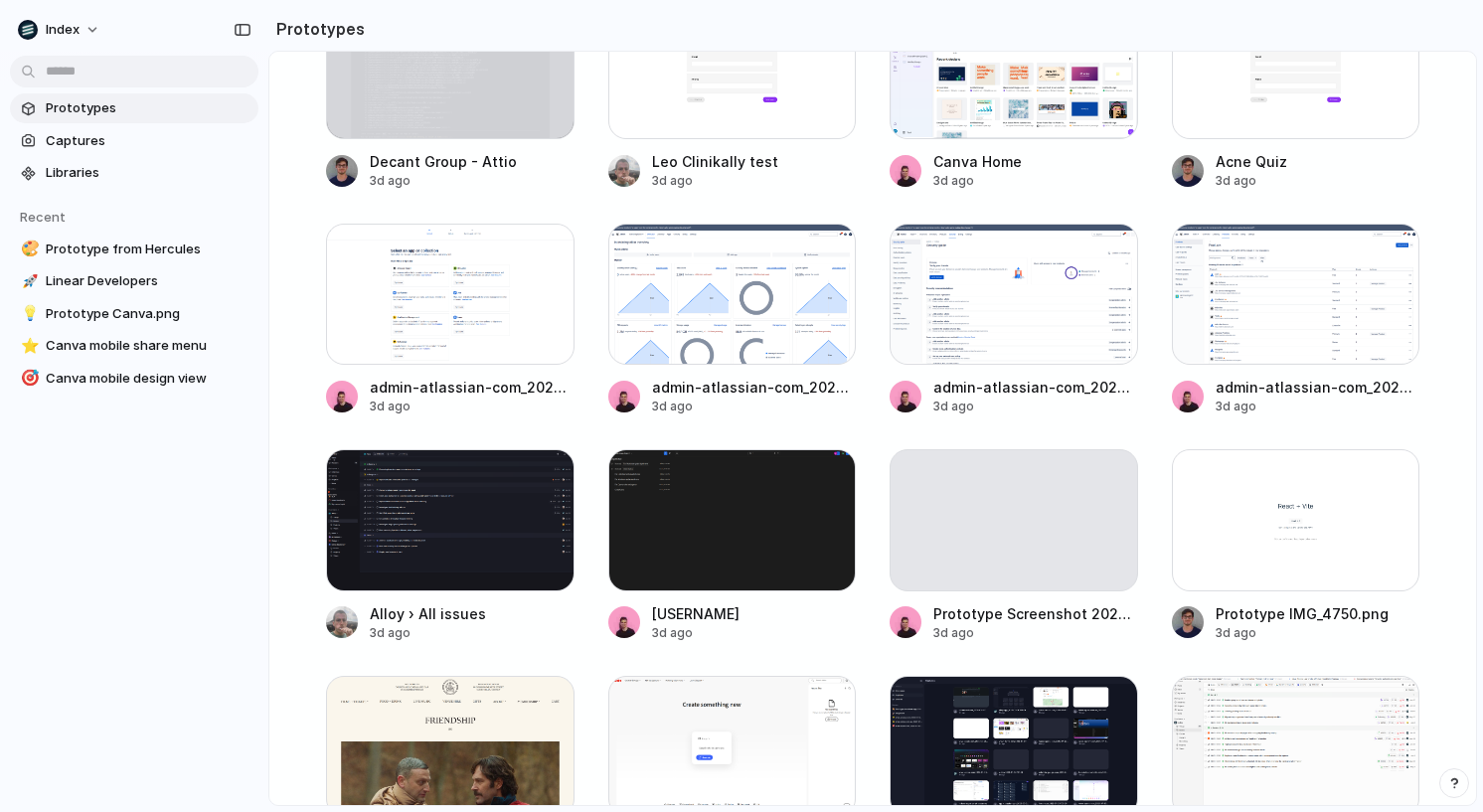 scroll, scrollTop: 4043, scrollLeft: 0, axis: vertical 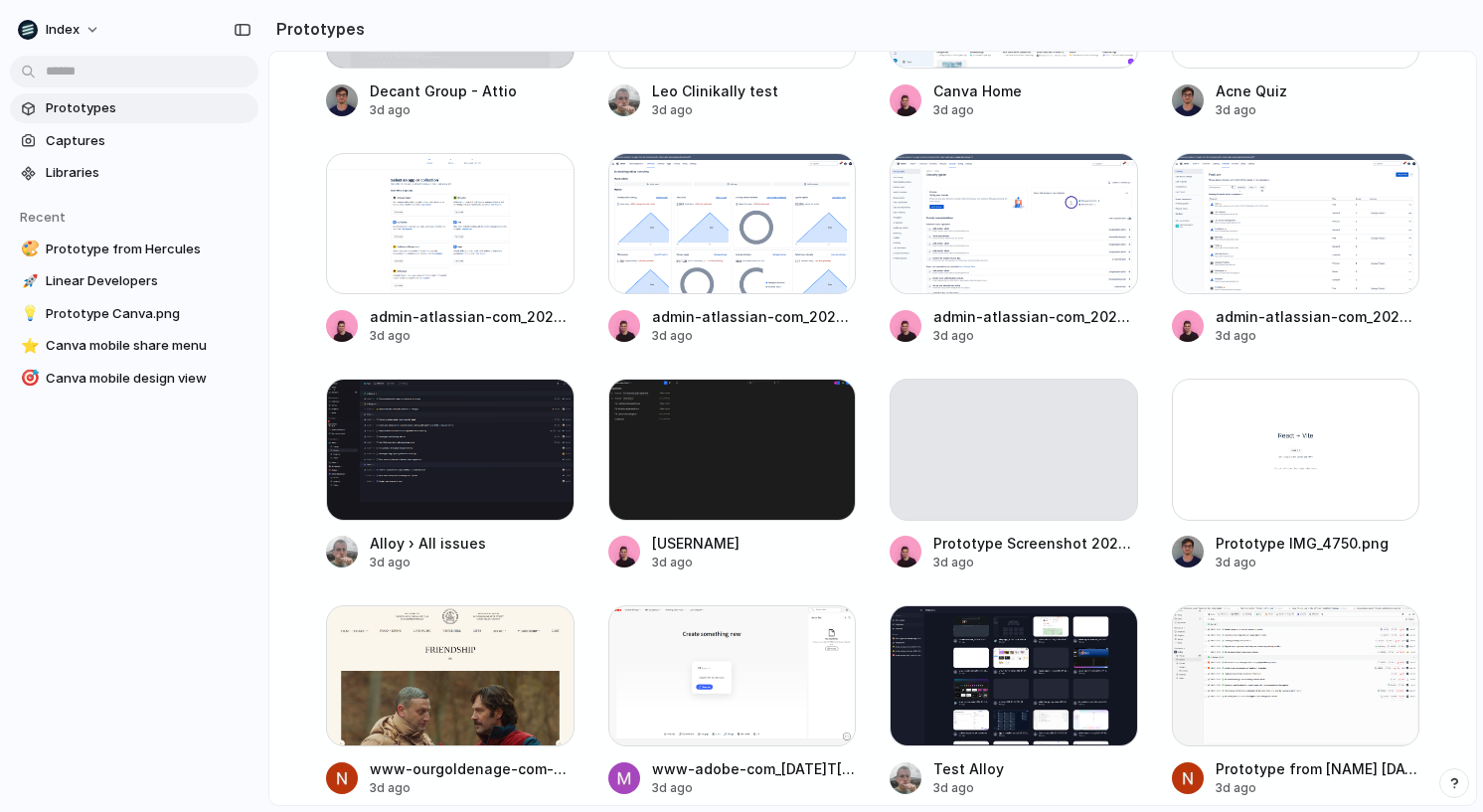 click on "Capture today, build tomorrow Clone web app Clone screenshot Start from existing page Linear Prototypes Last edited Prototype from Hercules 1m ago Raycast - Your shortcut to everything 1h ago Linear Developers 1h ago Prototype Canva.png 12h ago Subscriptions 20h ago [WEBSITE] 22h ago Linear mobile projects view 1d ago Canva mobile design view 1d ago Instagram notifications 1d ago iOS Files app 1d ago Canva mobile home view 1d ago Linear mobile list view 1d ago Slack mobile channel view 1d ago Canva mobile share menu 1d ago Slack mobile channel messages view 1d ago Linear mobile filter menu 1d ago 1Password iOS lock screen 1d ago Superhuman iOS app 1d ago Airbnb iOS messages view 1d ago Twitter iOS DMs view 1d ago X iOS feed 1d ago Airbnb iOS messages 1d ago Safari iOS Vibe tunnel 1d ago Airbnb iOS home screen 1d ago NetBank - Home 1d ago Google 1d ago Stake iOS app 1d ago [Screenshot] Slack desktop app 1d ago Airbnb review 1d ago Home - Canva 1d ago [FIRST] [LAST] 2d ago 2d ago 2d ago" at bounding box center (873, 428) 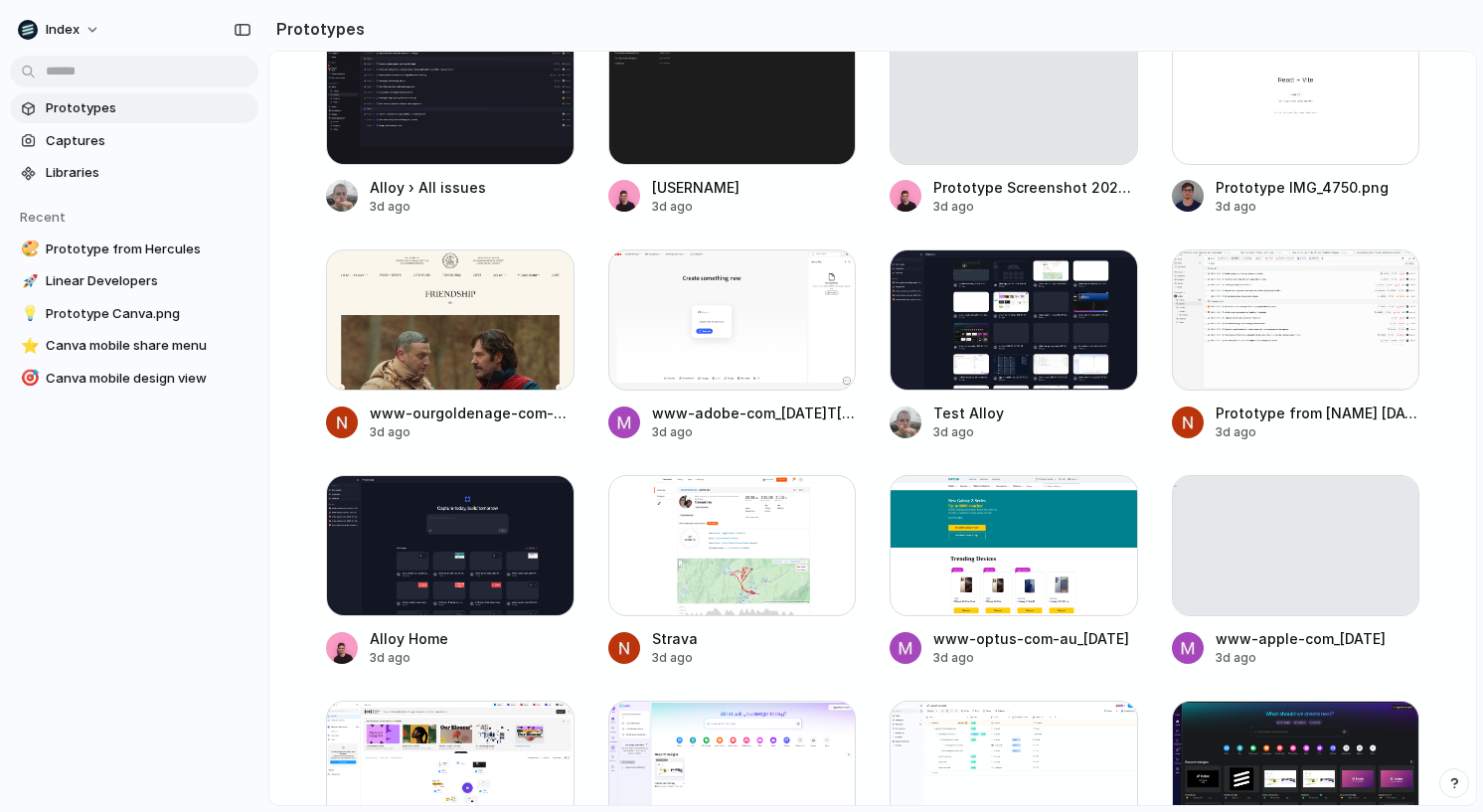 scroll, scrollTop: 4423, scrollLeft: 0, axis: vertical 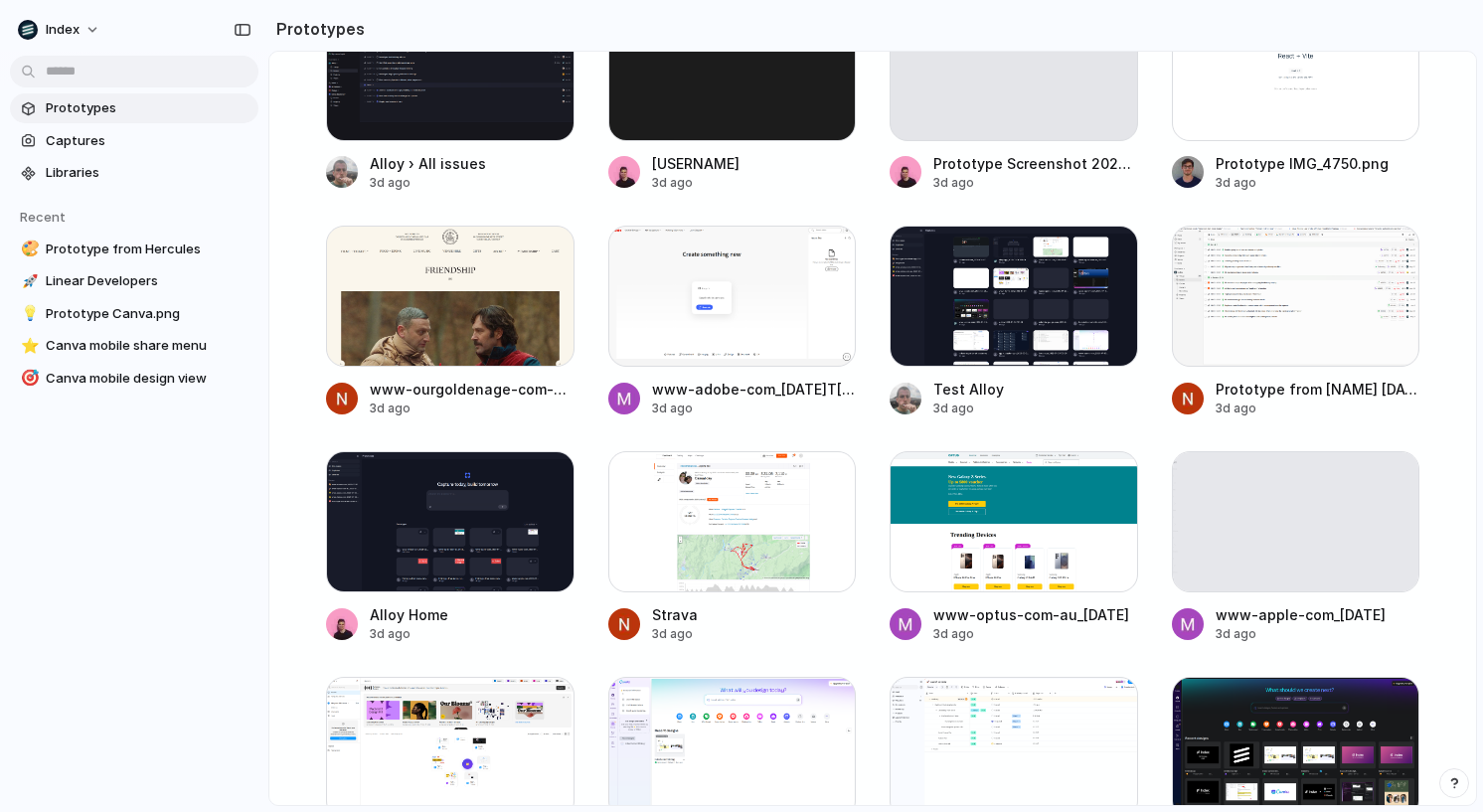 click on "Capture today, build tomorrow Clone web app Clone screenshot Start from existing page Linear Prototypes Last edited Prototype from Hercules 1m ago Raycast - Your shortcut to everything 1h ago Linear Developers 1h ago Prototype Canva.png 12h ago Subscriptions 20h ago [WEBSITE] 22h ago Linear mobile projects view 1d ago Canva mobile design view 1d ago Instagram notifications 1d ago iOS Files app 1d ago Canva mobile home view 1d ago Linear mobile list view 1d ago Slack mobile channel view 1d ago Canva mobile share menu 1d ago Slack mobile channel messages view 1d ago Linear mobile filter menu 1d ago 1Password iOS lock screen 1d ago Superhuman iOS app 1d ago Airbnb iOS messages view 1d ago Twitter iOS DMs view 1d ago X iOS feed 1d ago Airbnb iOS messages 1d ago Safari iOS Vibe tunnel 1d ago Airbnb iOS home screen 1d ago NetBank - Home 1d ago Google 1d ago Stake iOS app 1d ago [Screenshot] Slack desktop app 1d ago Airbnb review 1d ago Home - Canva 1d ago [FIRST] [LAST] 2d ago 2d ago 2d ago" at bounding box center (873, 428) 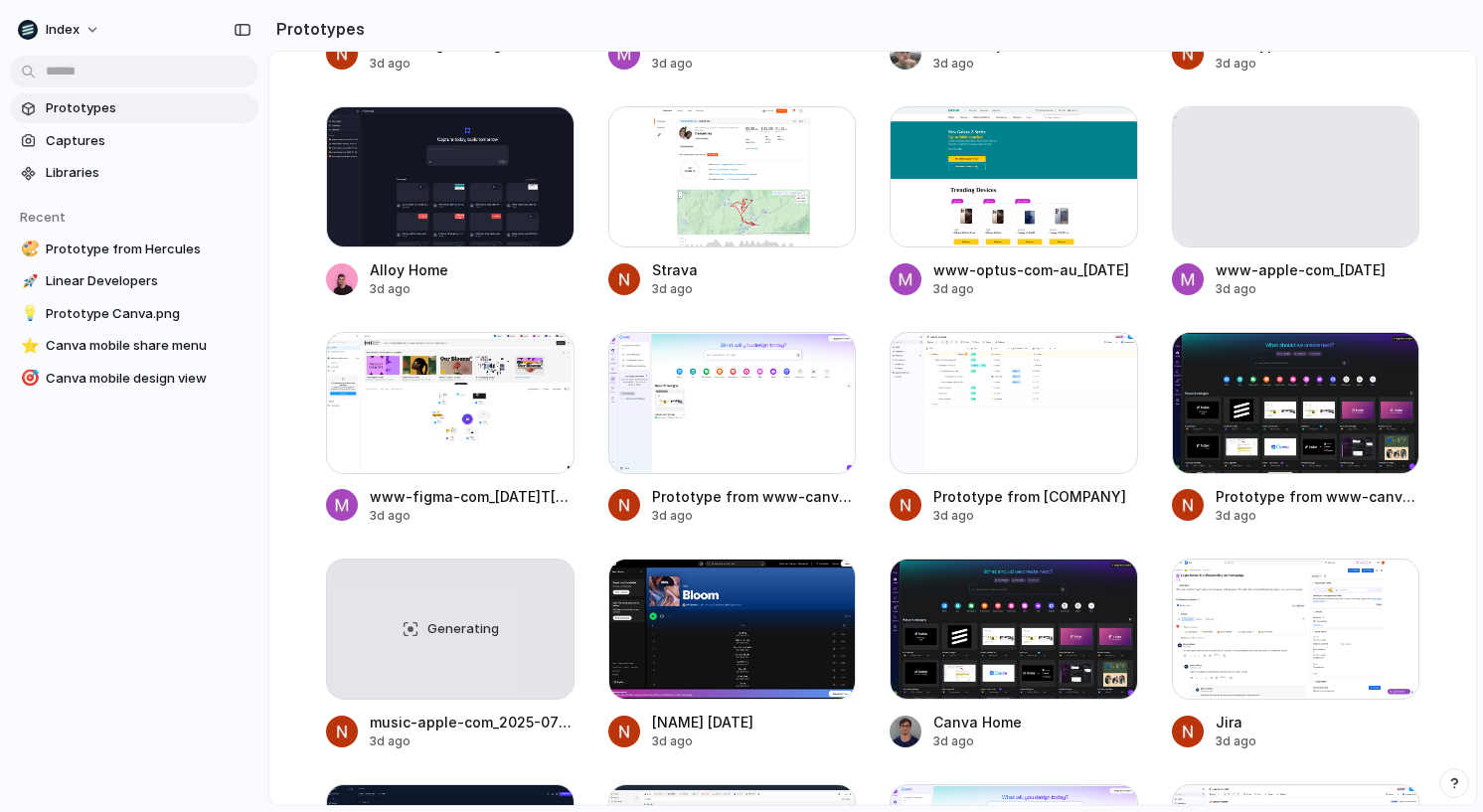 scroll, scrollTop: 4766, scrollLeft: 0, axis: vertical 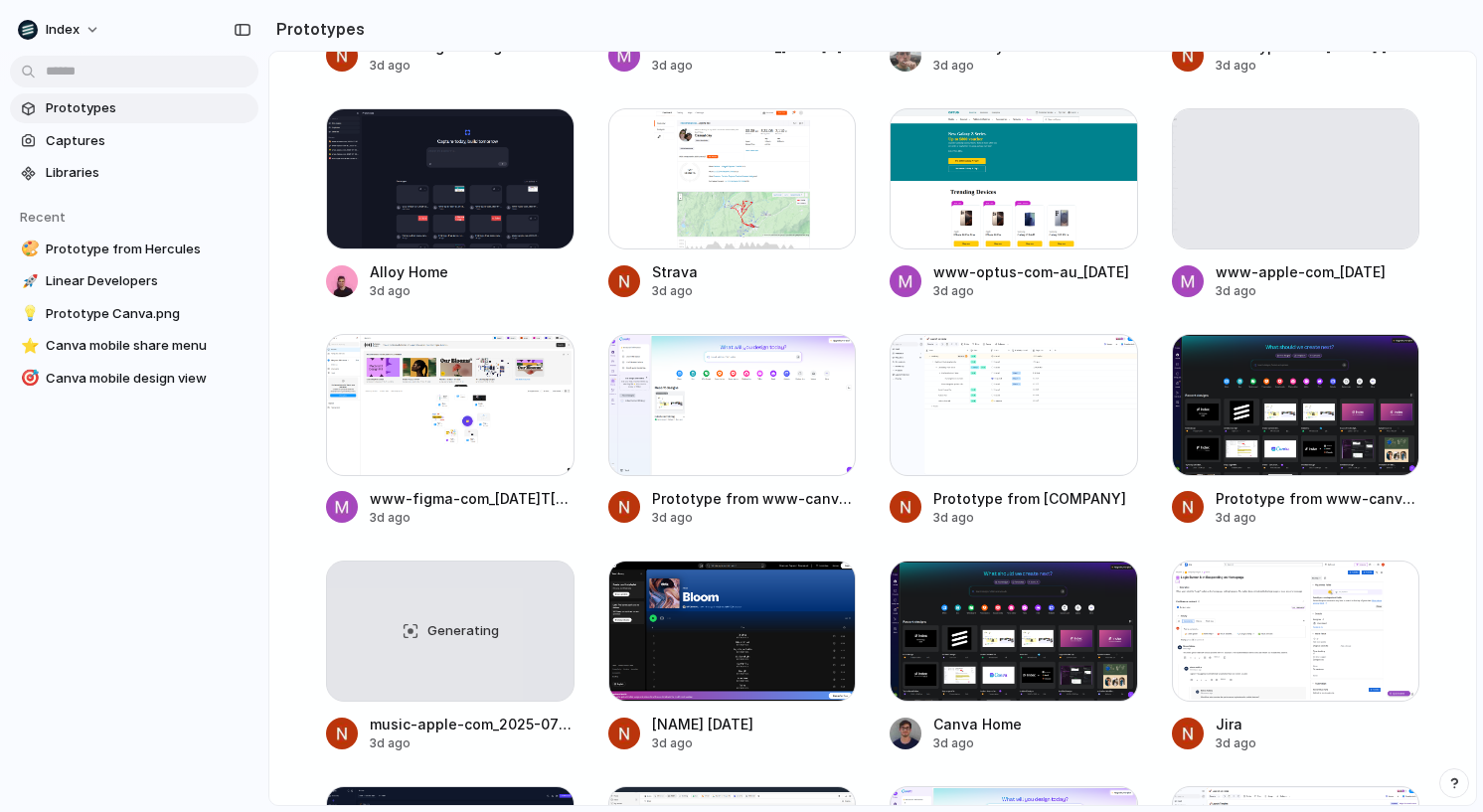 click on "Capture today, build tomorrow Clone web app Clone screenshot Start from existing page Linear Prototypes Last edited Prototype from Hercules 1m ago Raycast - Your shortcut to everything 1h ago Linear Developers 1h ago Prototype Canva.png 12h ago Subscriptions 20h ago [WEBSITE] 22h ago Linear mobile projects view 1d ago Canva mobile design view 1d ago Instagram notifications 1d ago iOS Files app 1d ago Canva mobile home view 1d ago Linear mobile list view 1d ago Slack mobile channel view 1d ago Canva mobile share menu 1d ago Slack mobile channel messages view 1d ago Linear mobile filter menu 1d ago 1Password iOS lock screen 1d ago Superhuman iOS app 1d ago Airbnb iOS messages view 1d ago Twitter iOS DMs view 1d ago X iOS feed 1d ago Airbnb iOS messages 1d ago Safari iOS Vibe tunnel 1d ago Airbnb iOS home screen 1d ago NetBank - Home 1d ago Google 1d ago Stake iOS app 1d ago [Screenshot] Slack desktop app 1d ago Airbnb review 1d ago Home - Canva 1d ago [FIRST] [LAST] 2d ago 2d ago 2d ago" at bounding box center (873, 428) 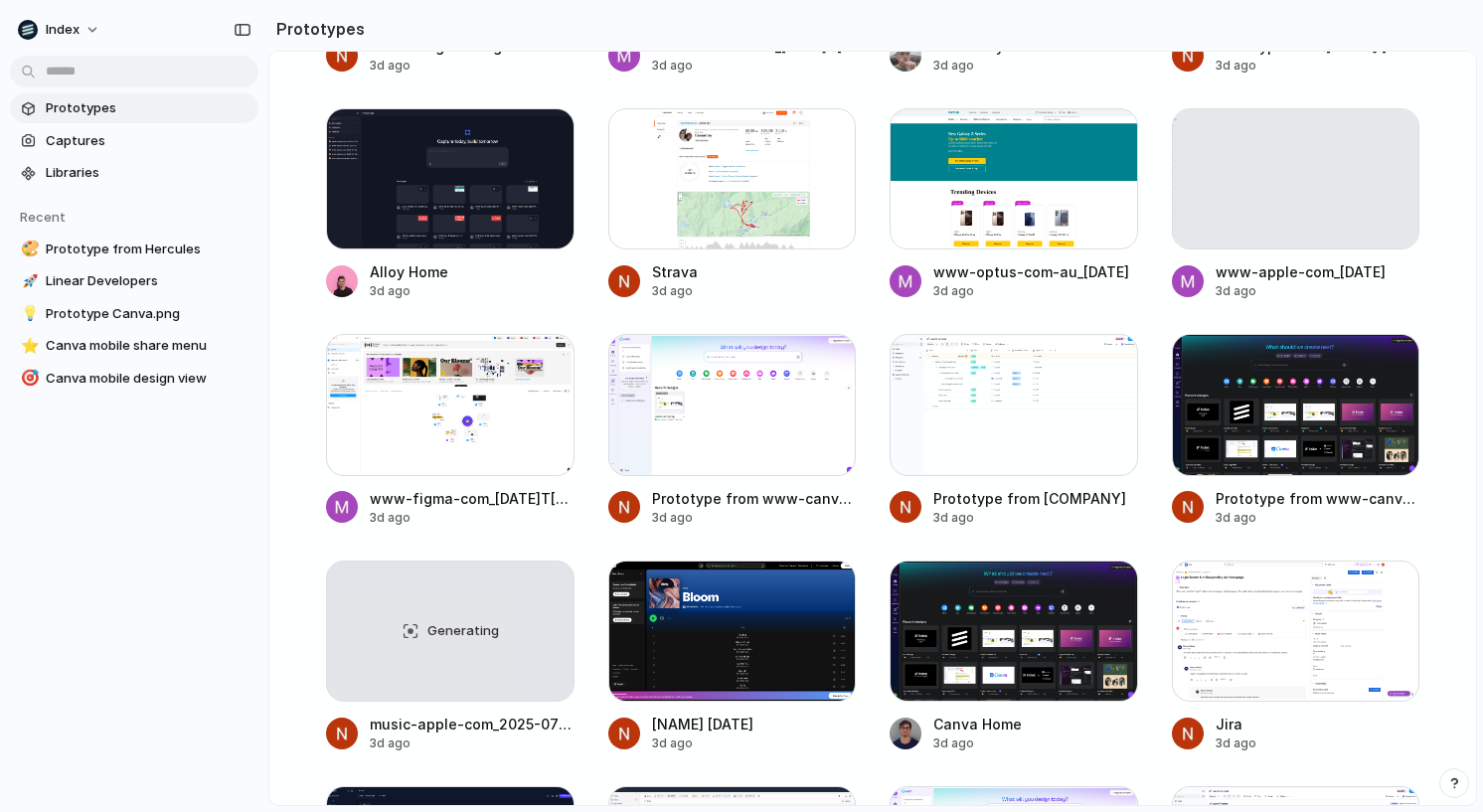 click on "Capture today, build tomorrow Clone web app Clone screenshot Start from existing page Linear Prototypes Last edited Prototype from Hercules 1m ago Raycast - Your shortcut to everything 1h ago Linear Developers 1h ago Prototype Canva.png 12h ago Subscriptions 20h ago [WEBSITE] 22h ago Linear mobile projects view 1d ago Canva mobile design view 1d ago Instagram notifications 1d ago iOS Files app 1d ago Canva mobile home view 1d ago Linear mobile list view 1d ago Slack mobile channel view 1d ago Canva mobile share menu 1d ago Slack mobile channel messages view 1d ago Linear mobile filter menu 1d ago 1Password iOS lock screen 1d ago Superhuman iOS app 1d ago Airbnb iOS messages view 1d ago Twitter iOS DMs view 1d ago X iOS feed 1d ago Airbnb iOS messages 1d ago Safari iOS Vibe tunnel 1d ago Airbnb iOS home screen 1d ago NetBank - Home 1d ago Google 1d ago Stake iOS app 1d ago [Screenshot] Slack desktop app 1d ago Airbnb review 1d ago Home - Canva 1d ago [FIRST] [LAST] 2d ago 2d ago 2d ago" at bounding box center [873, 428] 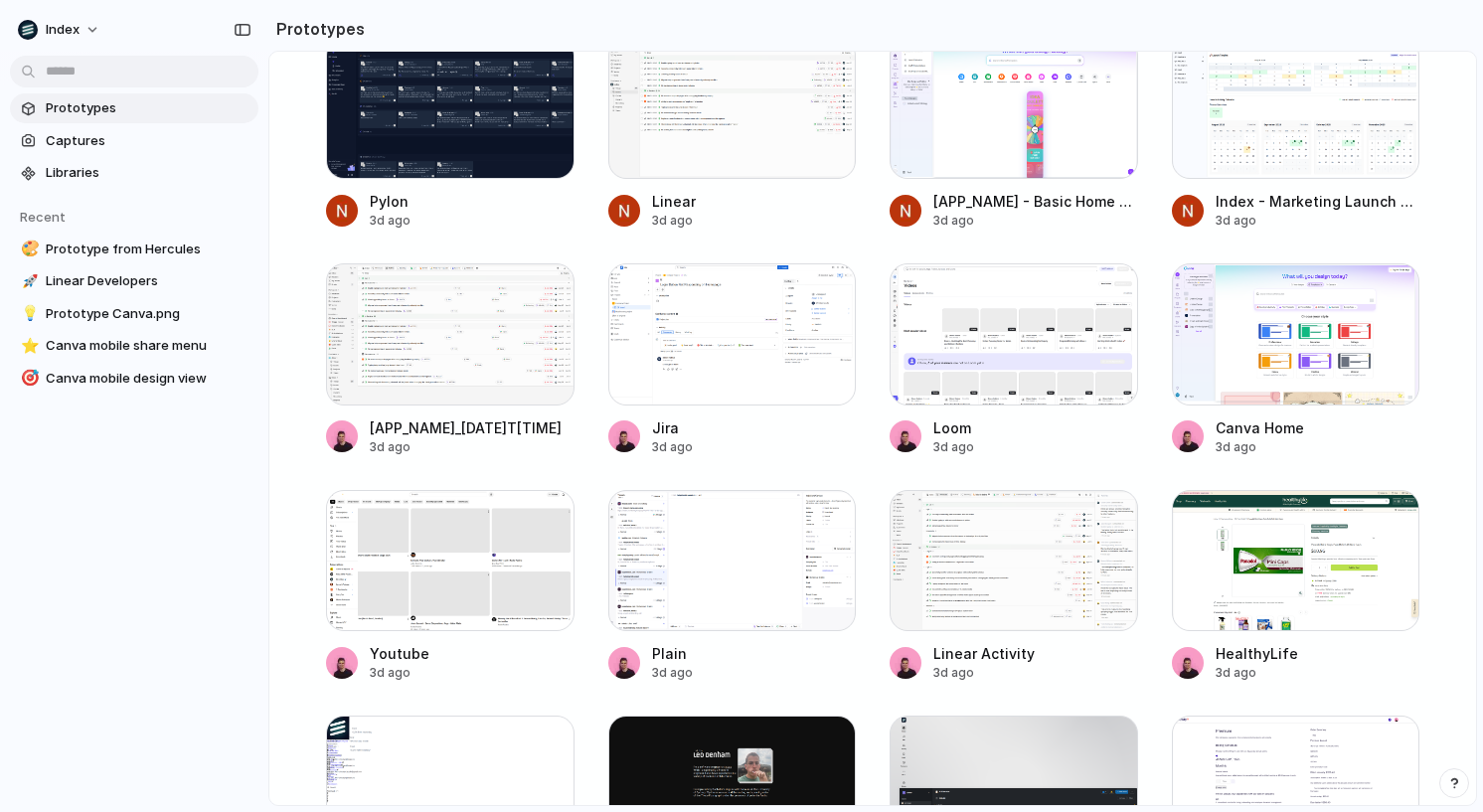 scroll, scrollTop: 5554, scrollLeft: 0, axis: vertical 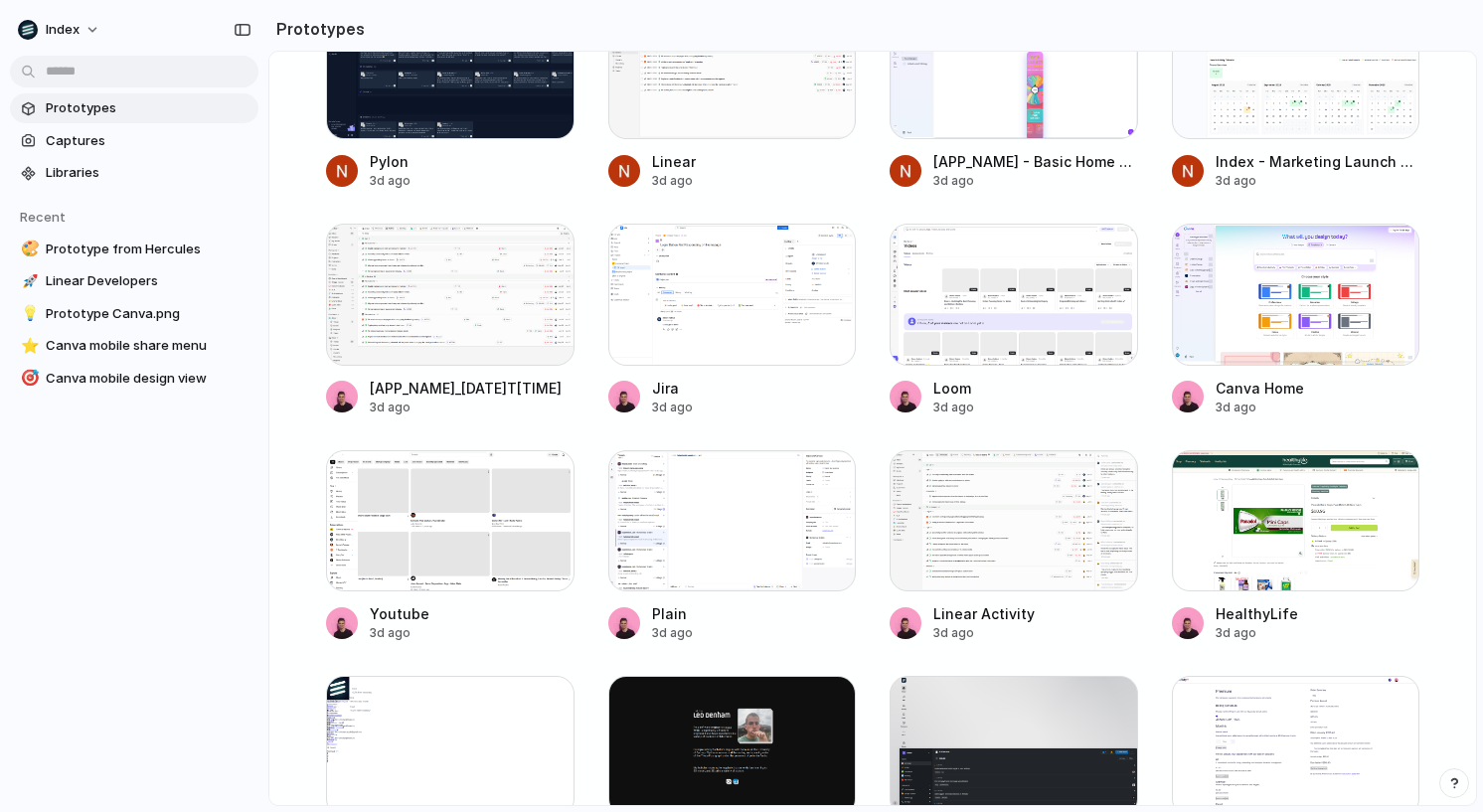 click on "Capture today, build tomorrow Clone web app Clone screenshot Start from existing page Linear Prototypes Last edited Prototype from Hercules 1m ago Raycast - Your shortcut to everything 1h ago Linear Developers 1h ago Prototype Canva.png 12h ago Subscriptions 20h ago [WEBSITE] 22h ago Linear mobile projects view 1d ago Canva mobile design view 1d ago Instagram notifications 1d ago iOS Files app 1d ago Canva mobile home view 1d ago Linear mobile list view 1d ago Slack mobile channel view 1d ago Canva mobile share menu 1d ago Slack mobile channel messages view 1d ago Linear mobile filter menu 1d ago 1Password iOS lock screen 1d ago Superhuman iOS app 1d ago Airbnb iOS messages view 1d ago Twitter iOS DMs view 1d ago X iOS feed 1d ago Airbnb iOS messages 1d ago Safari iOS Vibe tunnel 1d ago Airbnb iOS home screen 1d ago NetBank - Home 1d ago Google 1d ago Stake iOS app 1d ago [Screenshot] Slack desktop app 1d ago Airbnb review 1d ago Home - Canva 1d ago [FIRST] [LAST] 2d ago 2d ago 2d ago" at bounding box center [873, 428] 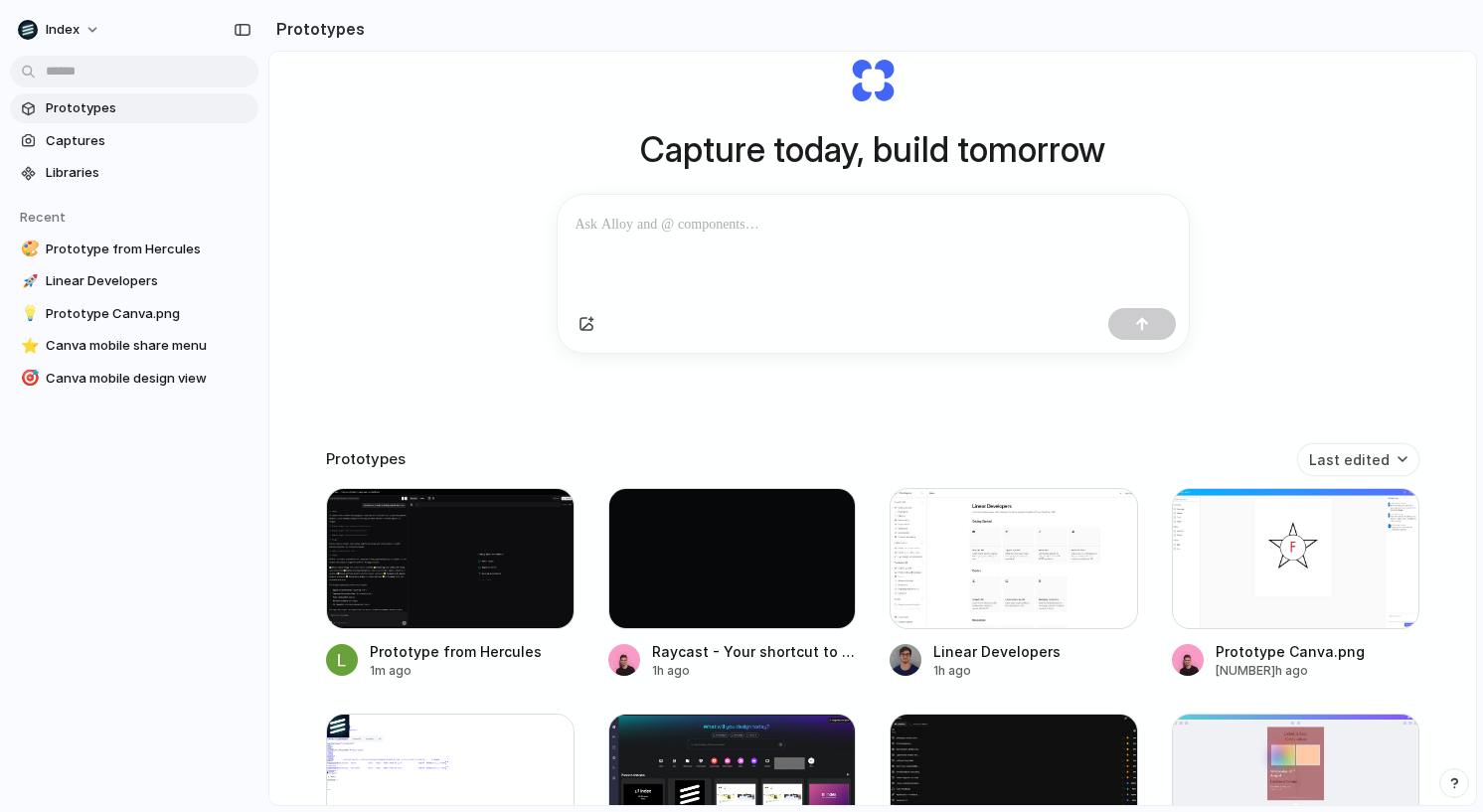 scroll, scrollTop: 0, scrollLeft: 0, axis: both 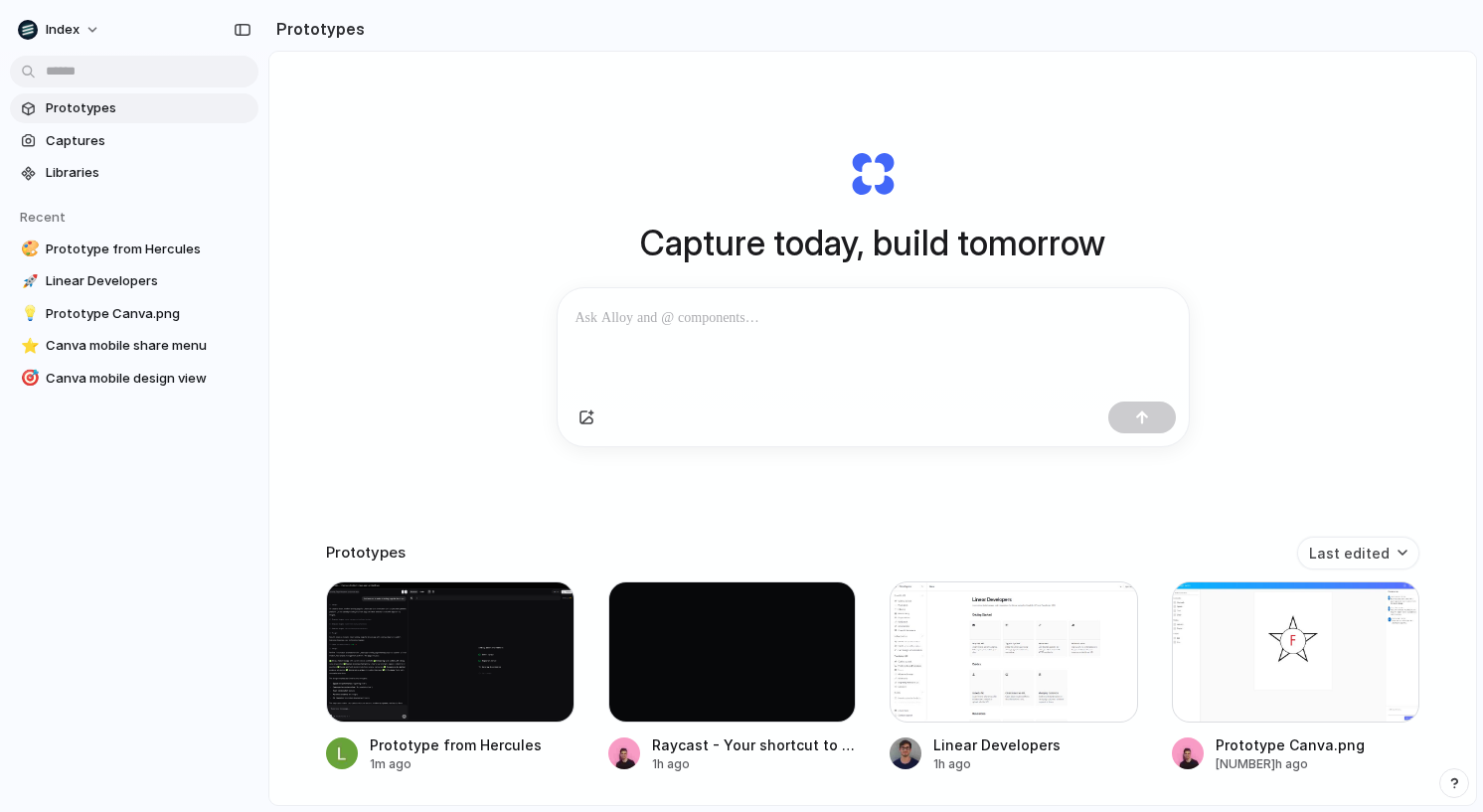 click on "Capture today, build tomorrow" at bounding box center [873, 243] 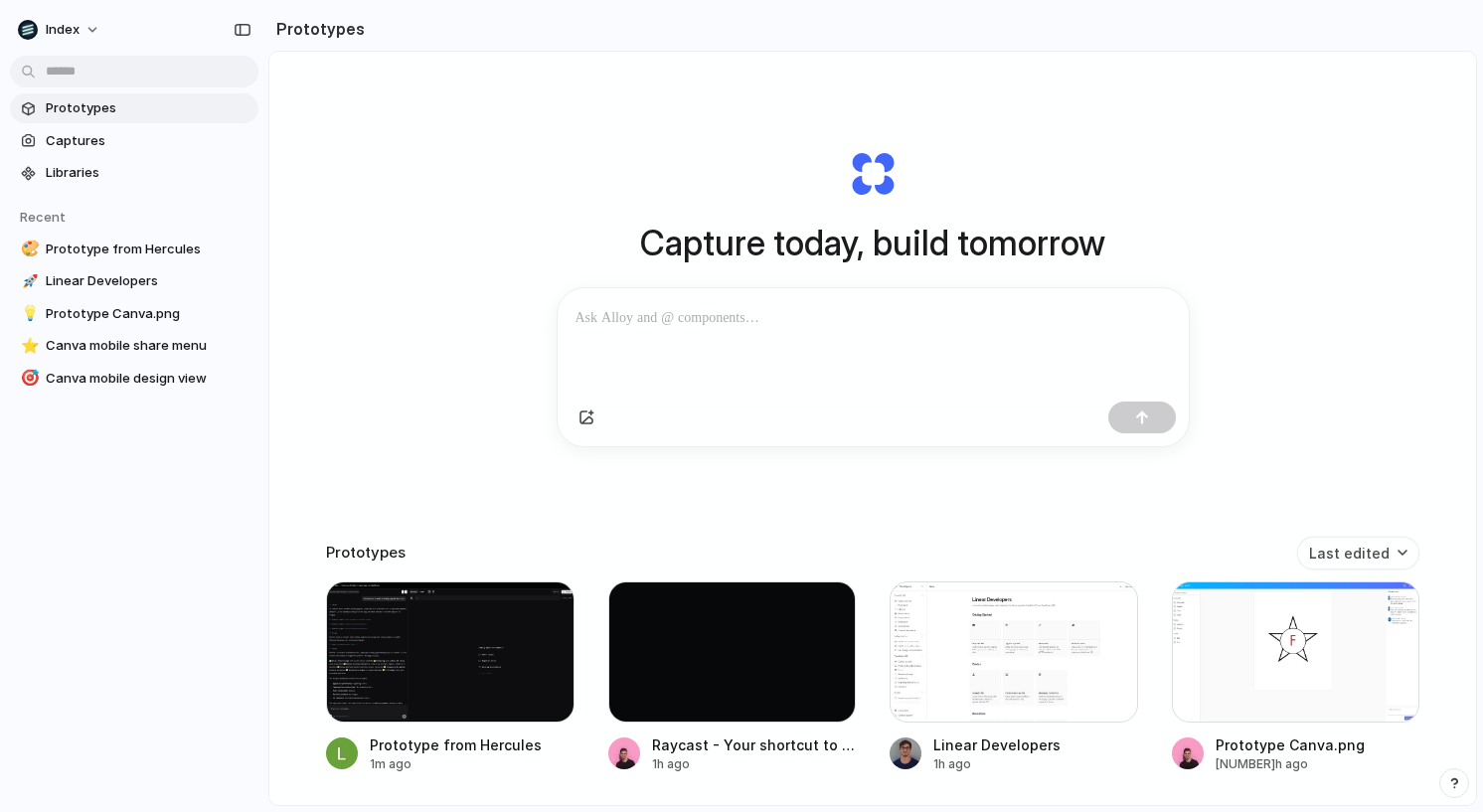 click on "Capture today, build tomorrow Clone web app Clone screenshot Start from existing page Linear Prototypes Last edited Prototype from Hercules 1m ago Raycast - Your shortcut to everything 1h ago Linear Developers 1h ago Prototype Canva.png 12h ago Subscriptions 20h ago [WEBSITE] 22h ago Linear mobile projects view 1d ago Canva mobile design view 1d ago Instagram notifications 1d ago iOS Files app 1d ago Canva mobile home view 1d ago Linear mobile list view 1d ago Slack mobile channel view 1d ago Canva mobile share menu 1d ago Slack mobile channel messages view 1d ago Linear mobile filter menu 1d ago 1Password iOS lock screen 1d ago Superhuman iOS app 1d ago Airbnb iOS messages view 1d ago Twitter iOS DMs view 1d ago X iOS feed 1d ago Airbnb iOS messages 1d ago Safari iOS Vibe tunnel 1d ago Airbnb iOS home screen 1d ago NetBank - Home 1d ago Google 1d ago Stake iOS app 1d ago [Screenshot] Slack desktop app 1d ago Airbnb review 1d ago Home - Canva 1d ago [FIRST] [LAST] 2d ago 2d ago 2d ago" at bounding box center (873, 481) 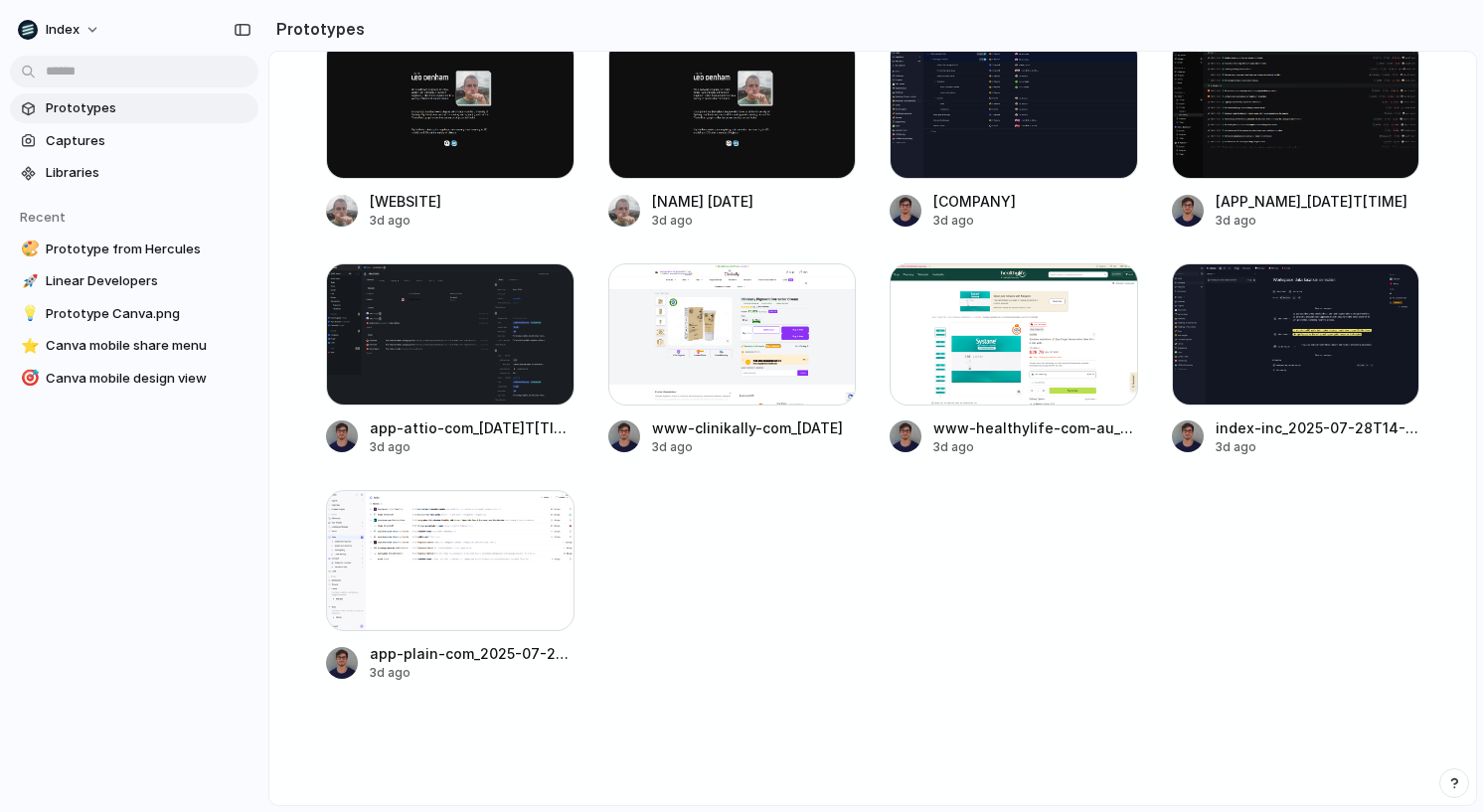 scroll, scrollTop: 6872, scrollLeft: 0, axis: vertical 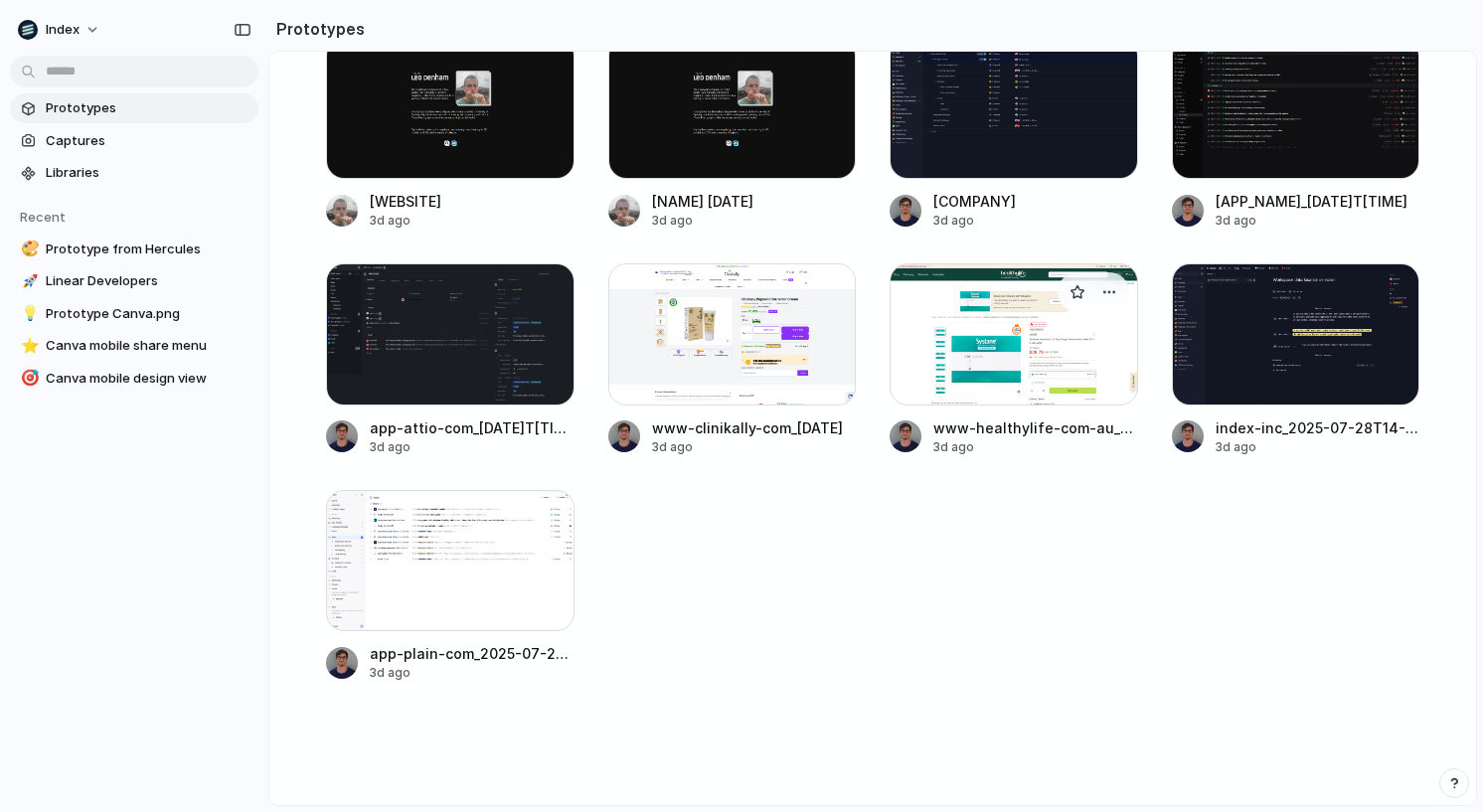 click at bounding box center (1014, 334) 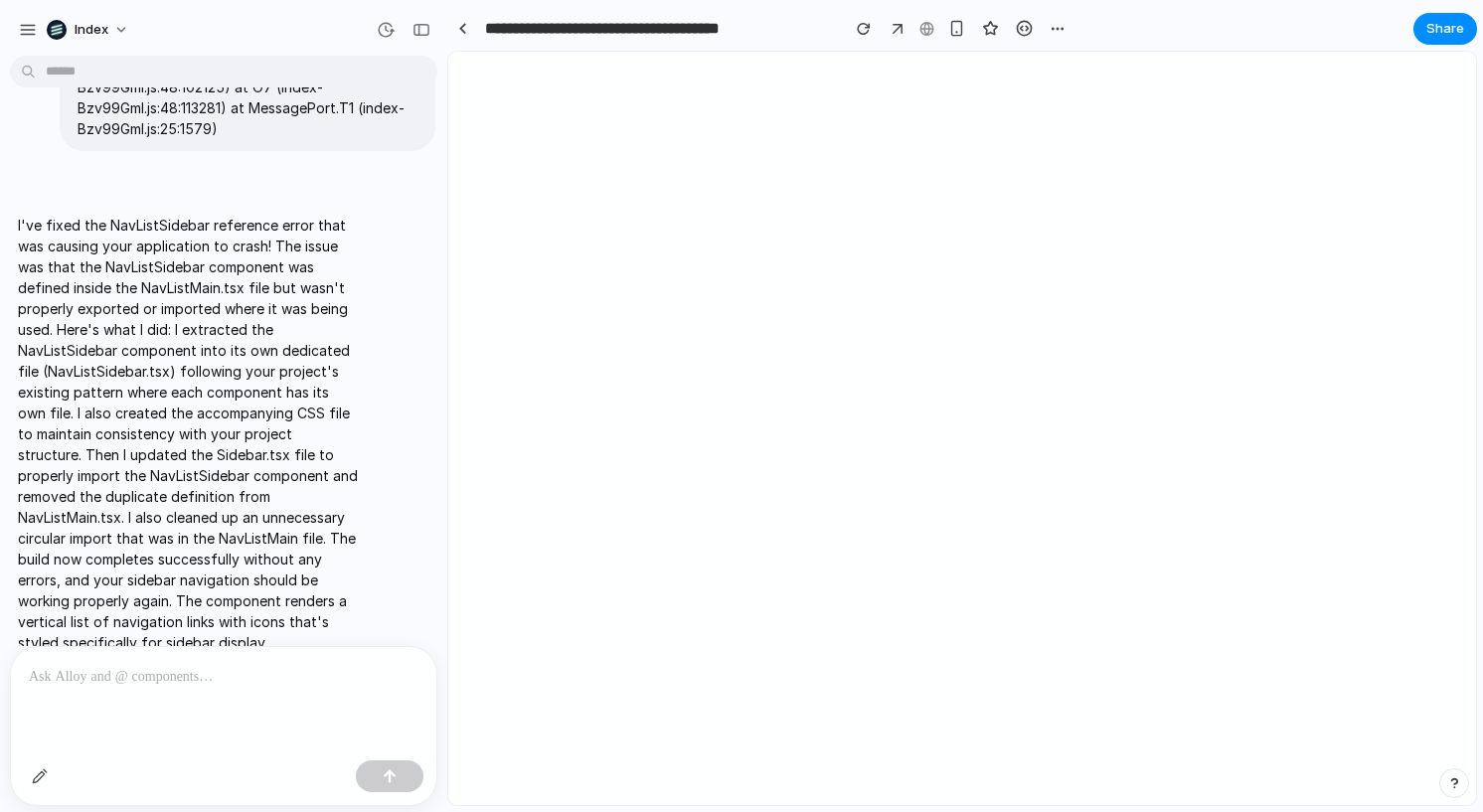 scroll, scrollTop: 678, scrollLeft: 0, axis: vertical 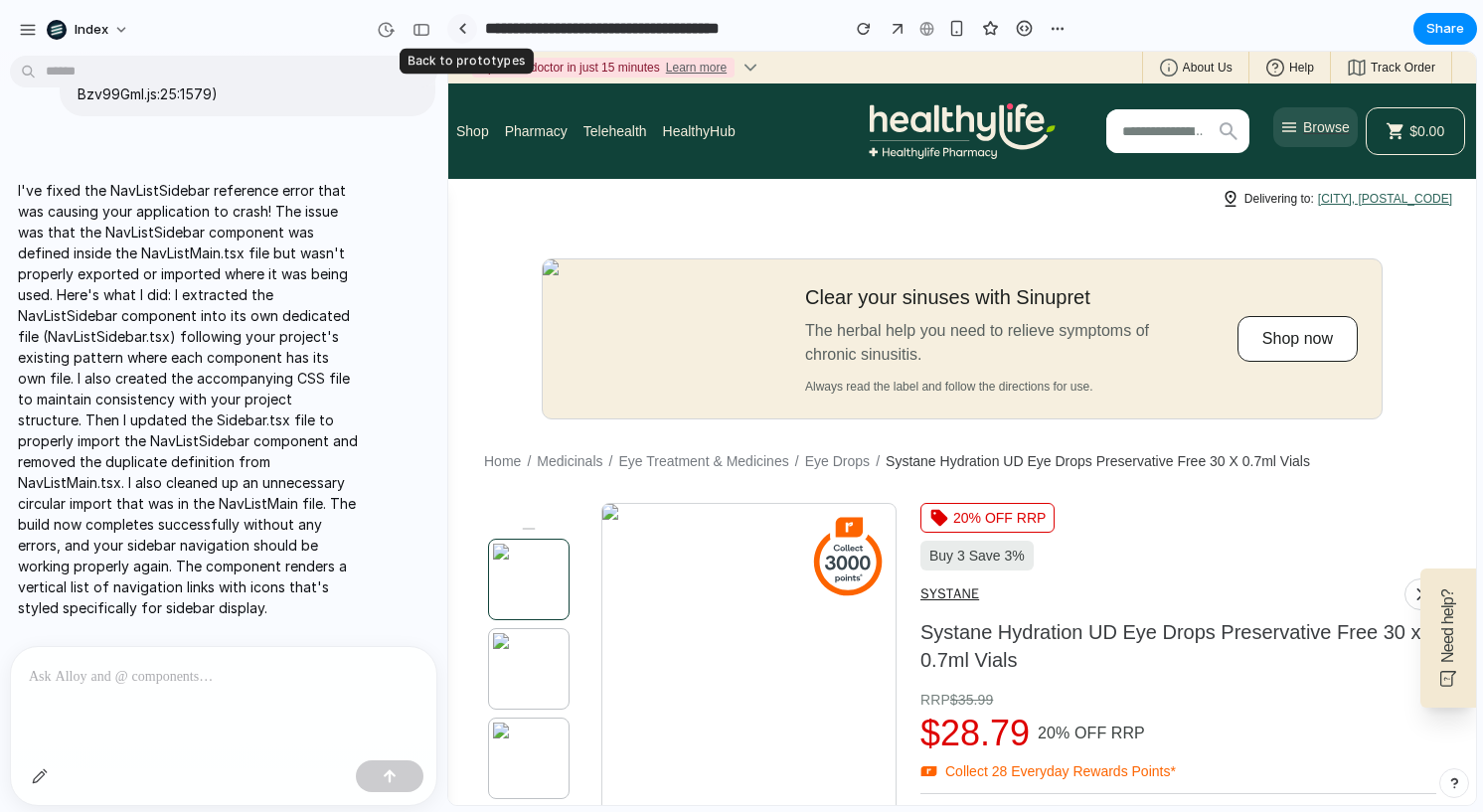 click at bounding box center (462, 29) 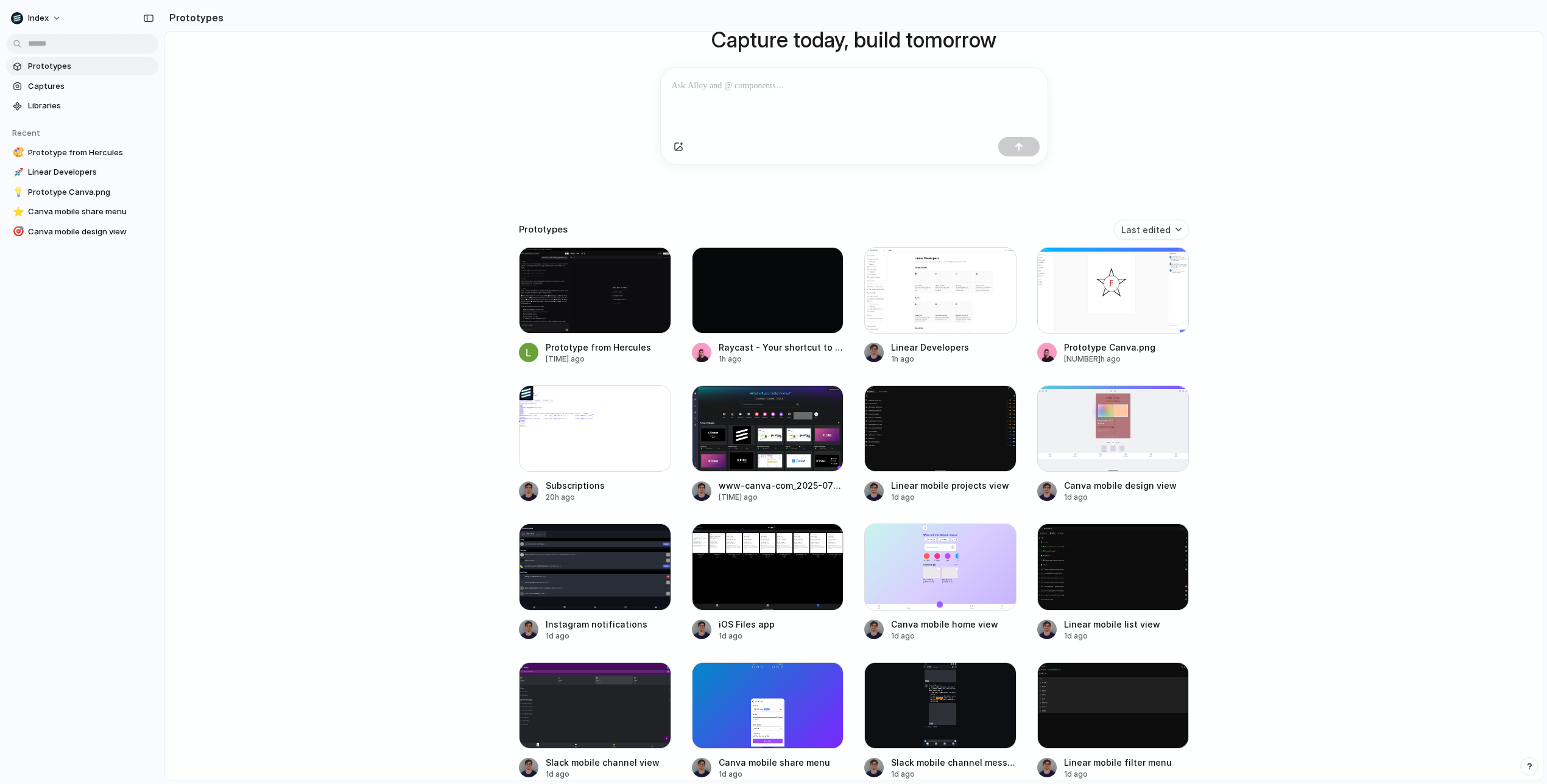 scroll, scrollTop: 108, scrollLeft: 0, axis: vertical 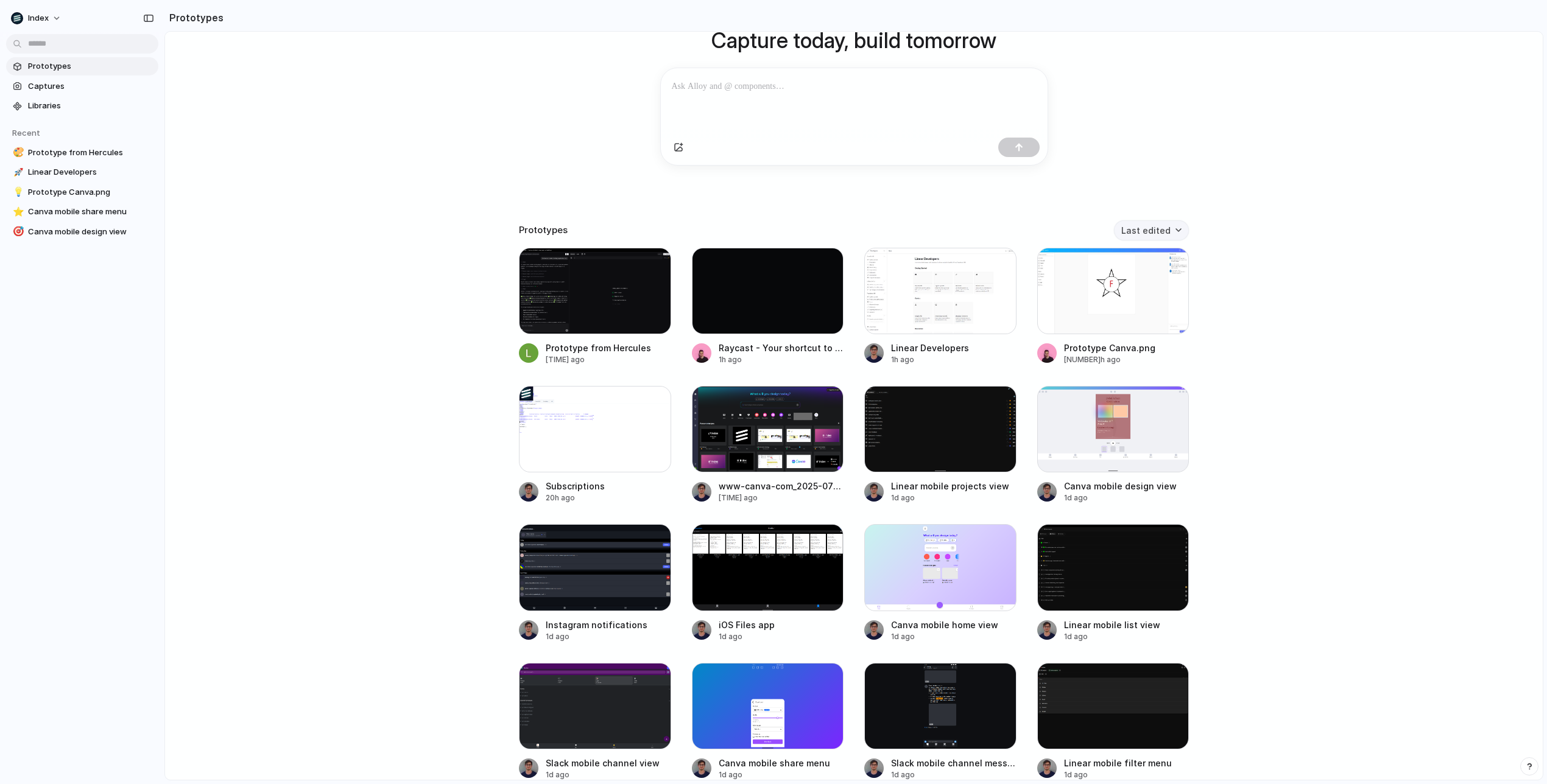 click on "Last edited" at bounding box center [1151, 230] 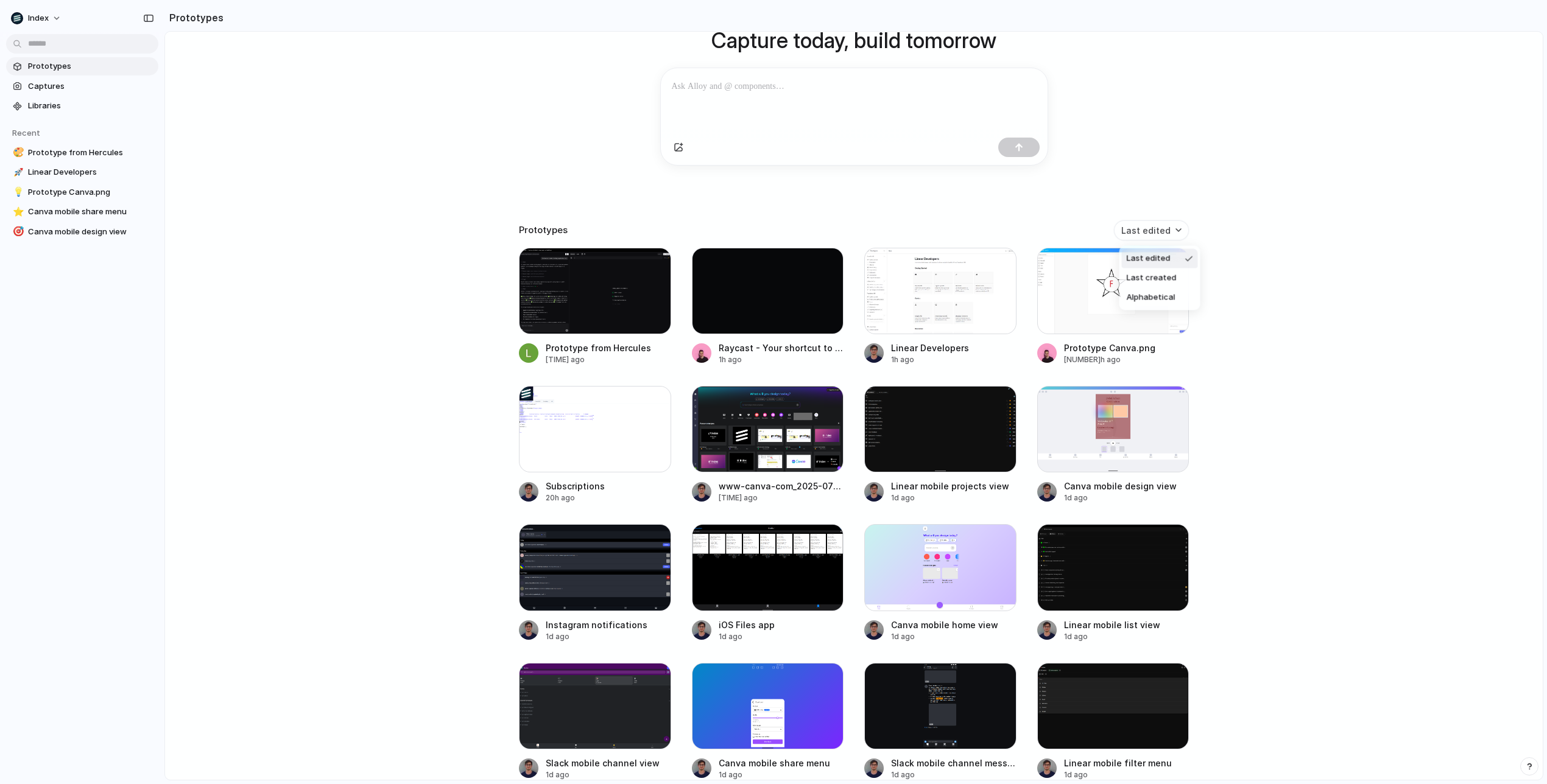 click on "Last edited Last created Alphabetical" at bounding box center (774, 392) 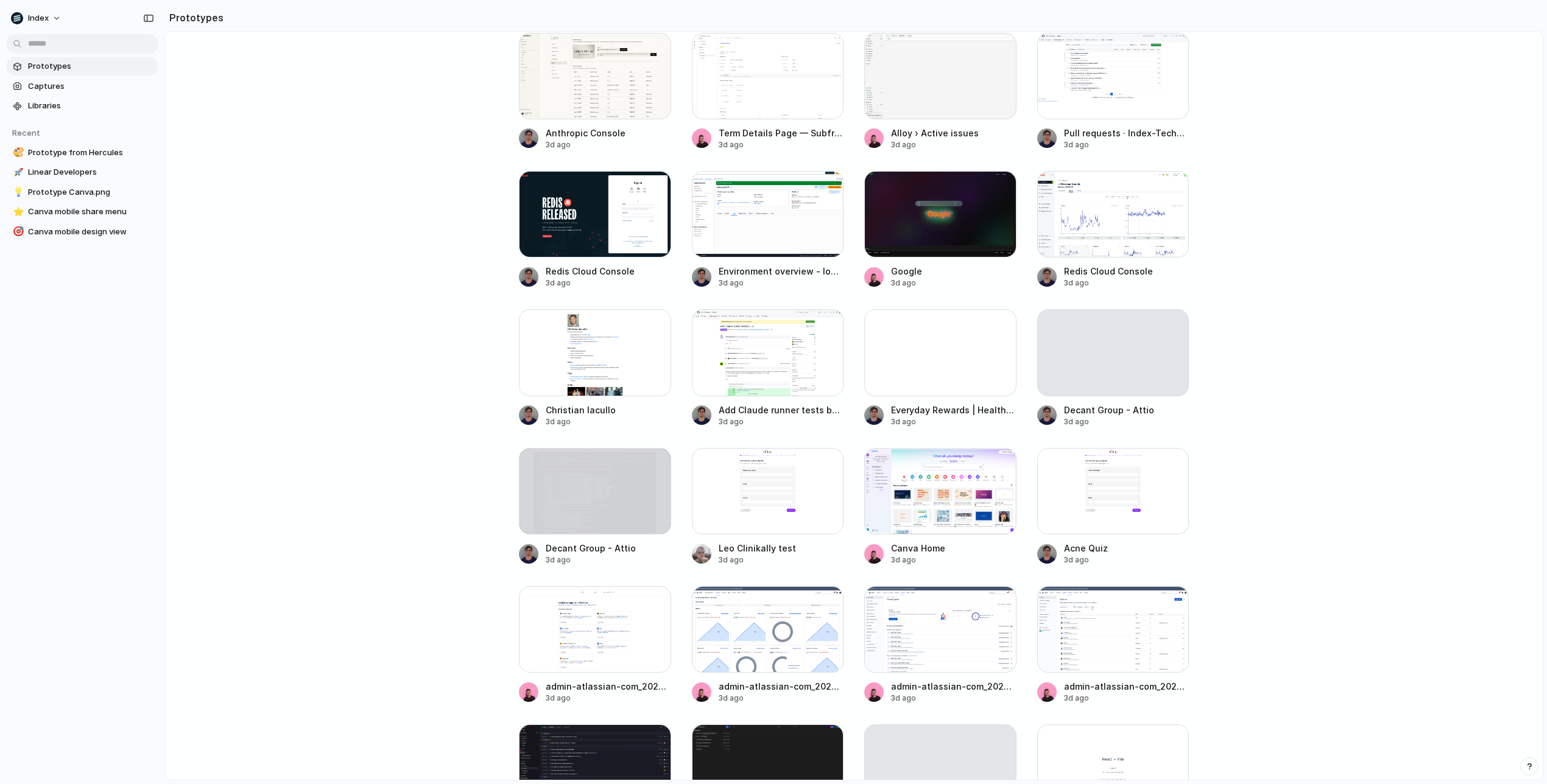 scroll, scrollTop: 1983, scrollLeft: 0, axis: vertical 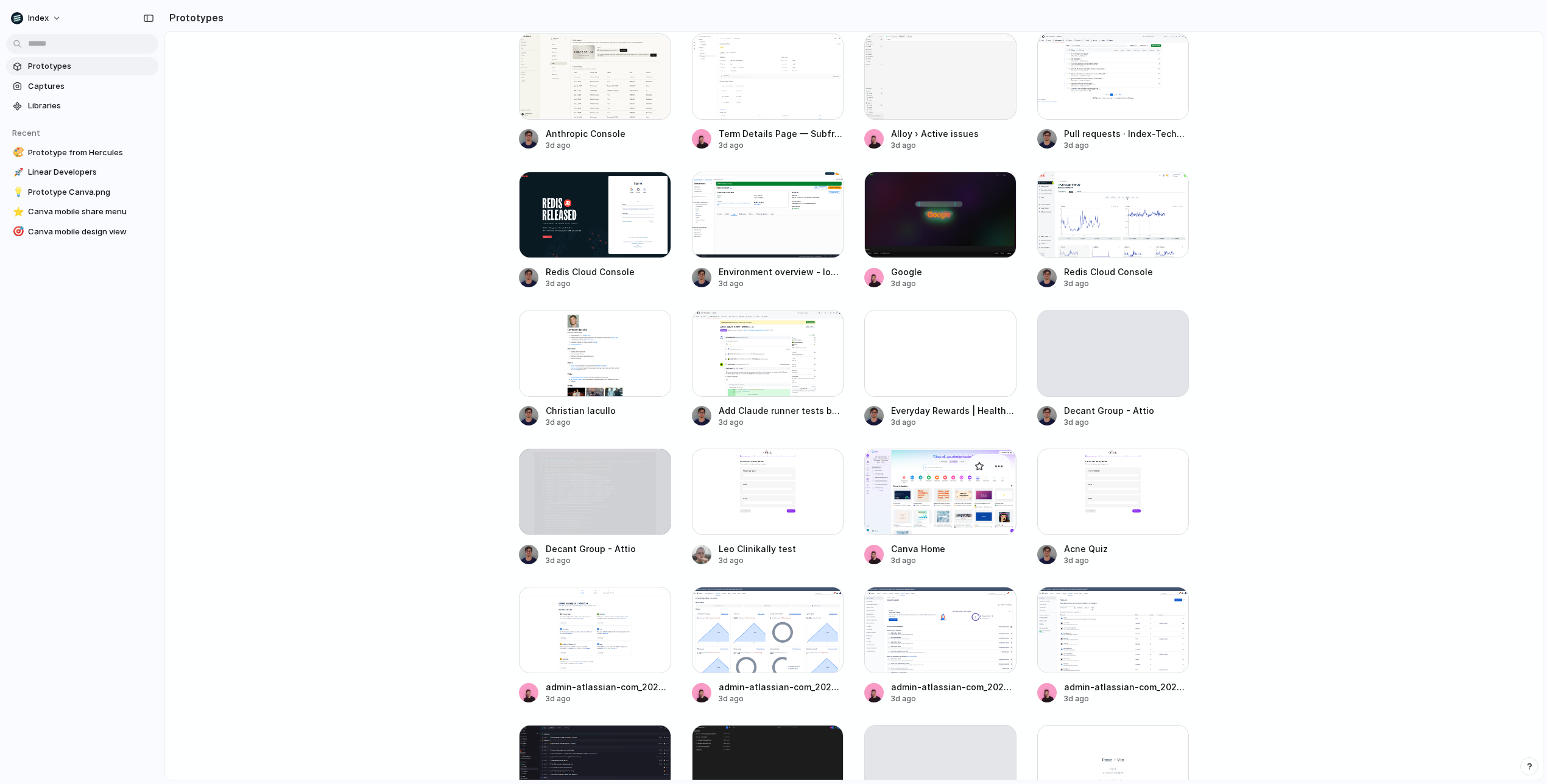 click at bounding box center [940, 492] 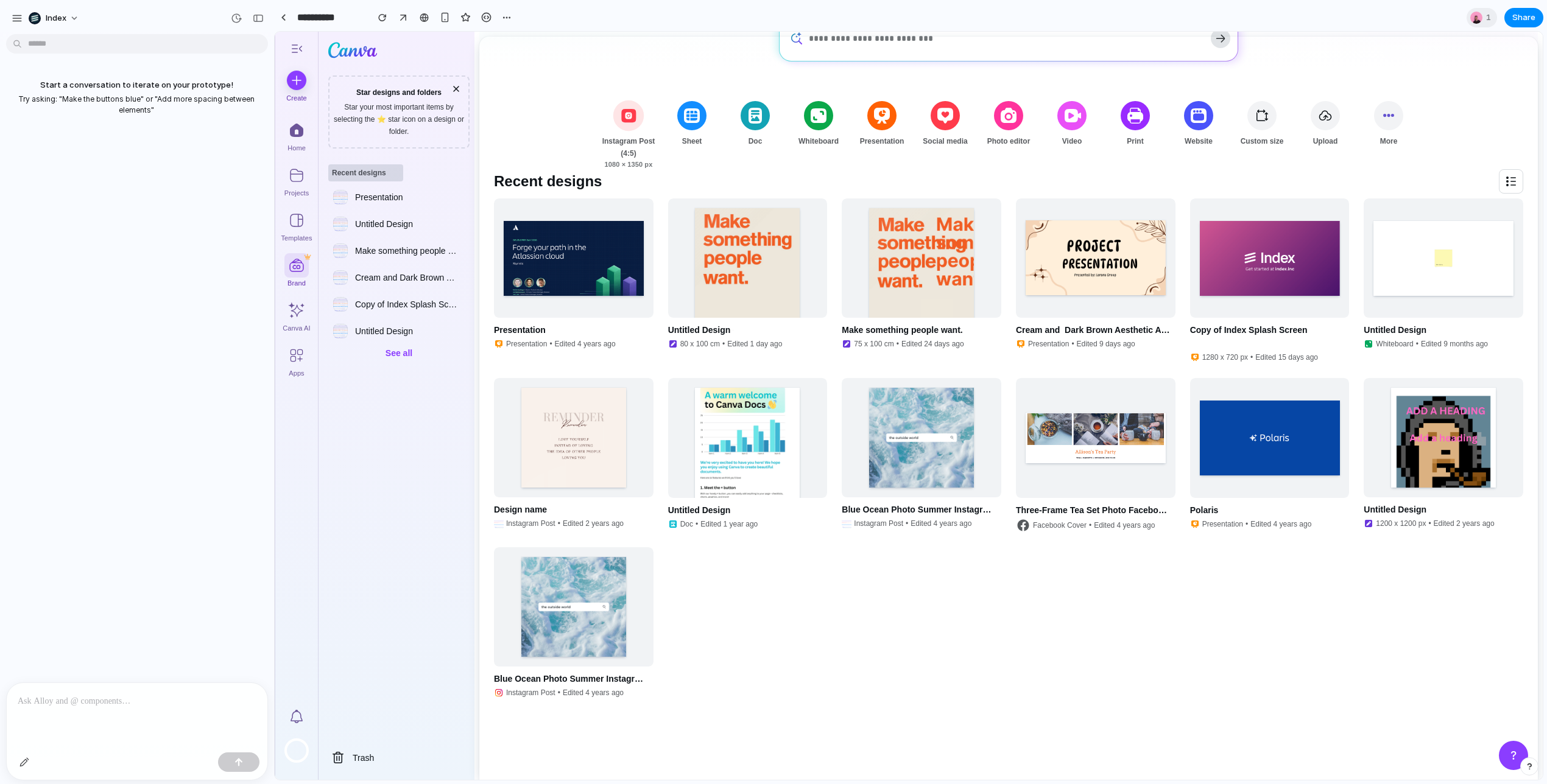 scroll, scrollTop: 0, scrollLeft: 0, axis: both 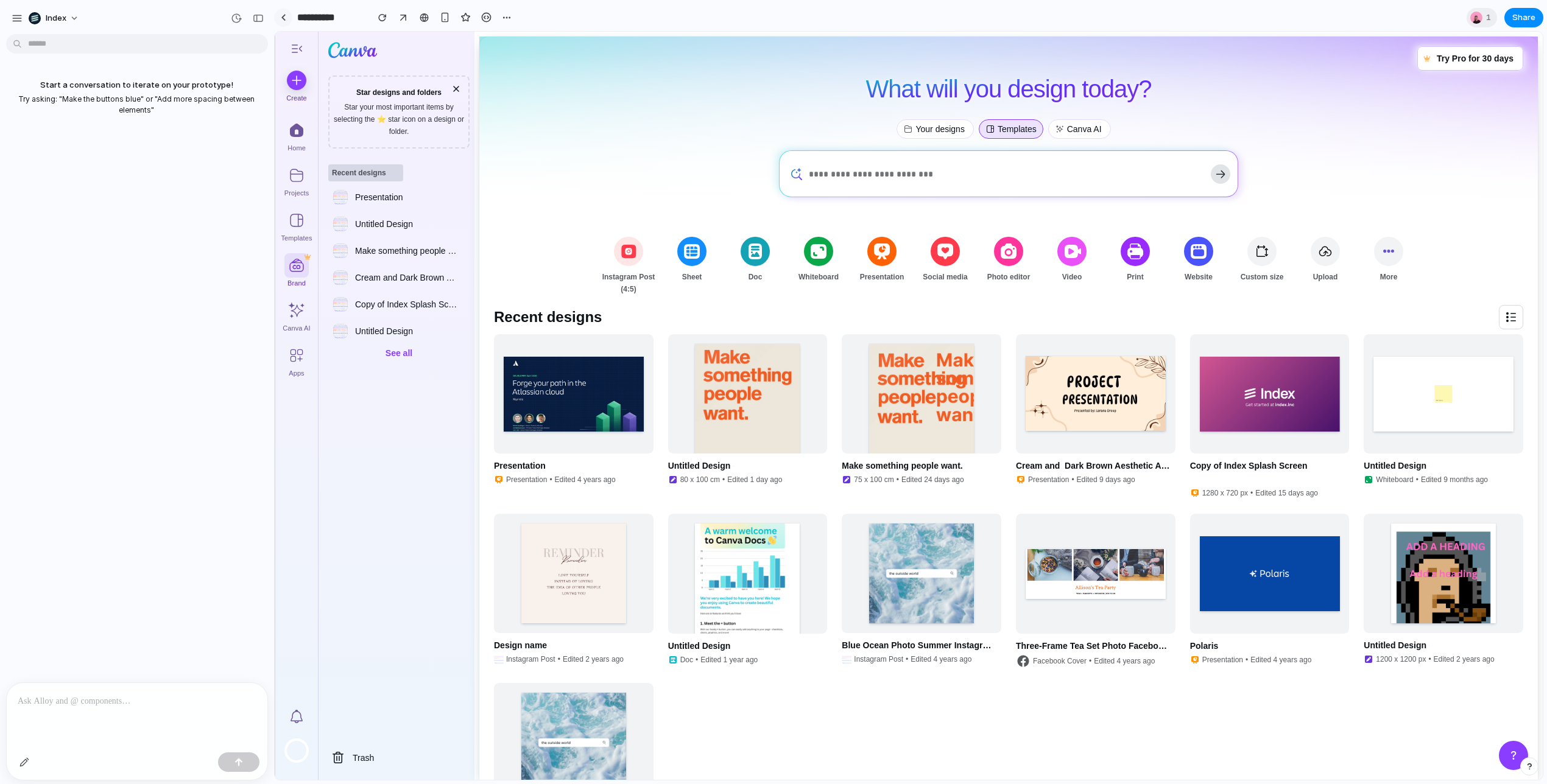 click at bounding box center [283, 18] 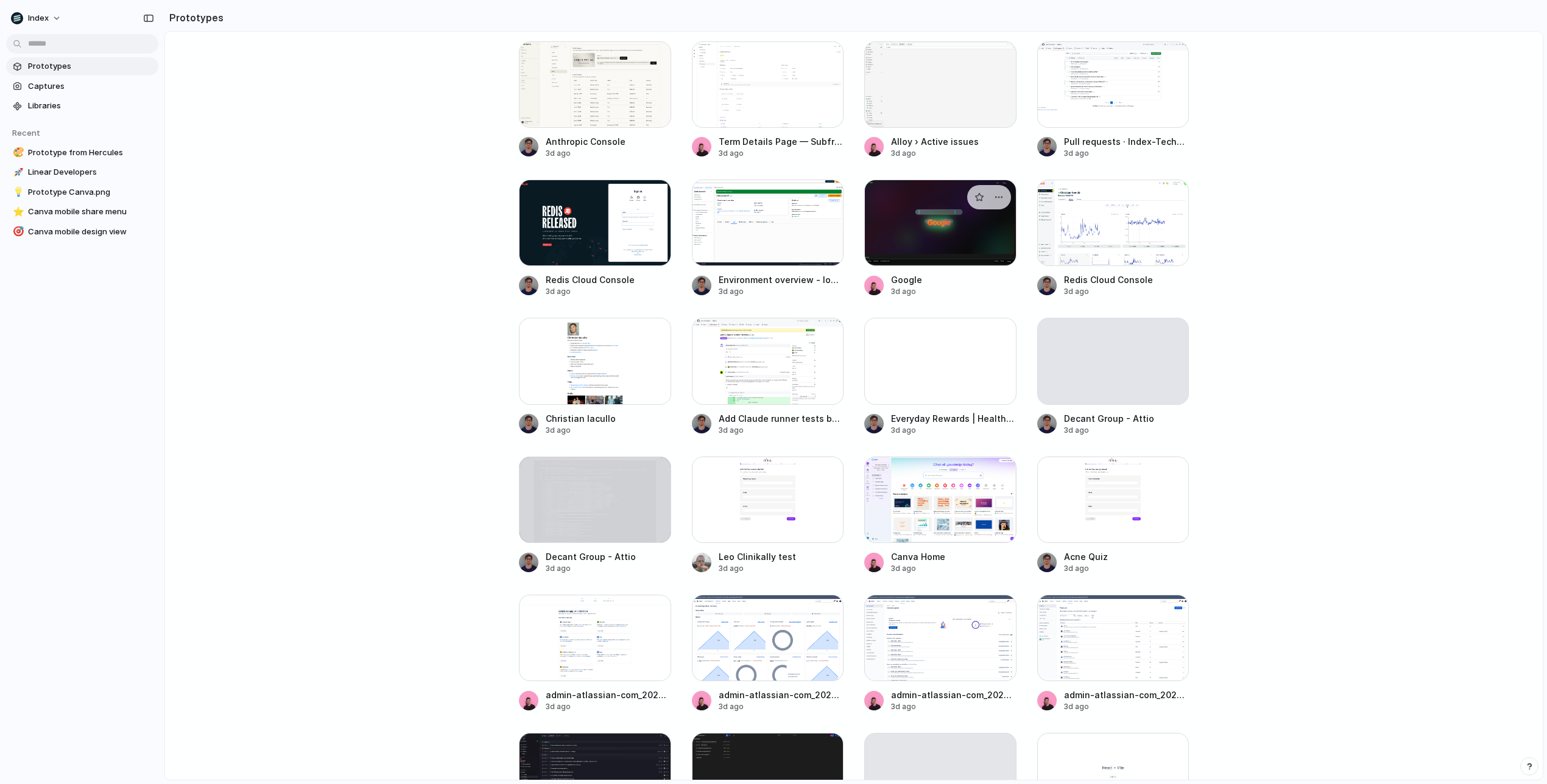 scroll, scrollTop: 3922, scrollLeft: 0, axis: vertical 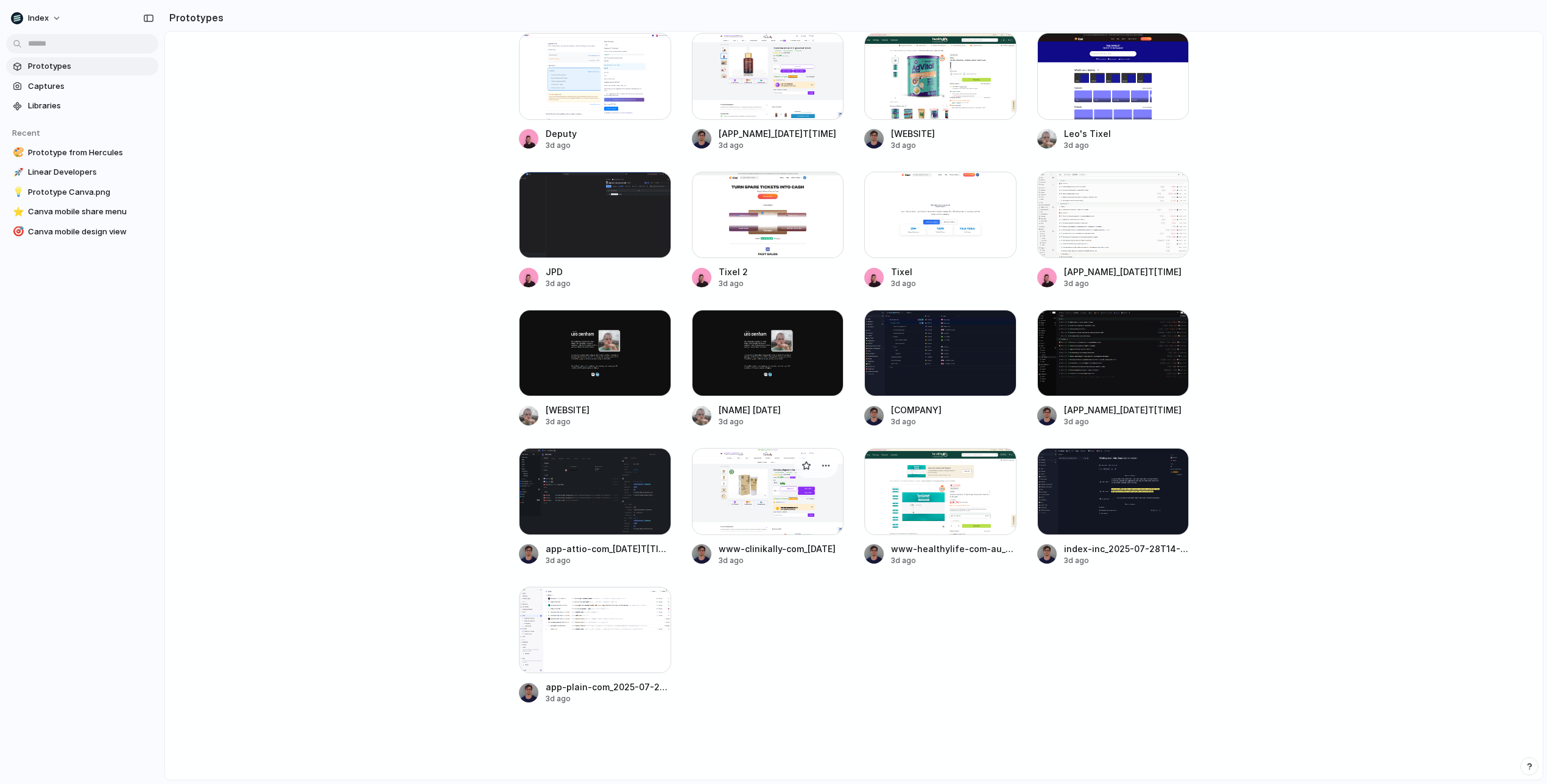 click at bounding box center (768, 491) 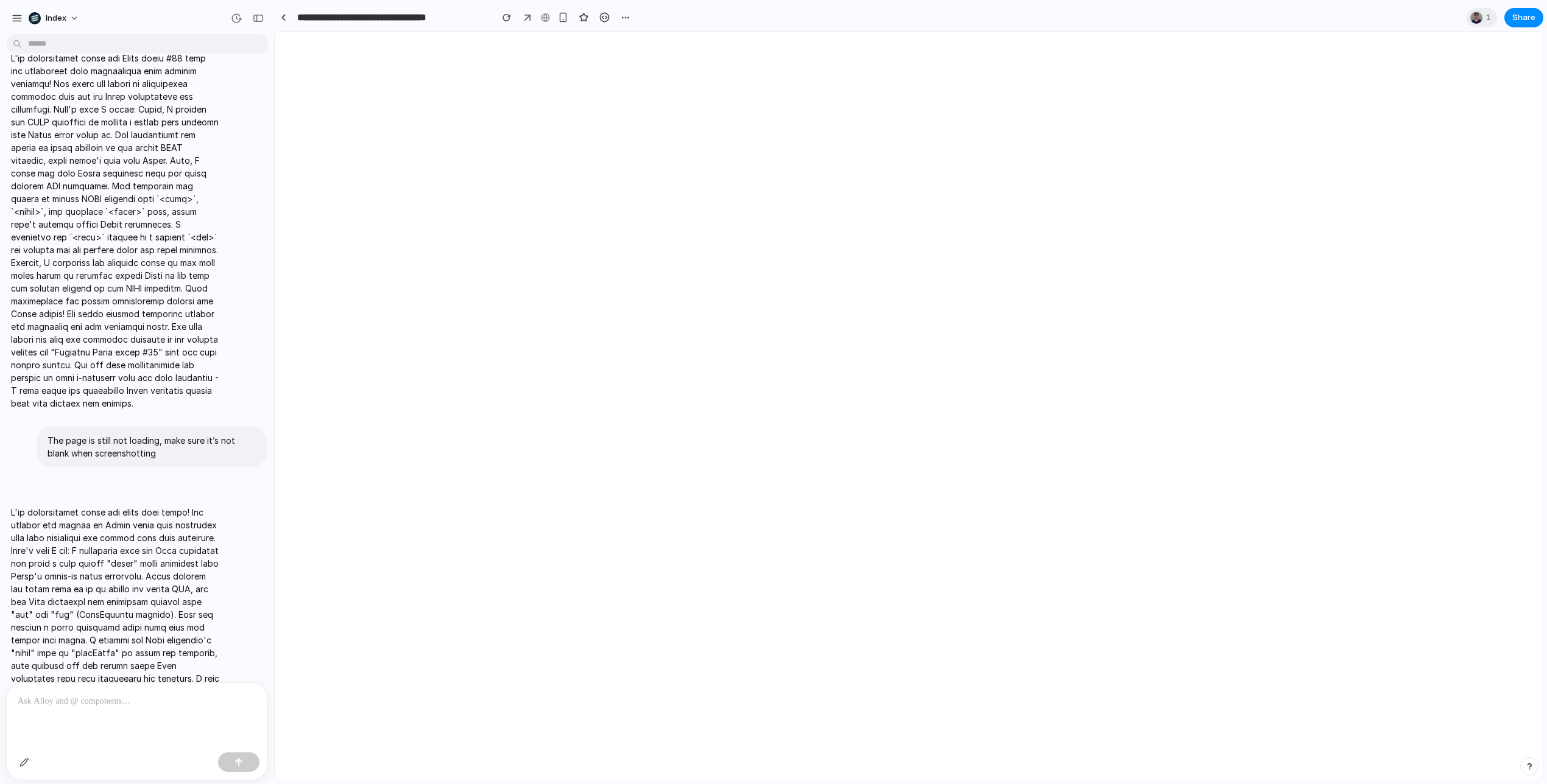 scroll, scrollTop: 749, scrollLeft: 0, axis: vertical 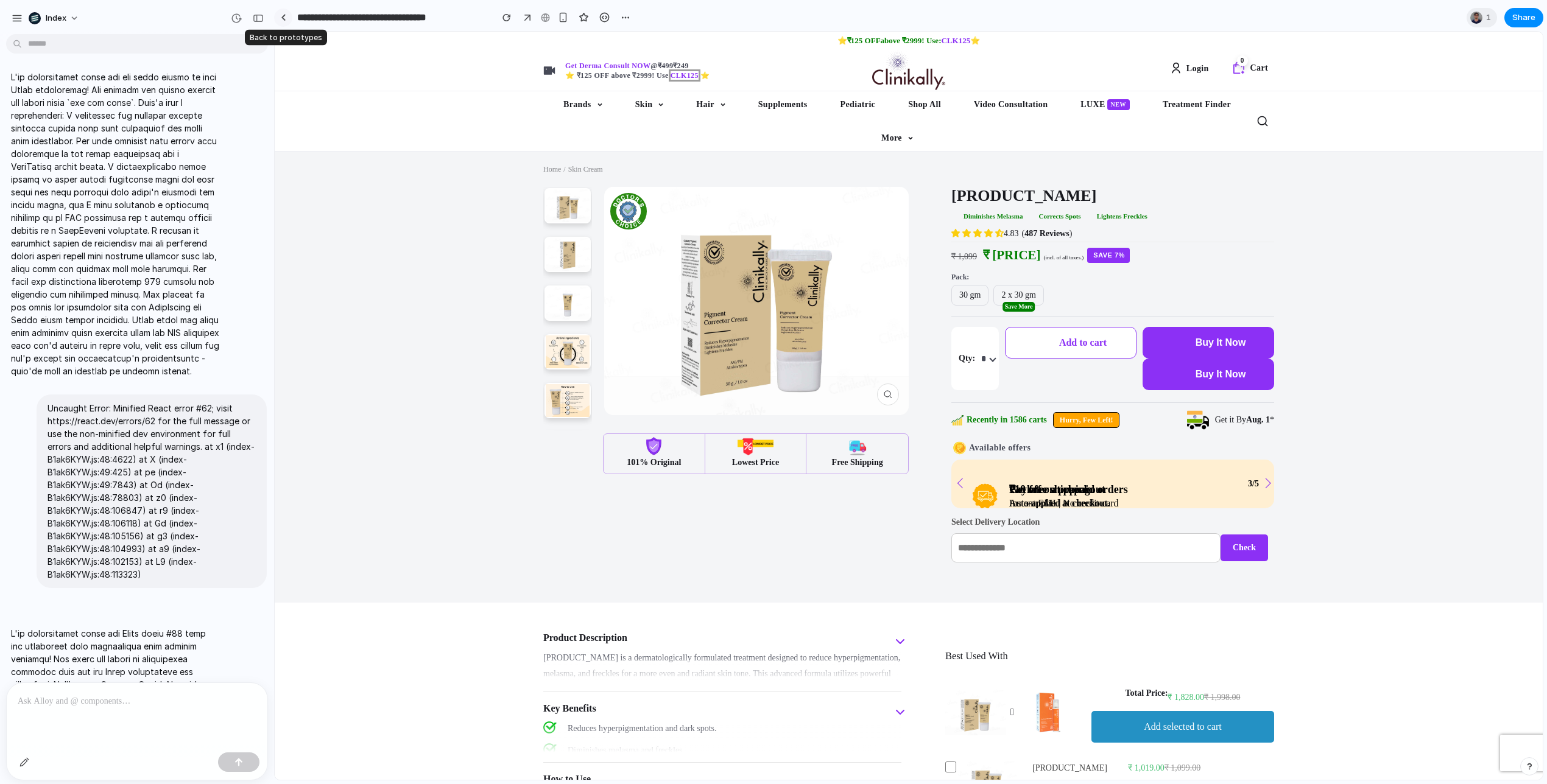 click at bounding box center (283, 17) 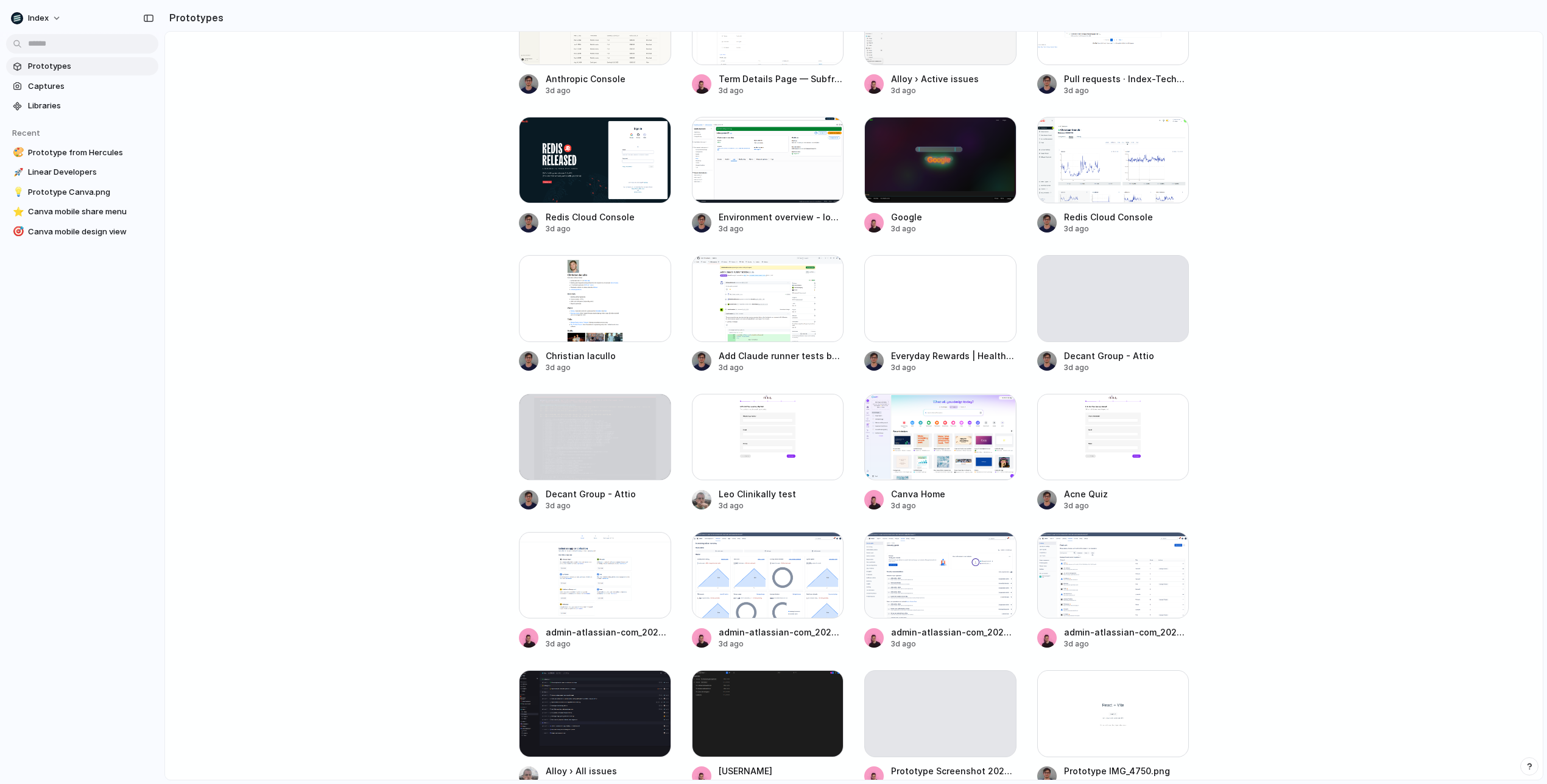 scroll, scrollTop: 3922, scrollLeft: 0, axis: vertical 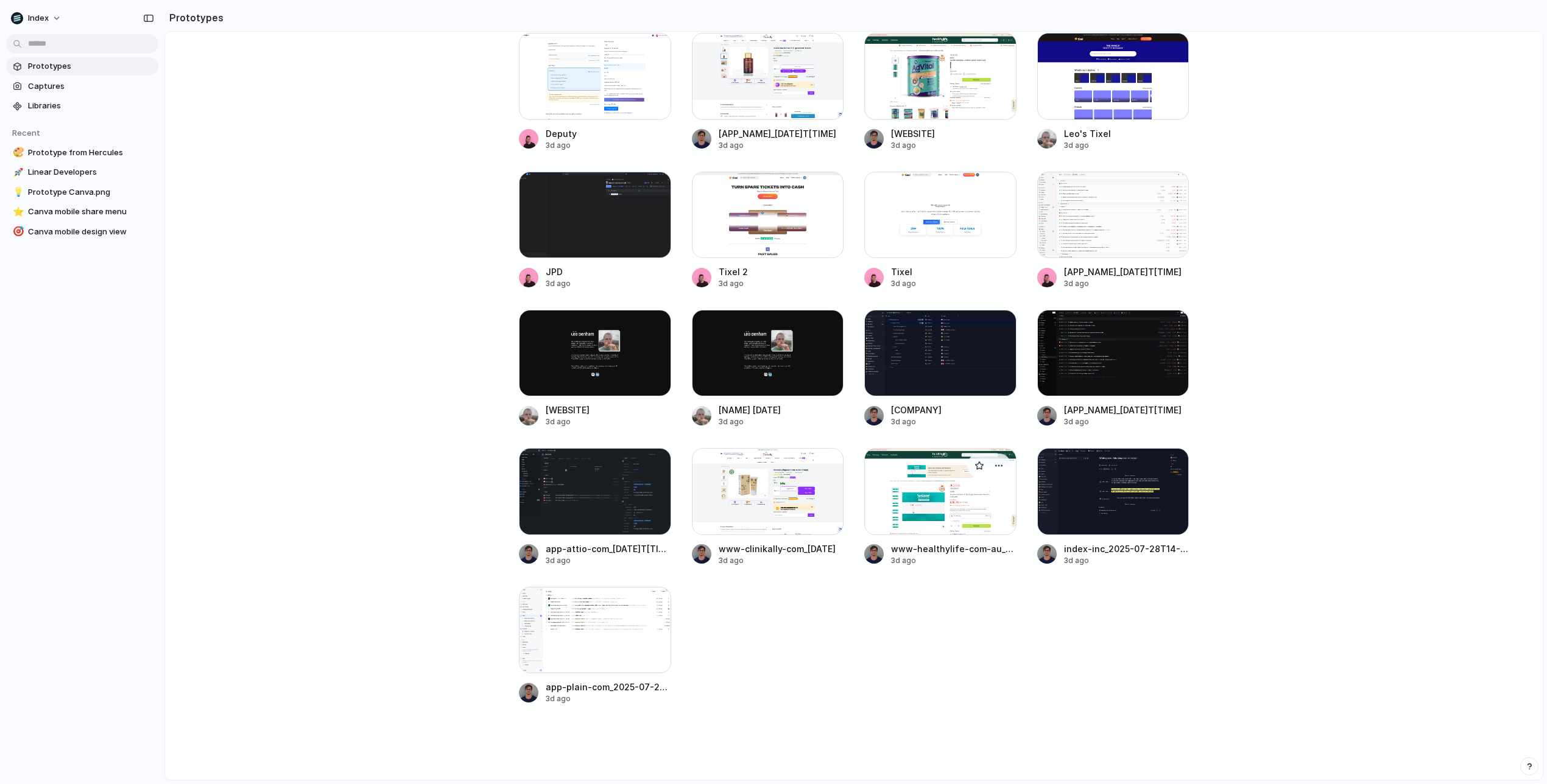 click at bounding box center [940, 491] 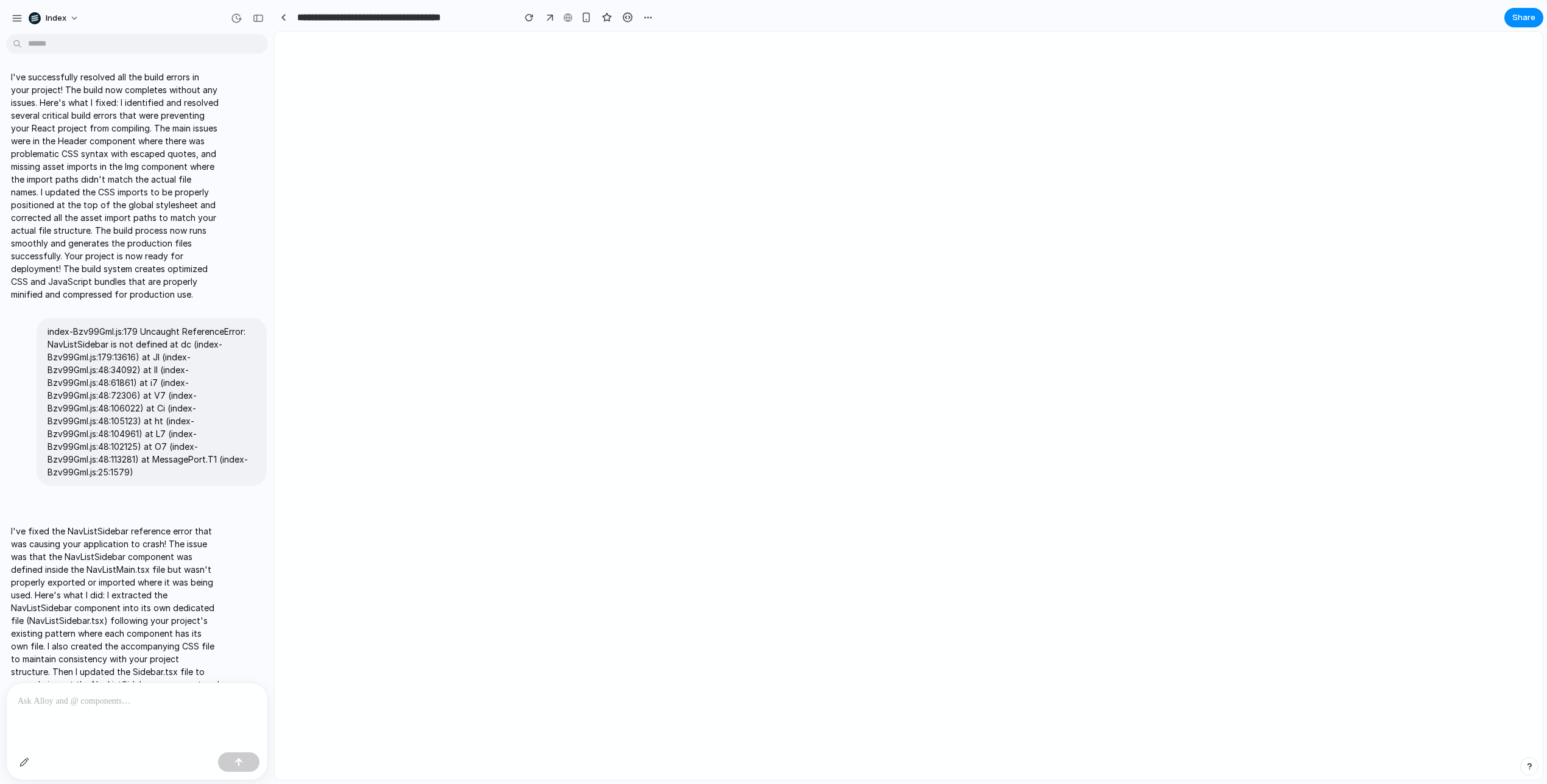 scroll, scrollTop: 61, scrollLeft: 0, axis: vertical 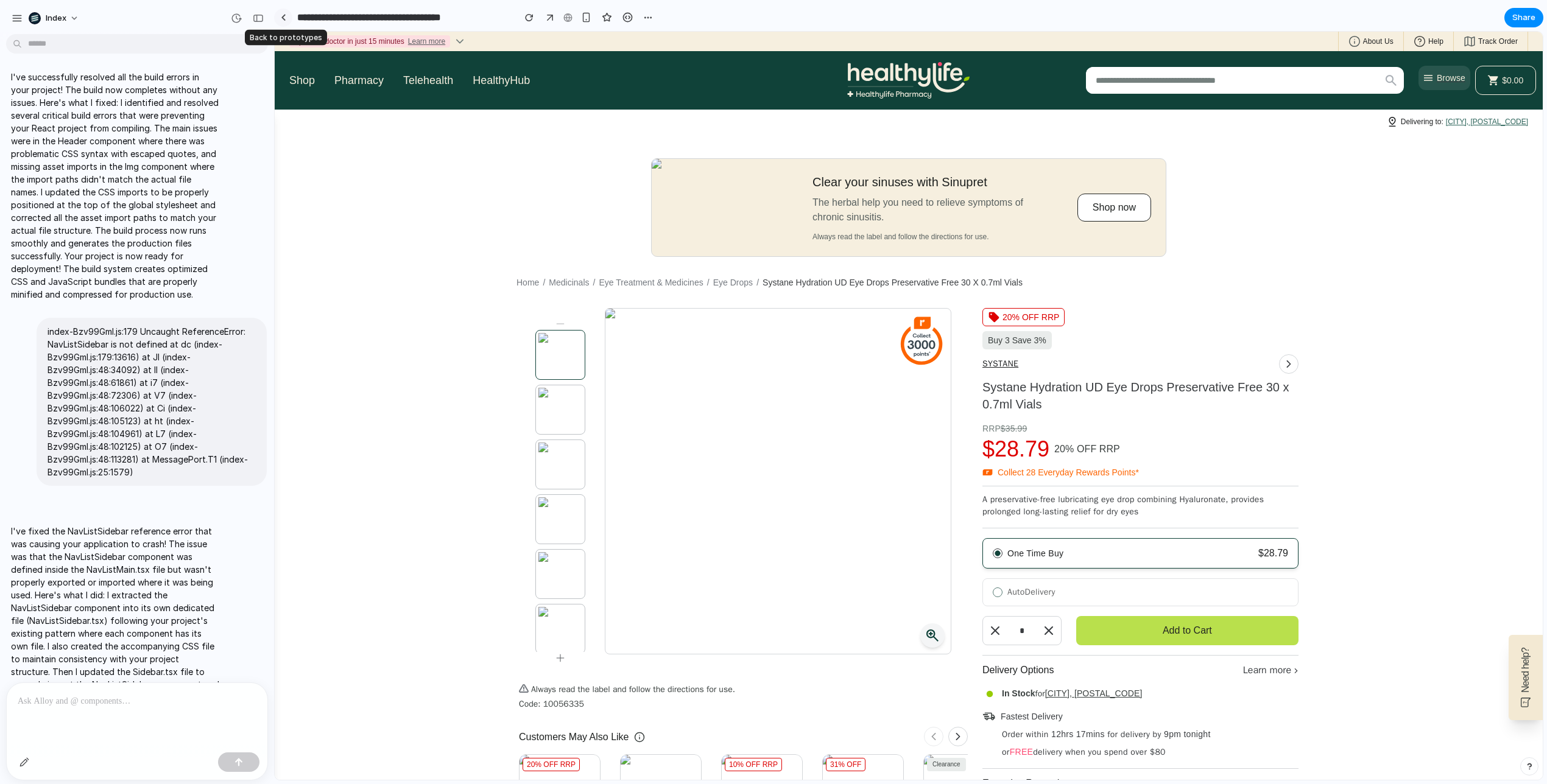 click at bounding box center [283, 17] 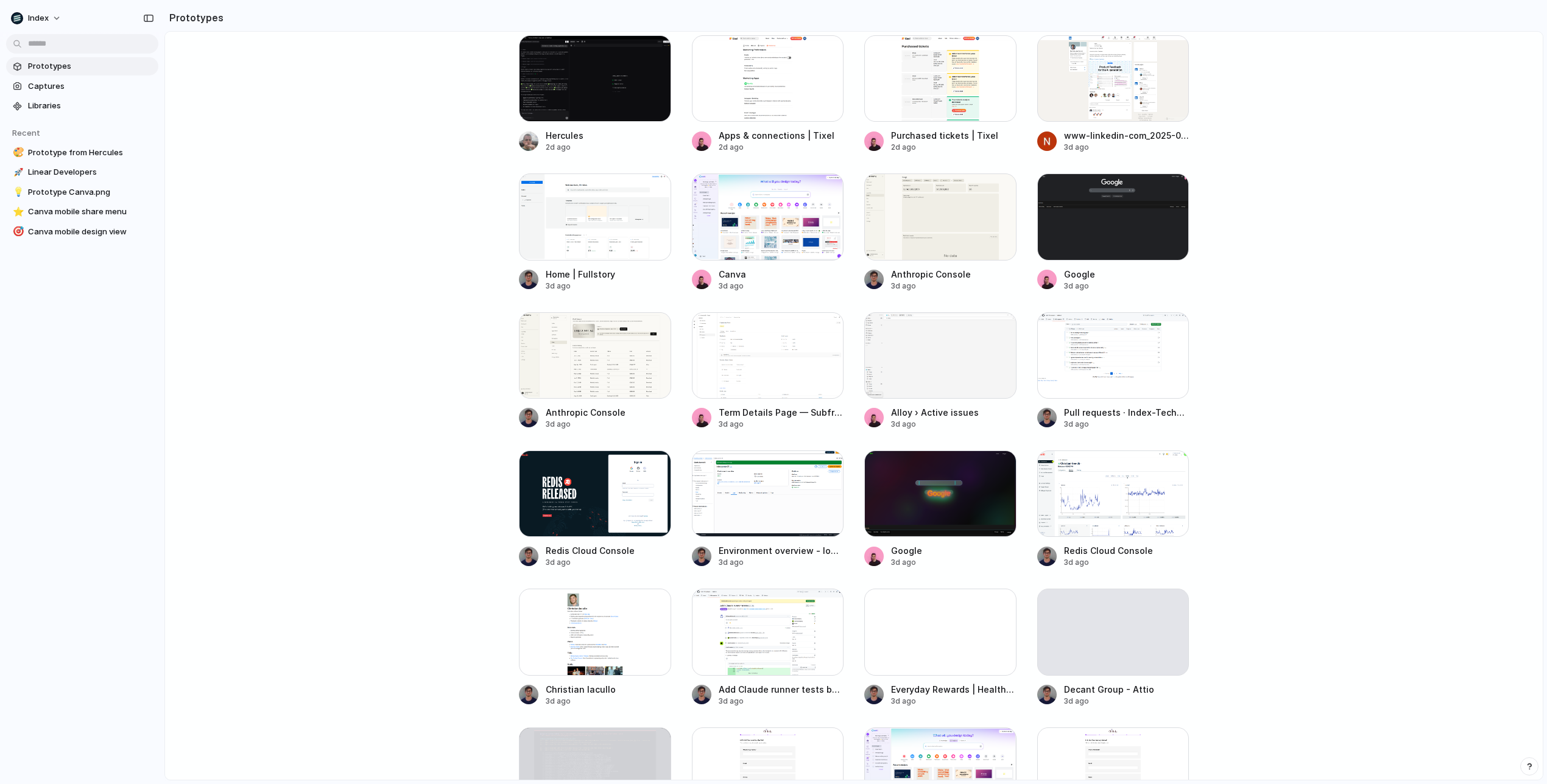 scroll, scrollTop: 3922, scrollLeft: 0, axis: vertical 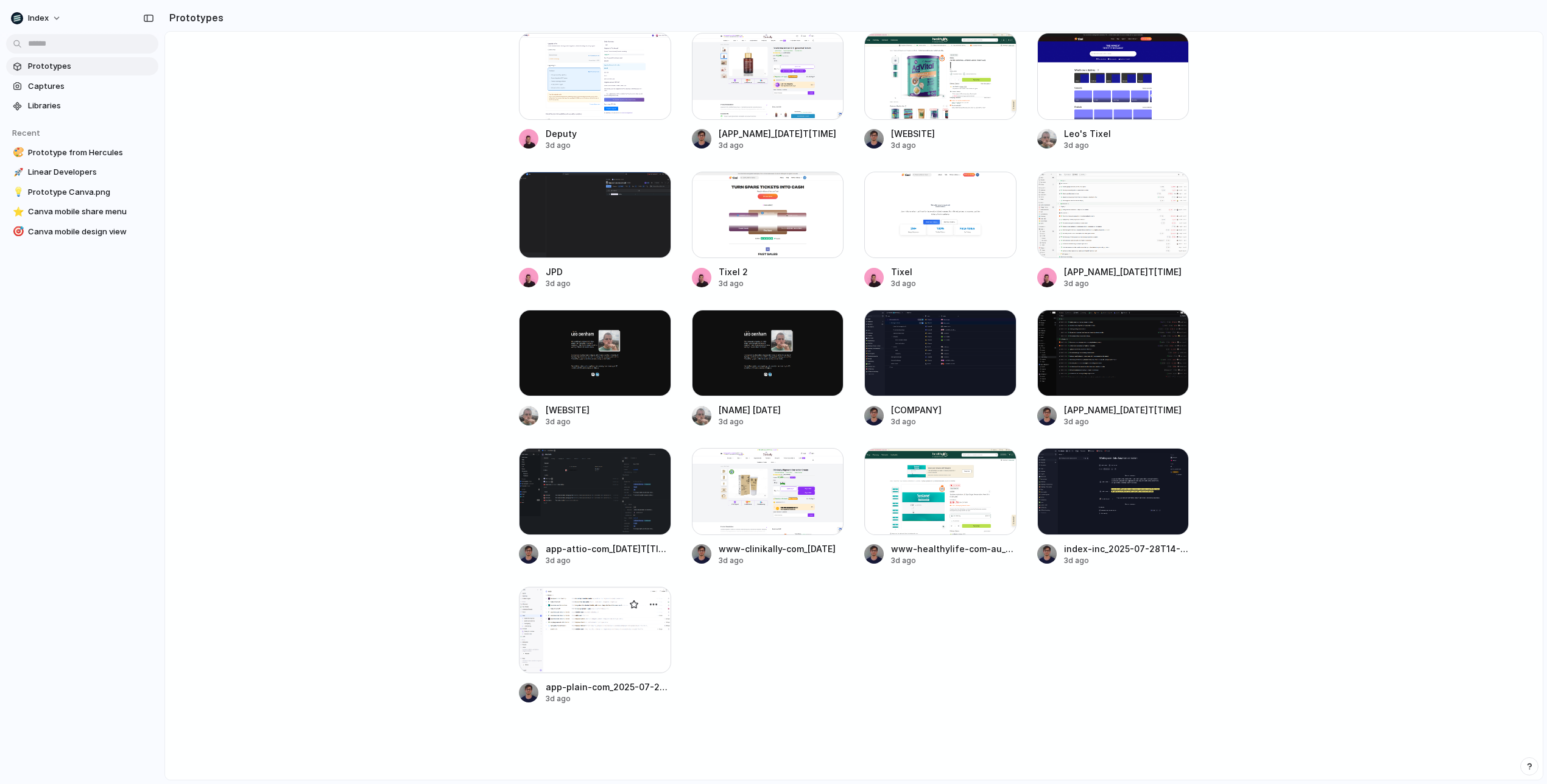 click at bounding box center [595, 630] 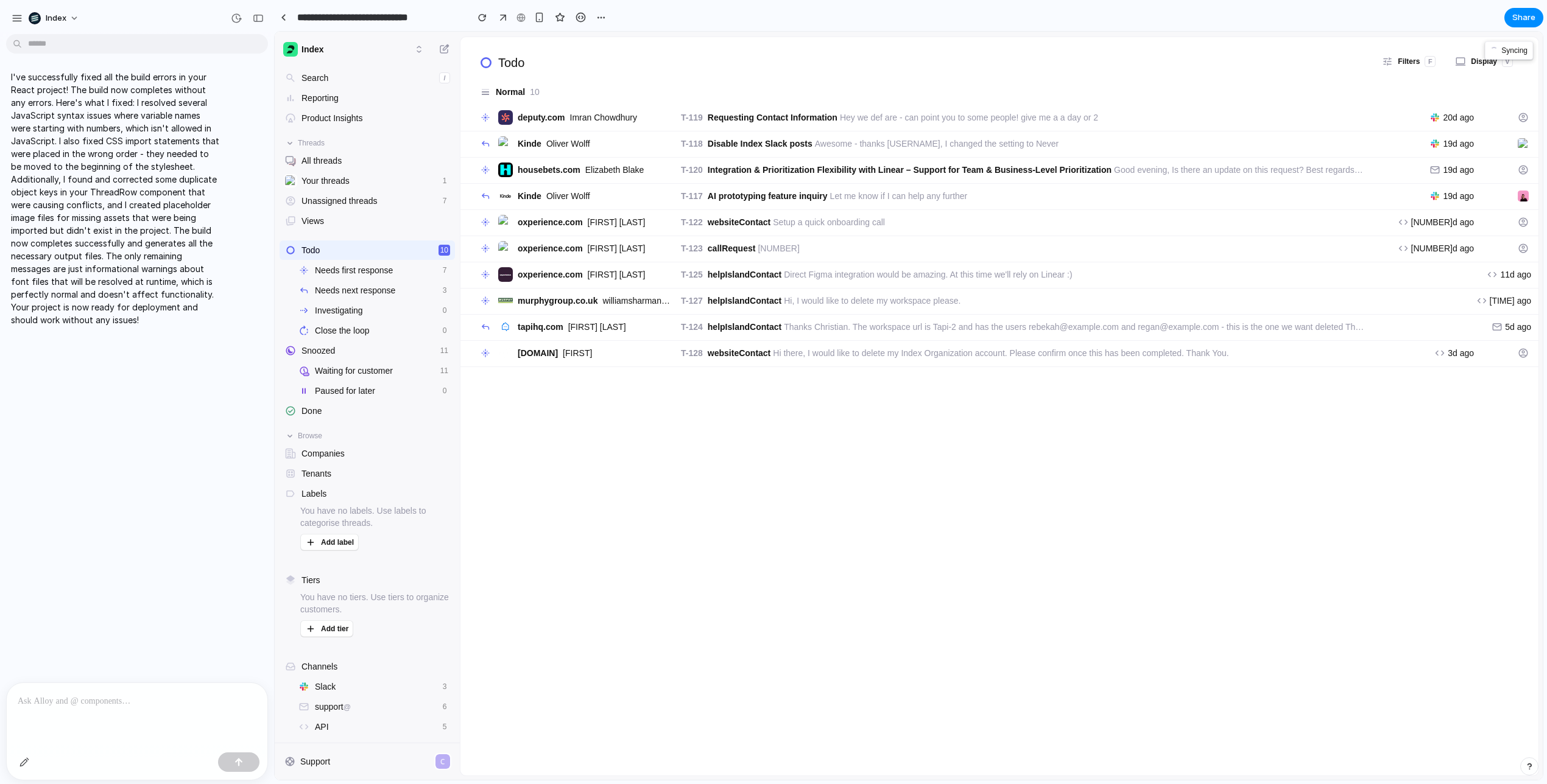 scroll, scrollTop: 0, scrollLeft: 0, axis: both 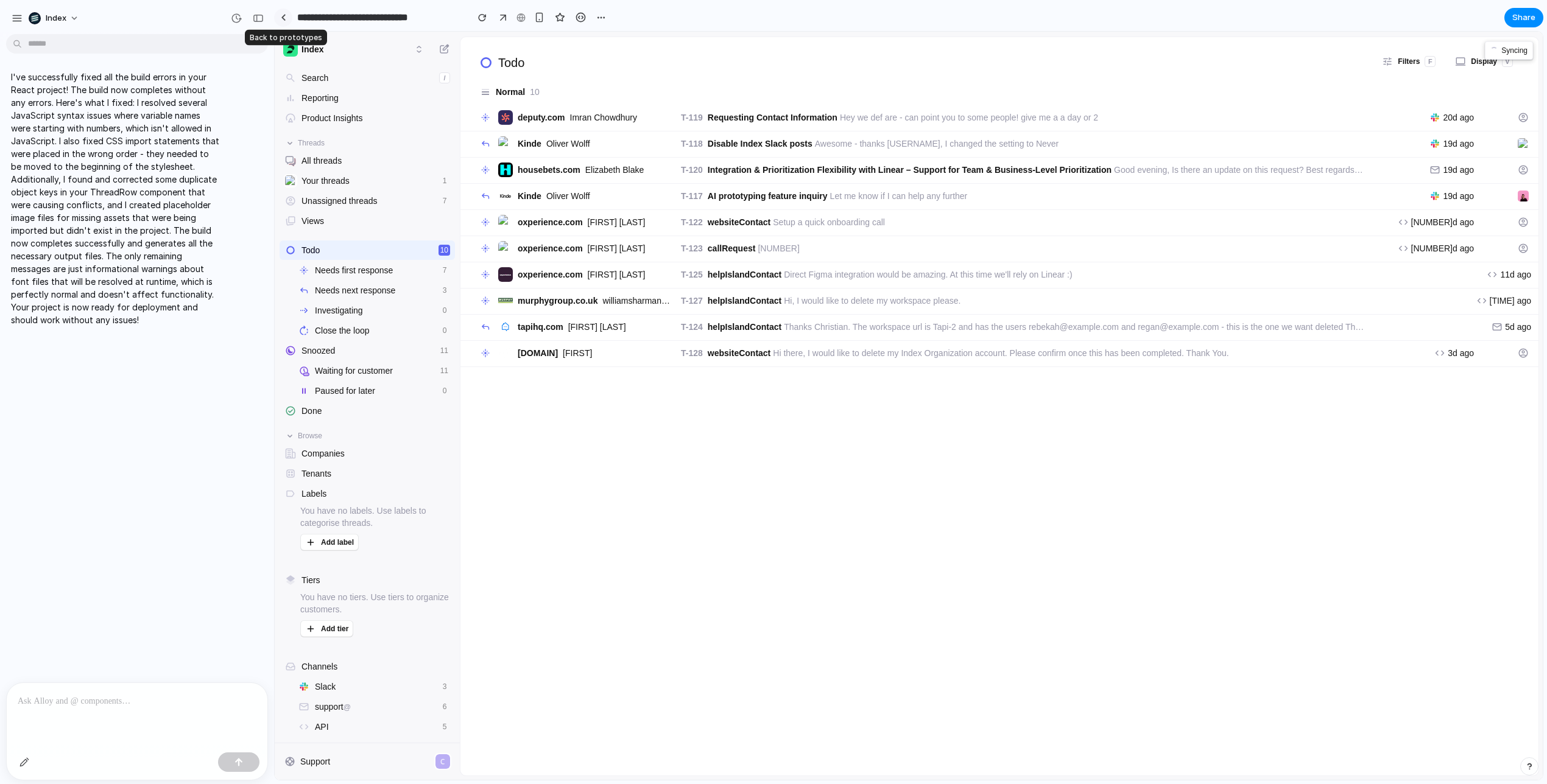 click at bounding box center (283, 18) 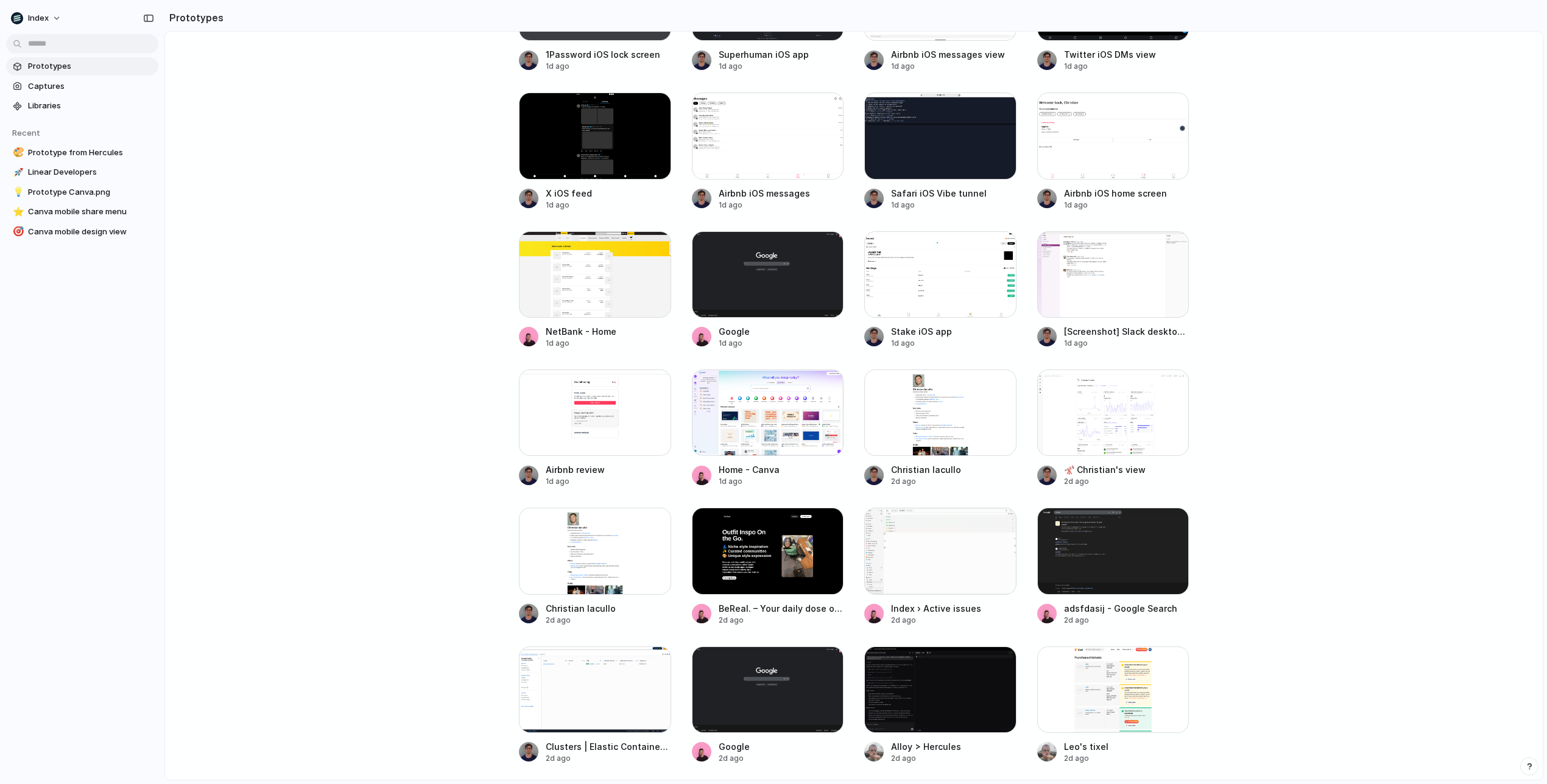 scroll, scrollTop: 959, scrollLeft: 0, axis: vertical 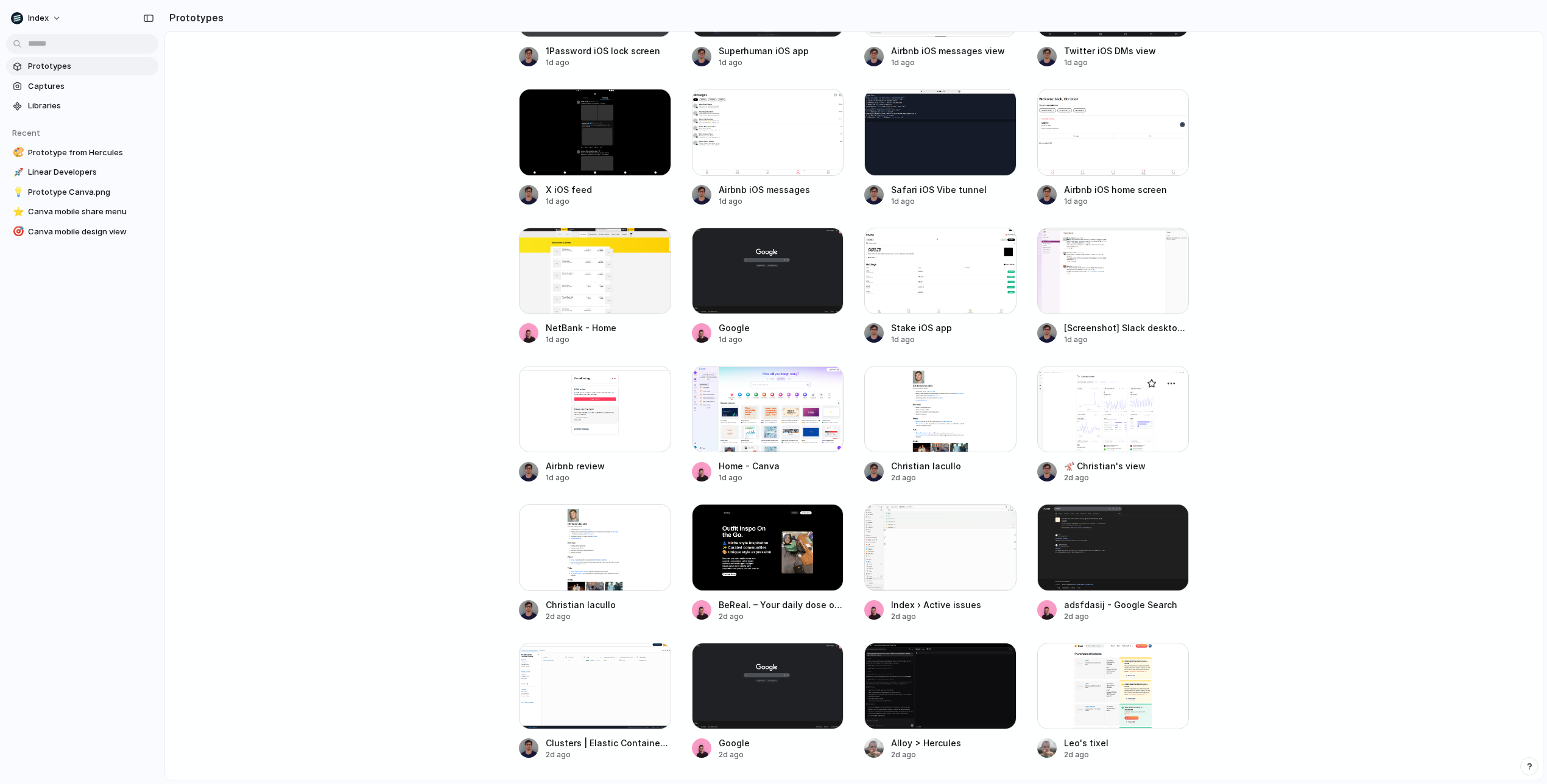 click at bounding box center [1113, 409] 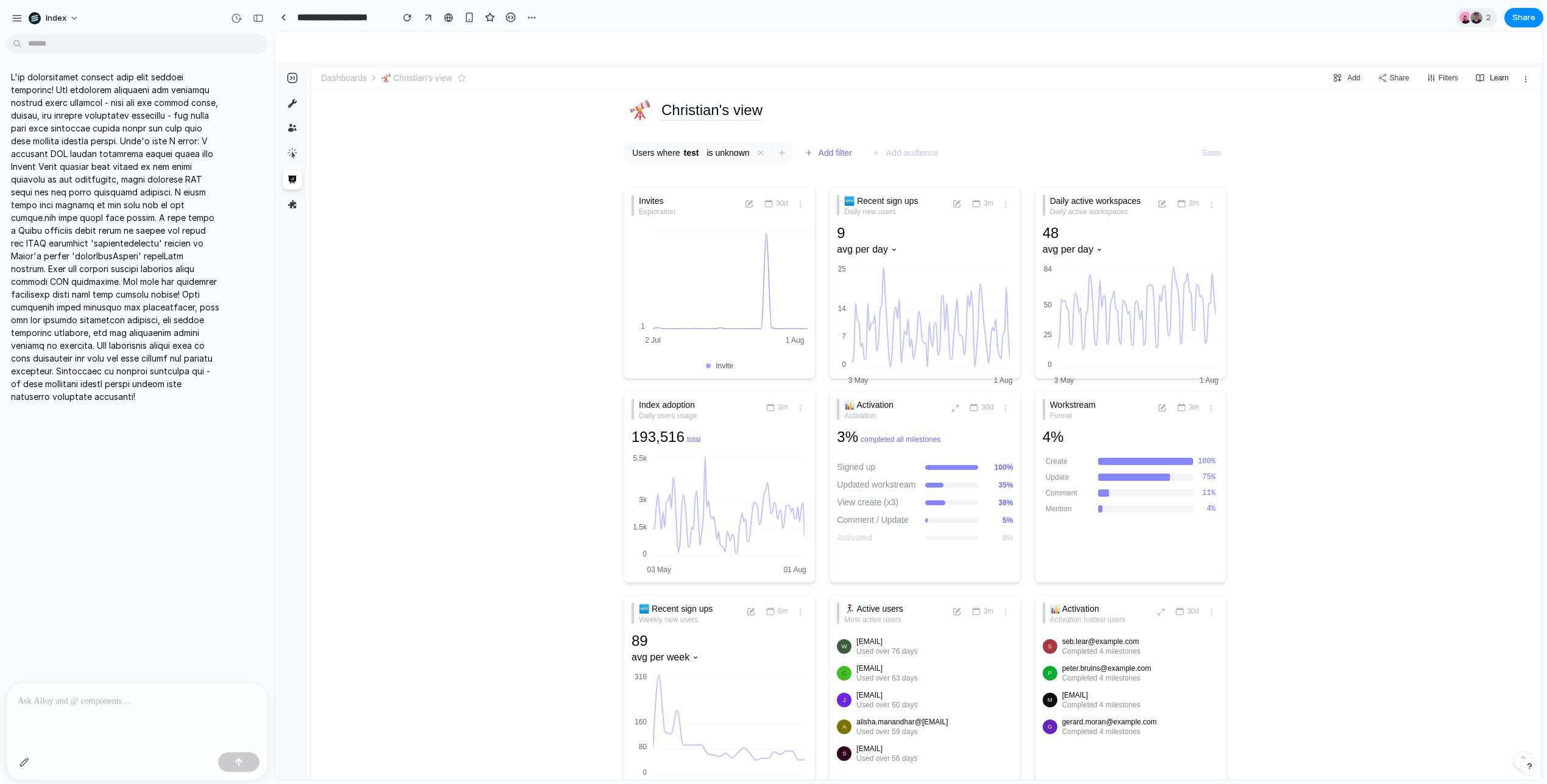 scroll, scrollTop: 0, scrollLeft: 0, axis: both 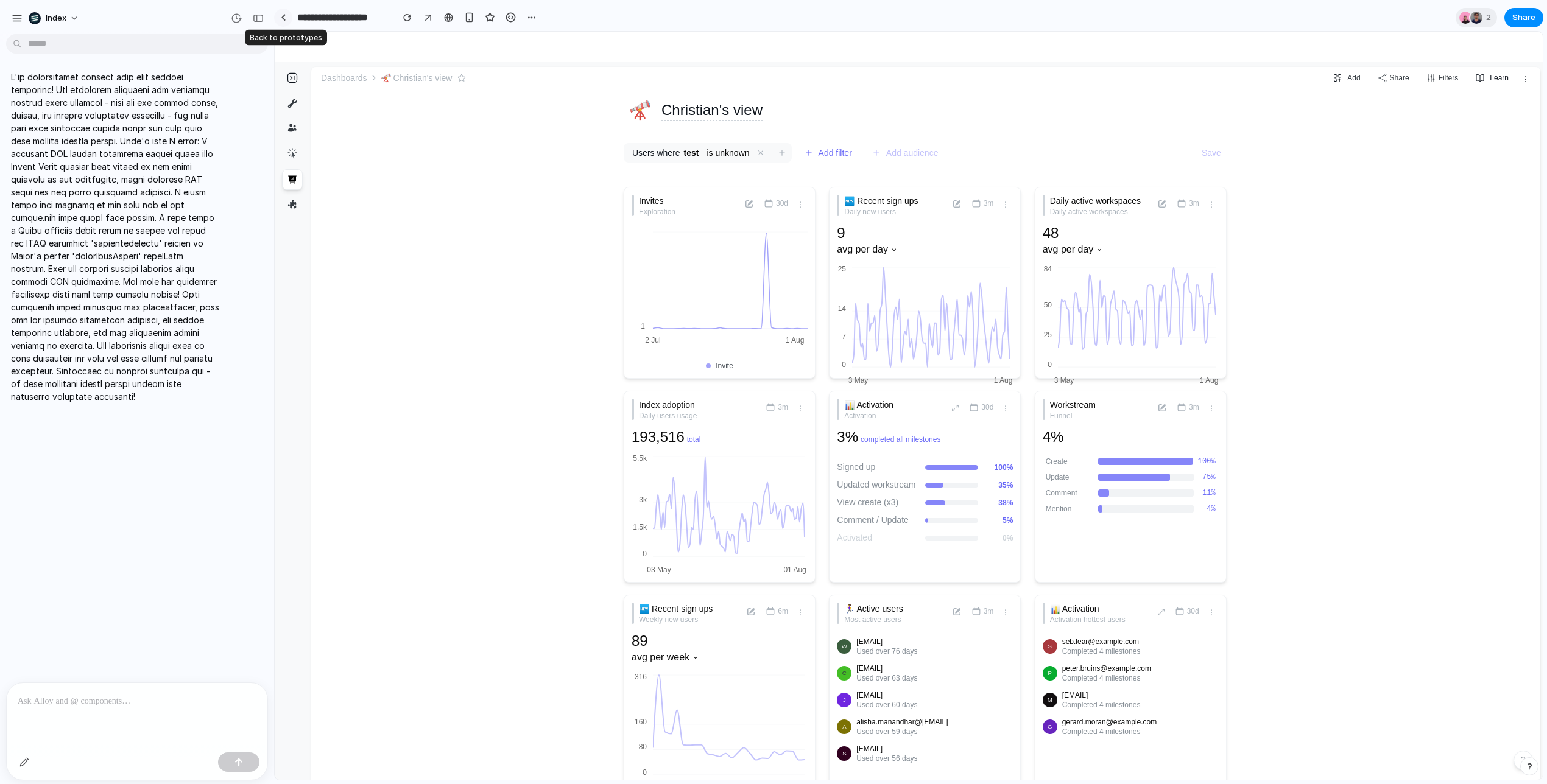 click at bounding box center [283, 17] 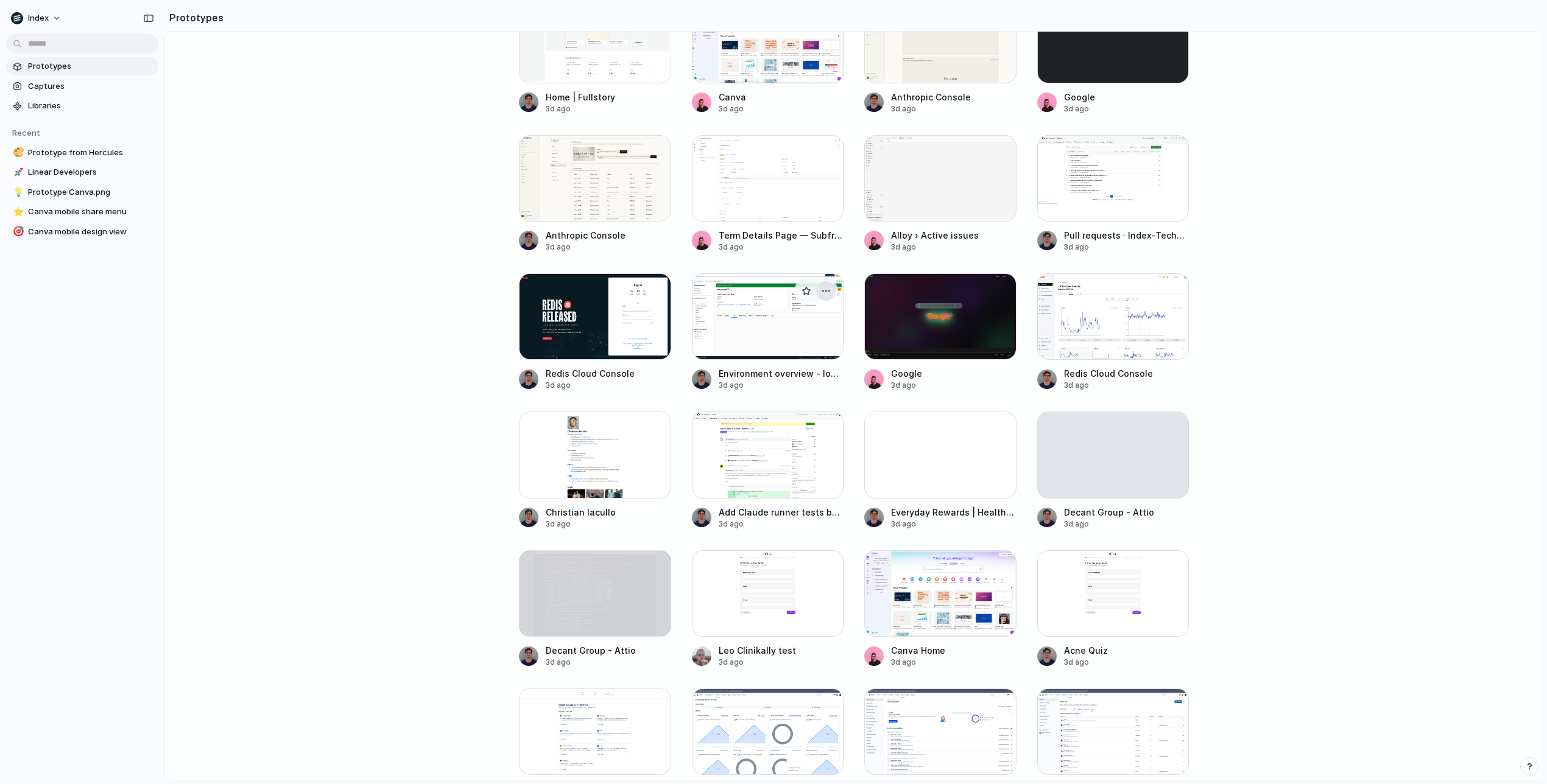 scroll, scrollTop: 1906, scrollLeft: 0, axis: vertical 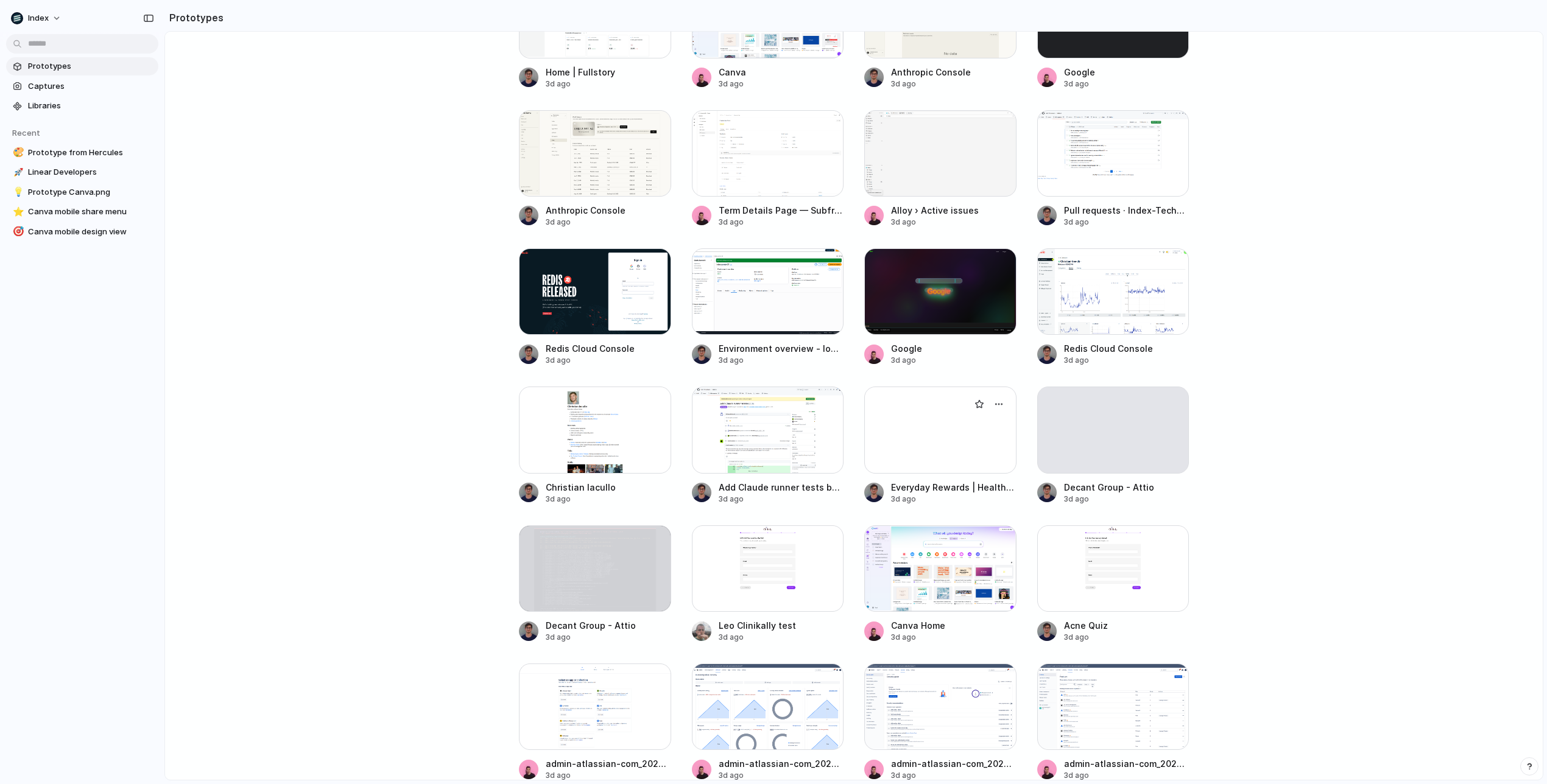 click at bounding box center [940, 430] 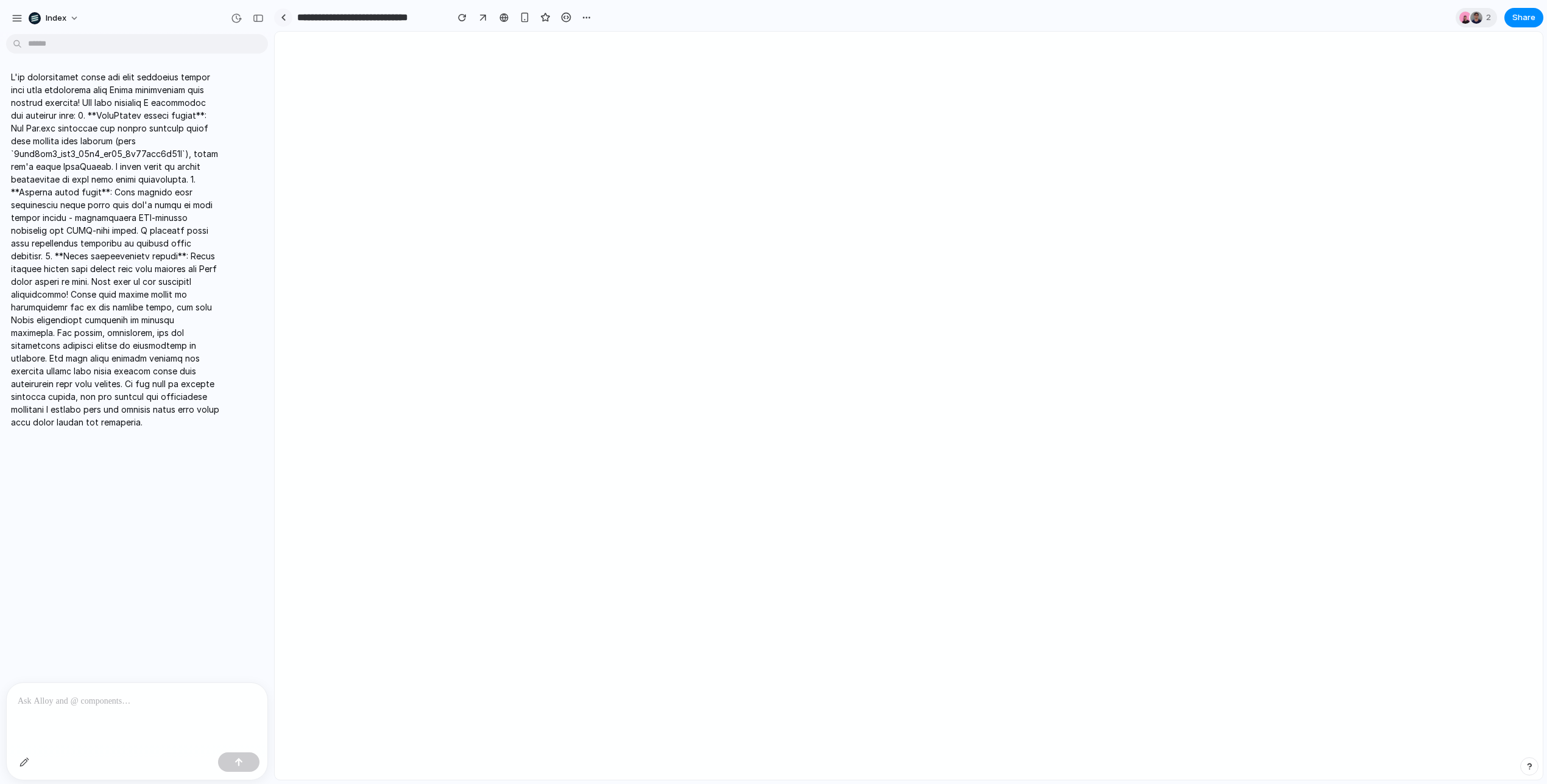 click at bounding box center [283, 18] 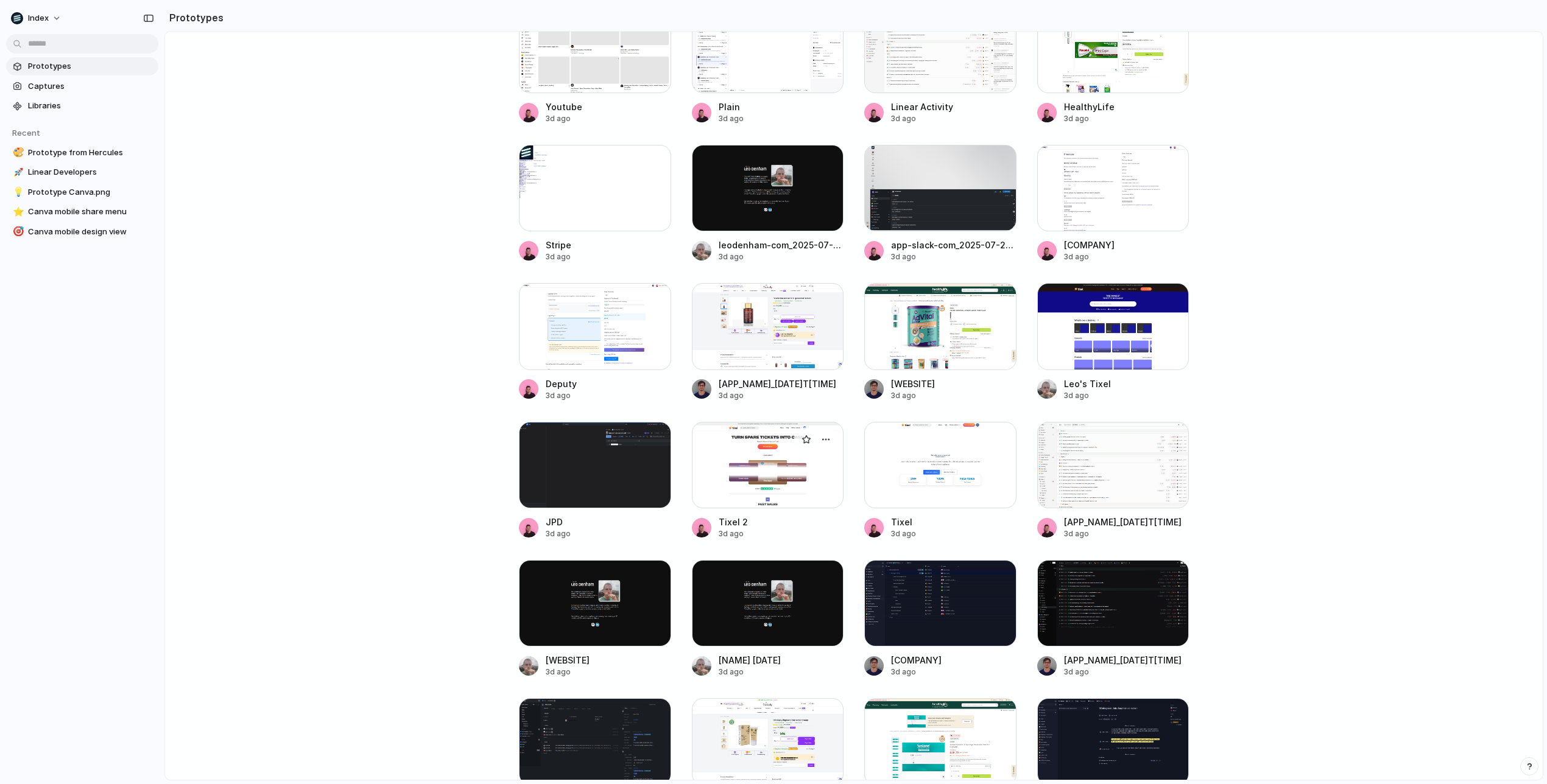 scroll, scrollTop: 3649, scrollLeft: 0, axis: vertical 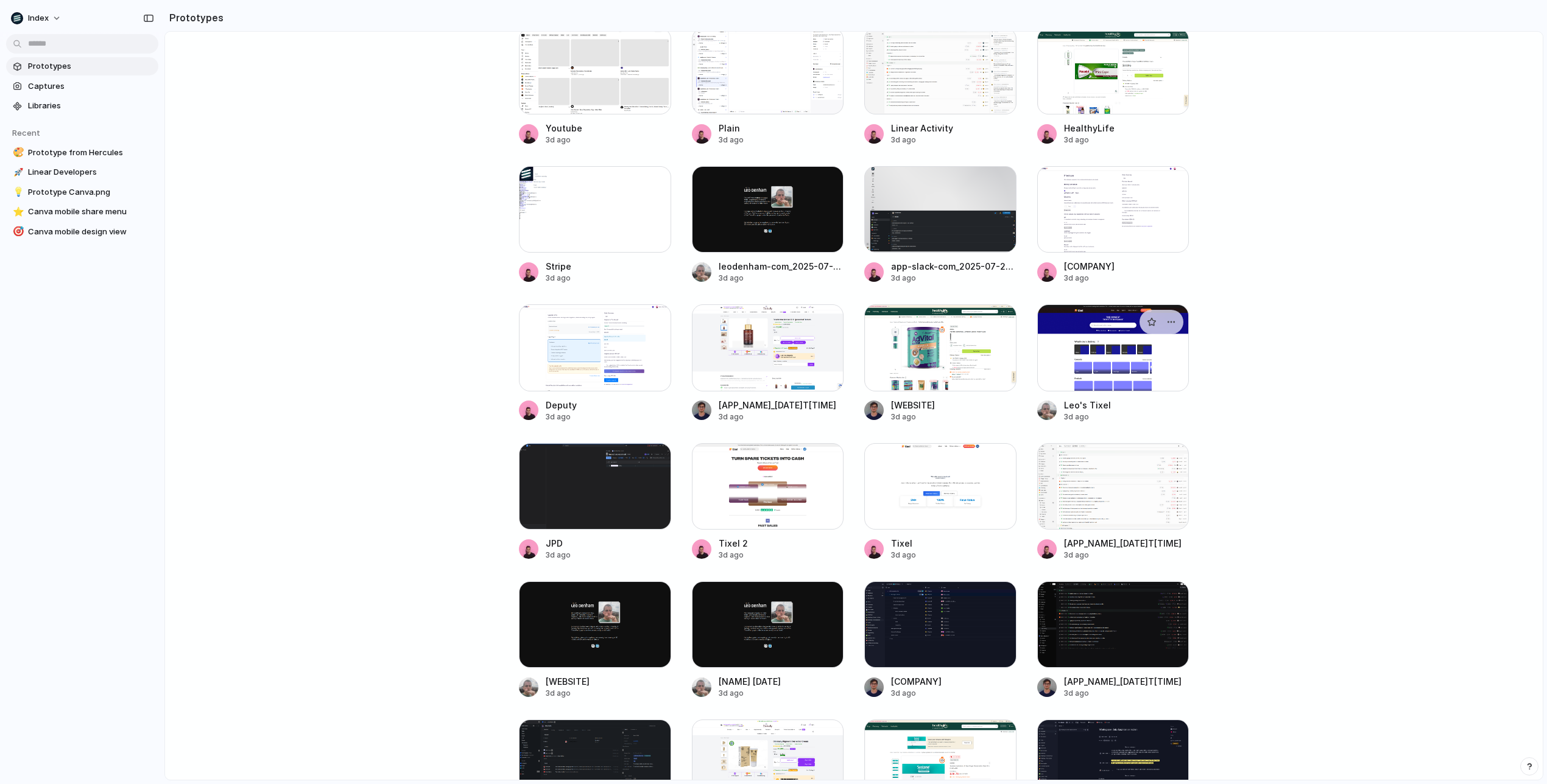 click at bounding box center (1113, 348) 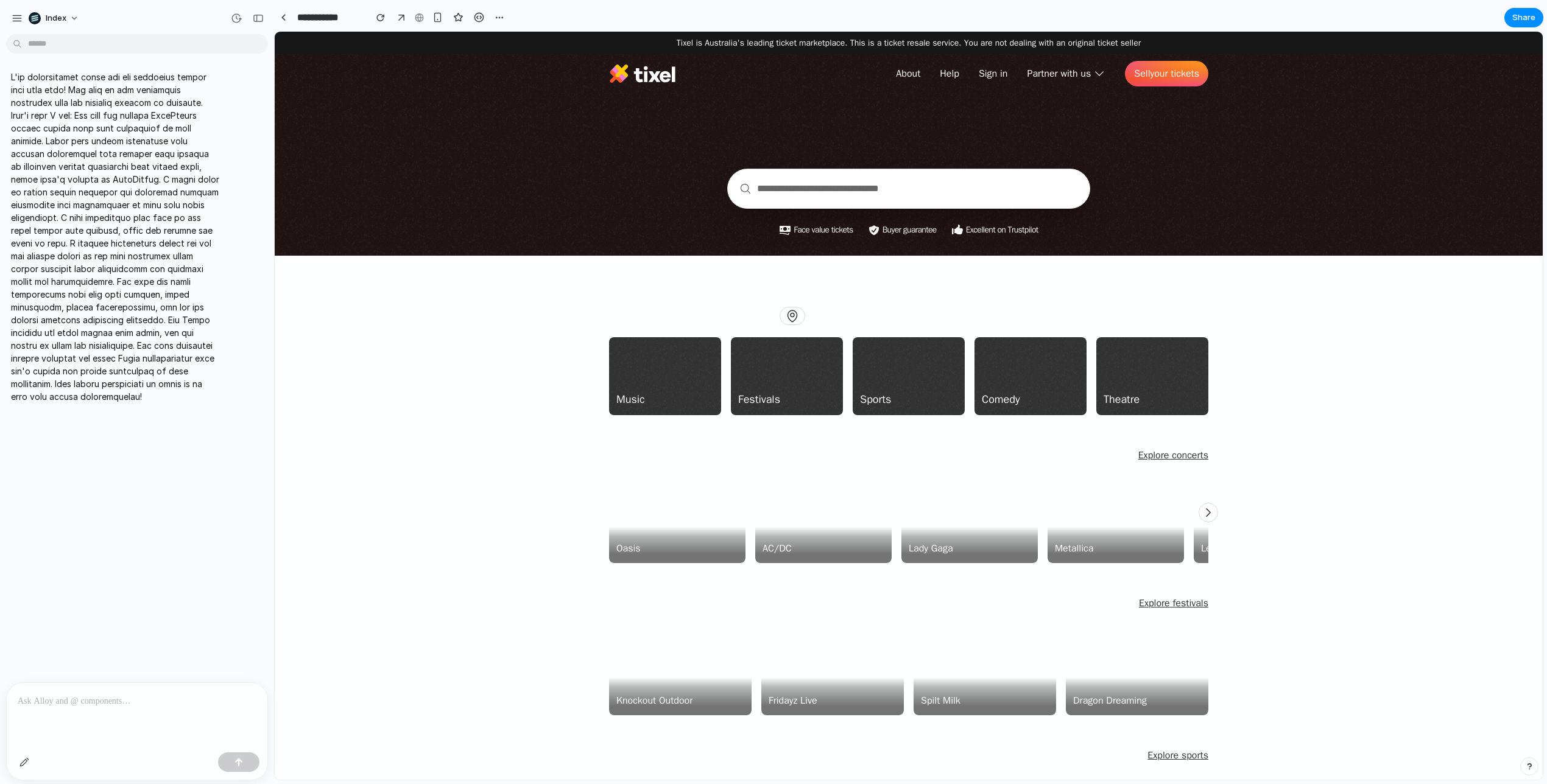 scroll, scrollTop: 0, scrollLeft: 0, axis: both 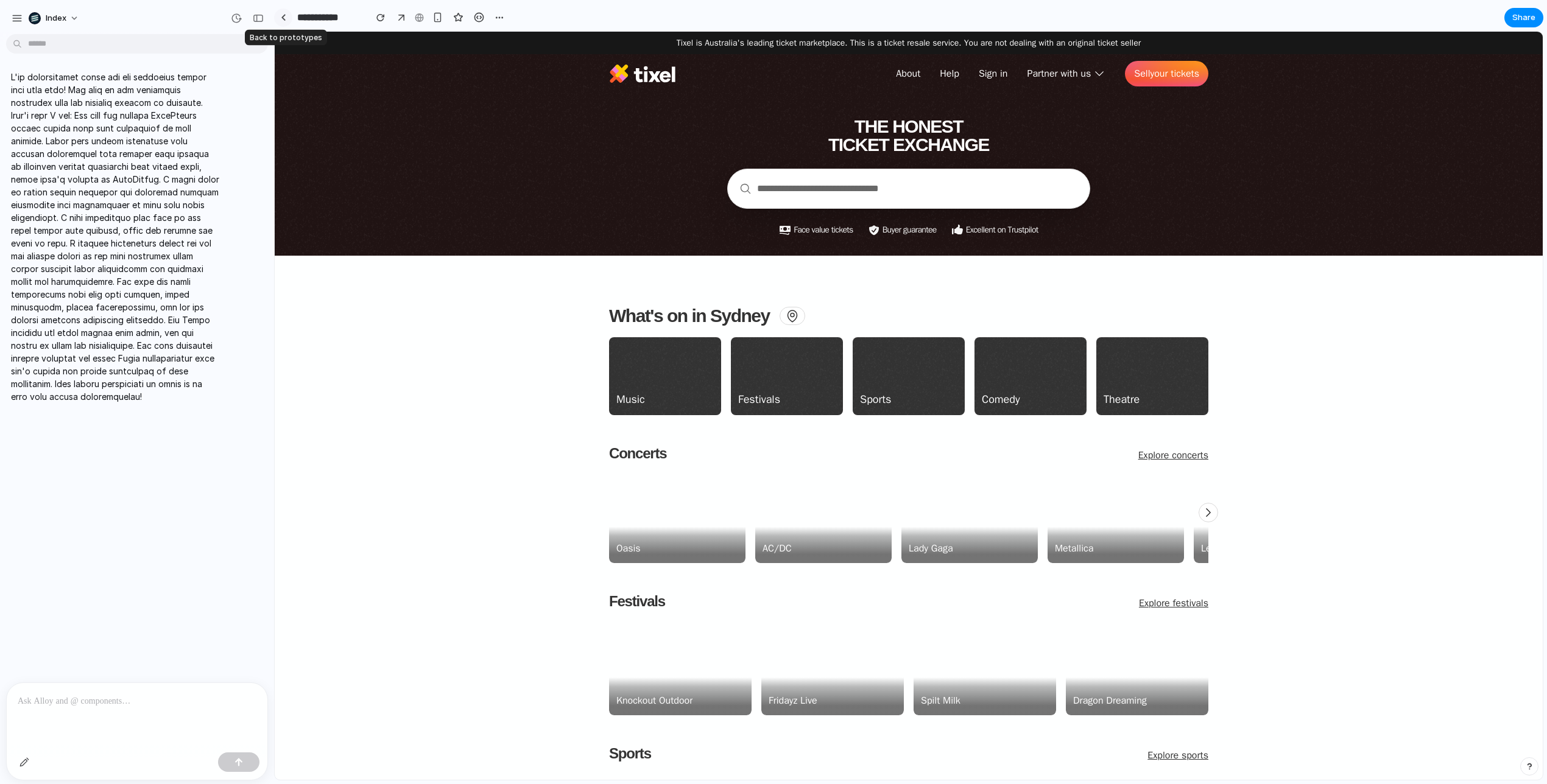 click at bounding box center (283, 17) 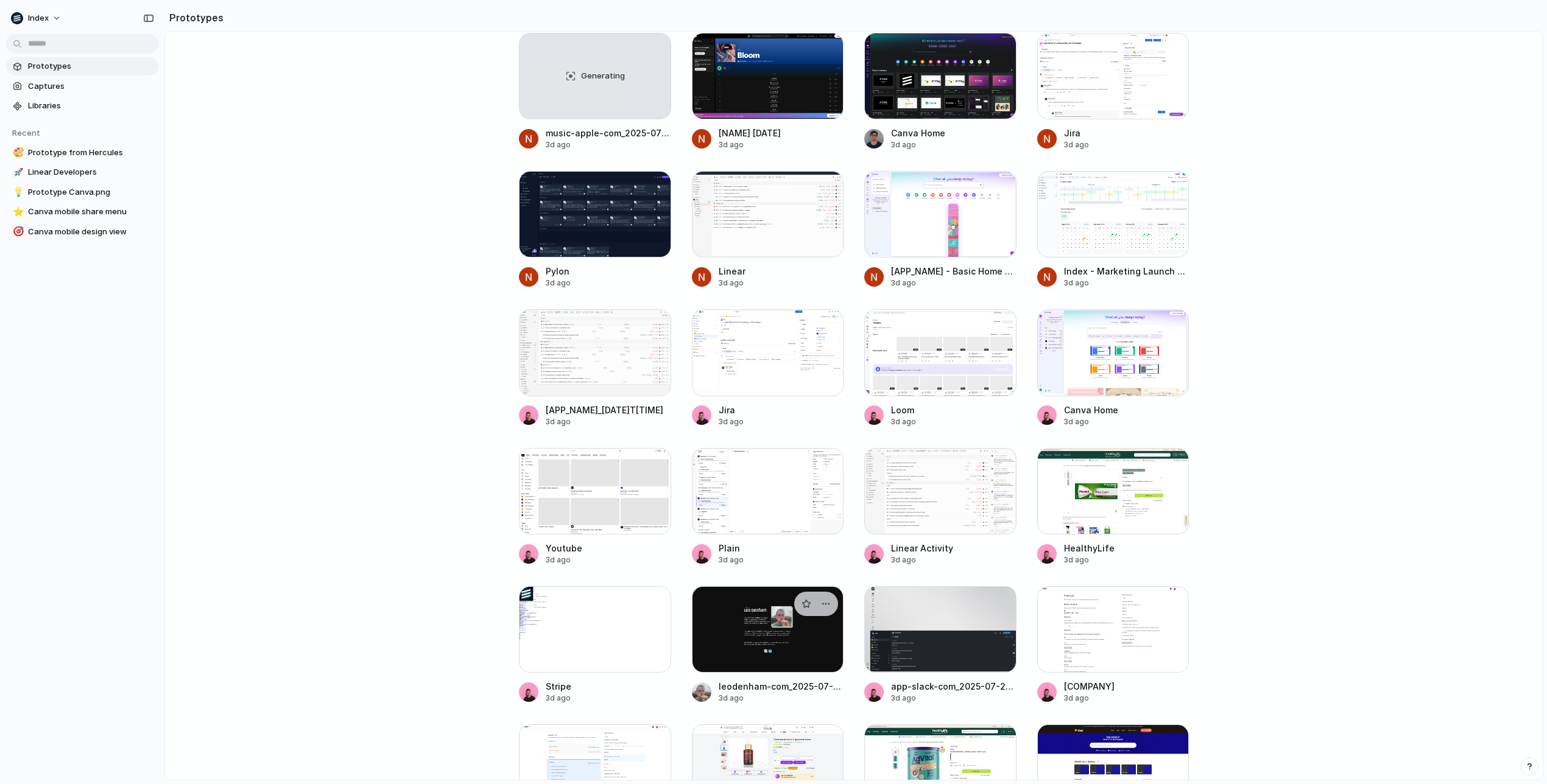 scroll, scrollTop: 3221, scrollLeft: 0, axis: vertical 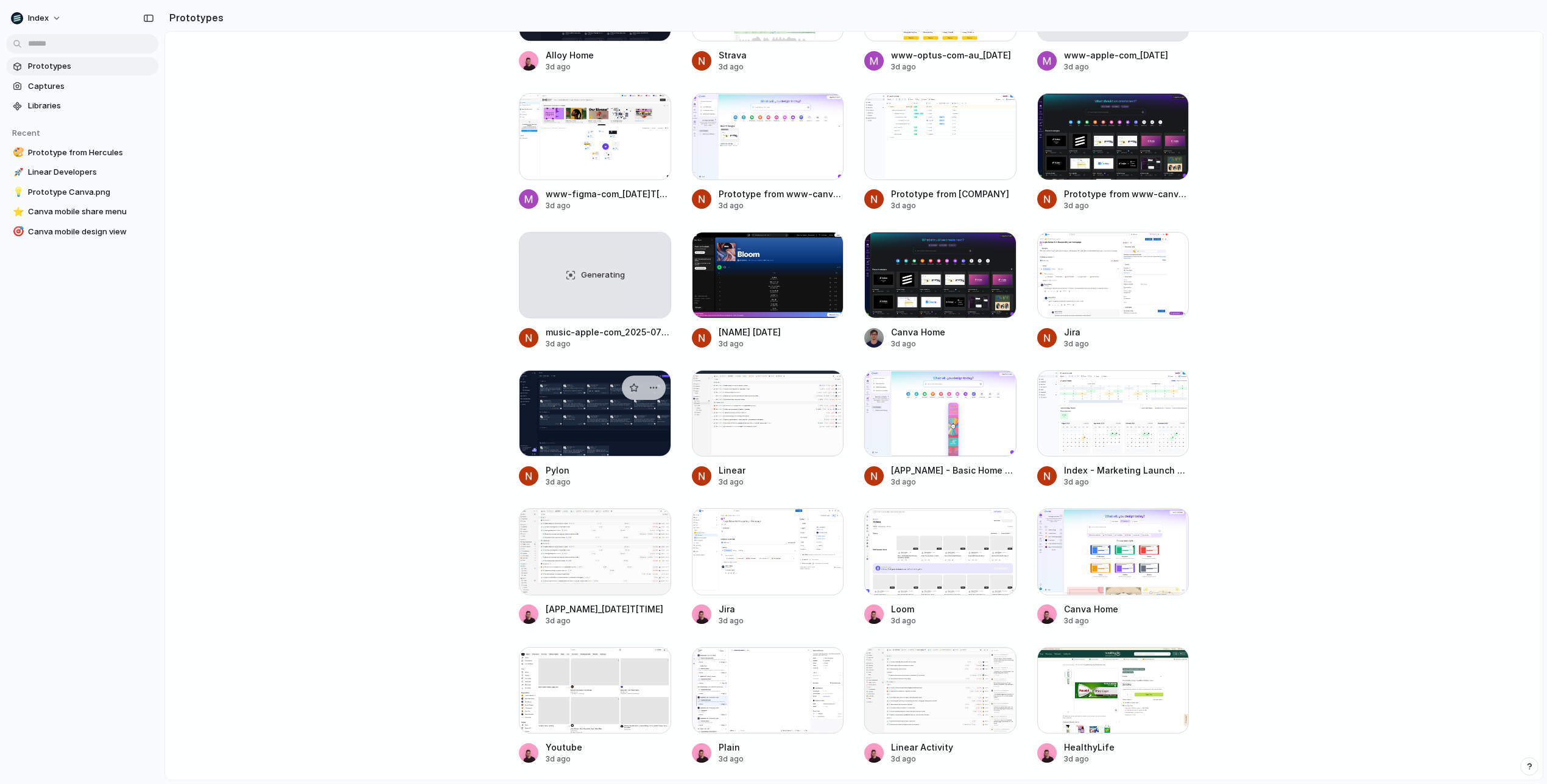 click at bounding box center (595, 413) 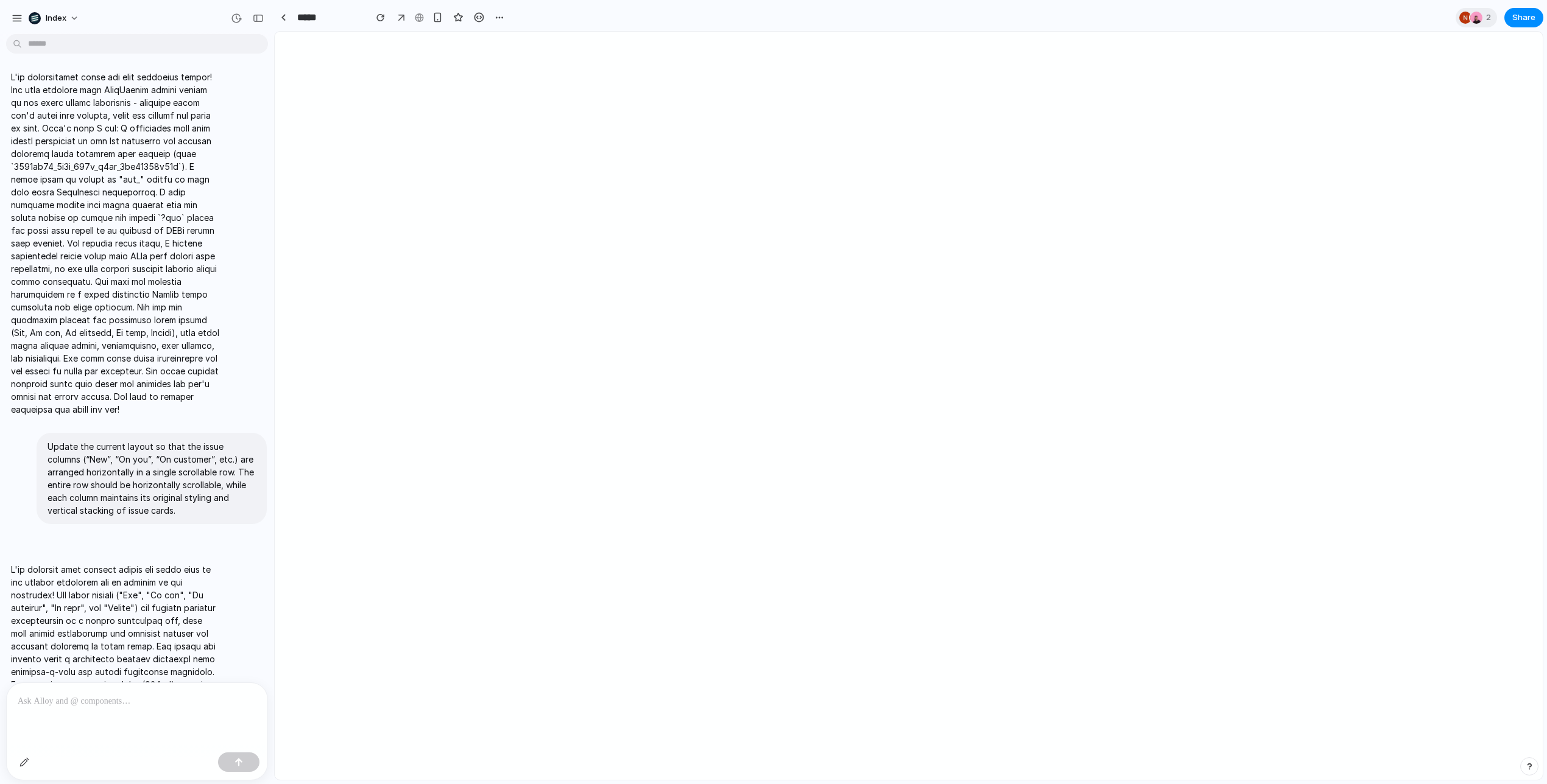scroll, scrollTop: 0, scrollLeft: 6, axis: horizontal 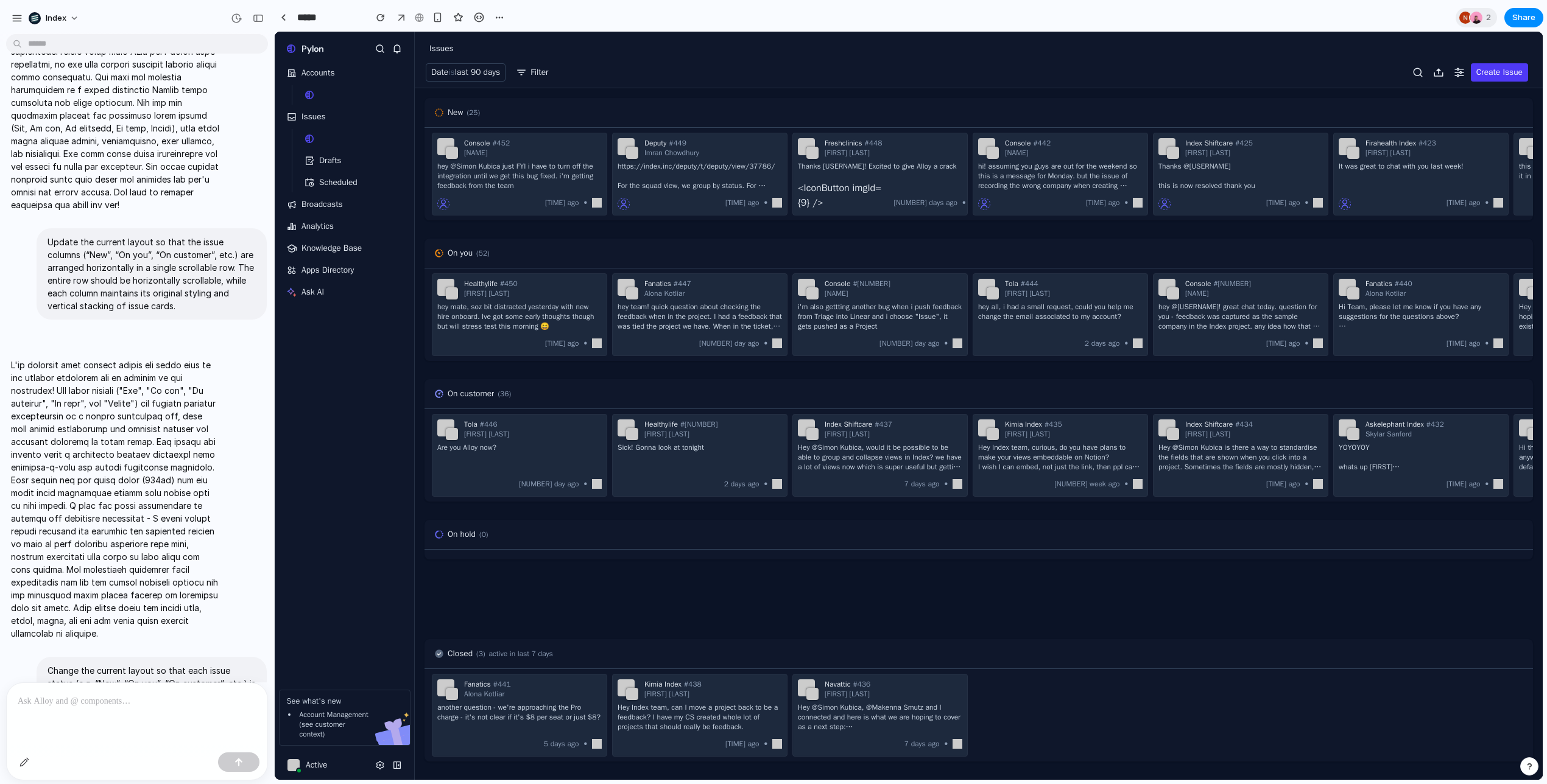 click at bounding box center [115, 499] 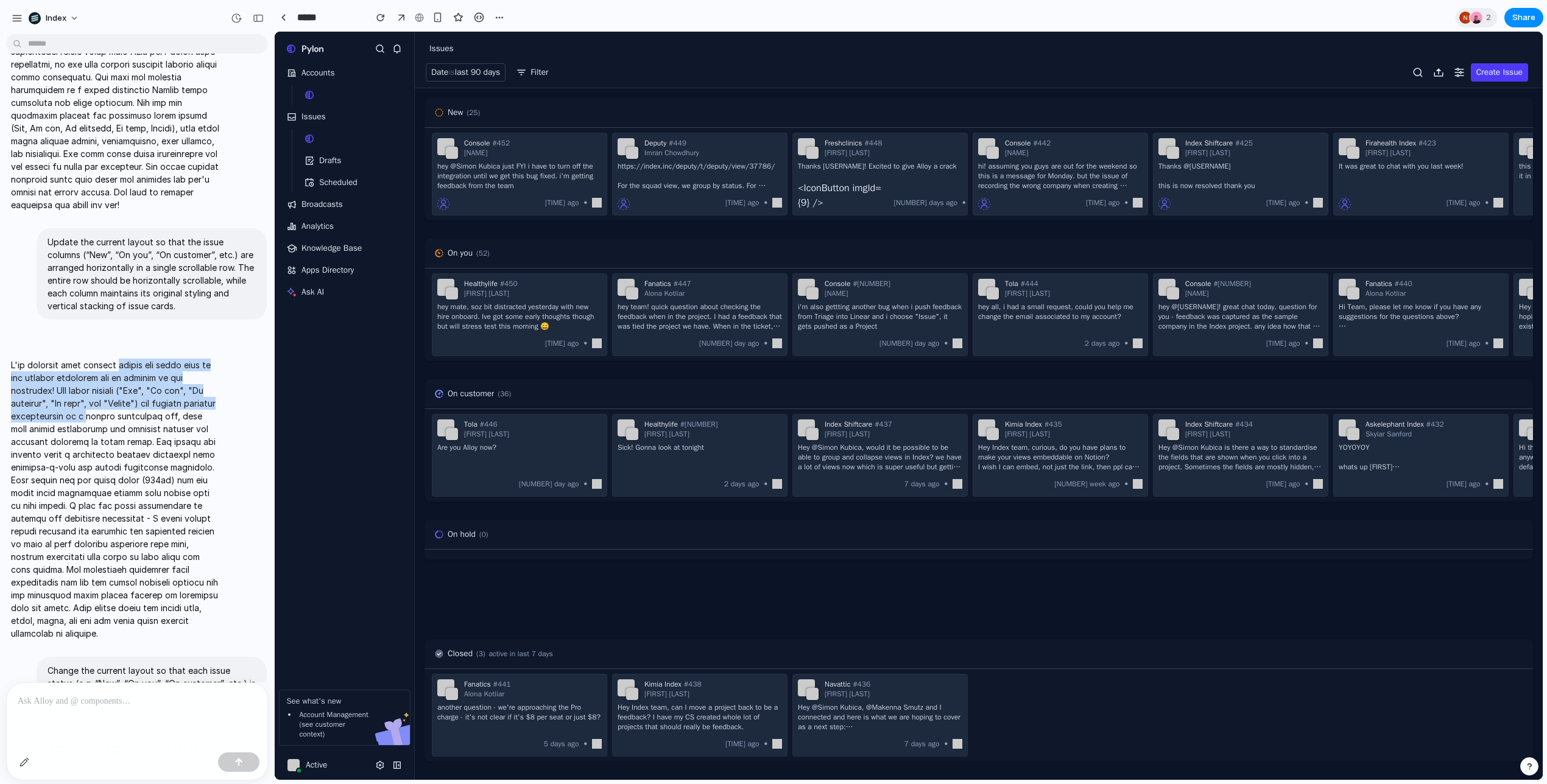 drag, startPoint x: 132, startPoint y: 369, endPoint x: 143, endPoint y: 410, distance: 42.44997 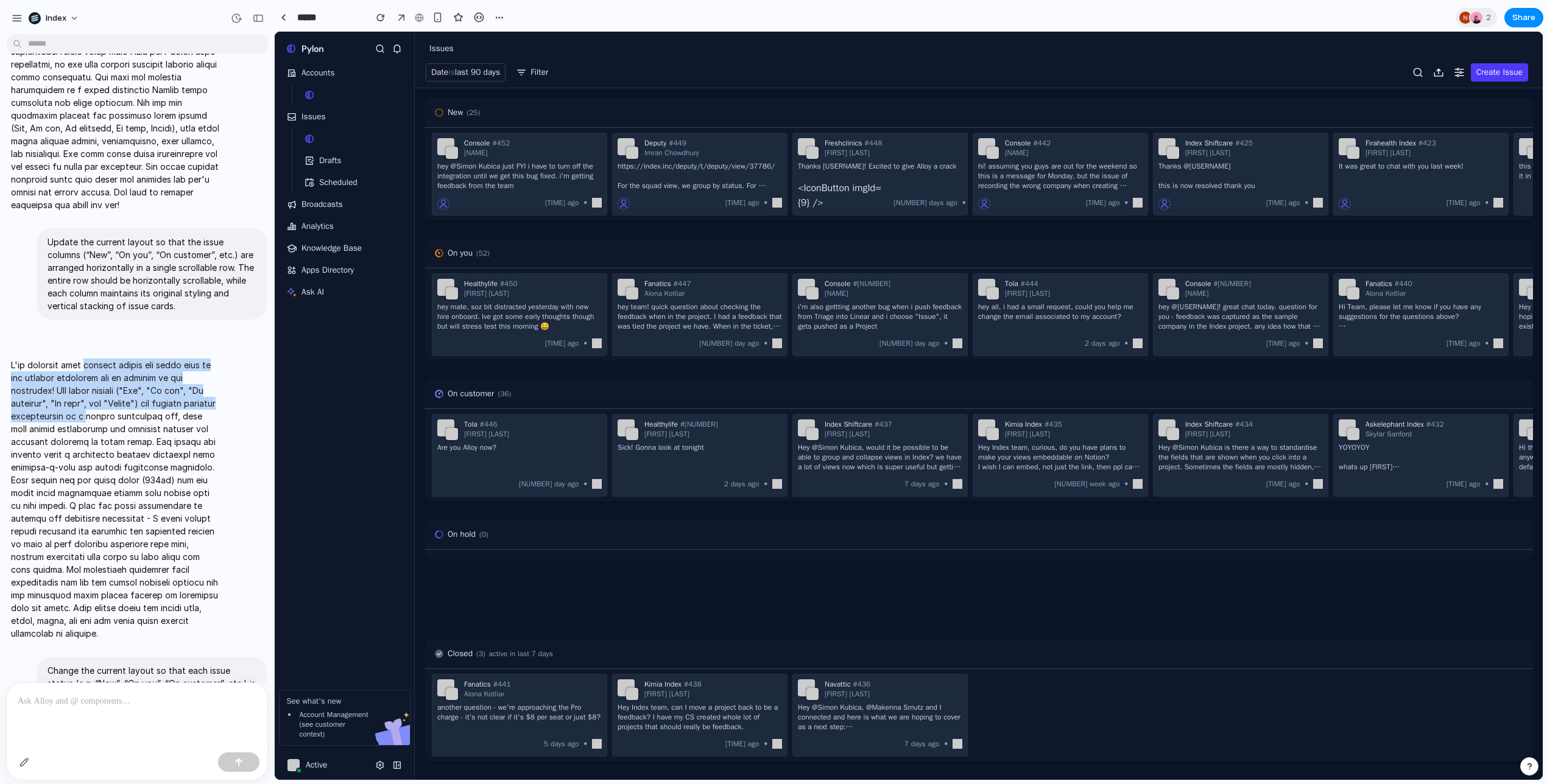 drag, startPoint x: 143, startPoint y: 410, endPoint x: 100, endPoint y: 357, distance: 68.24954 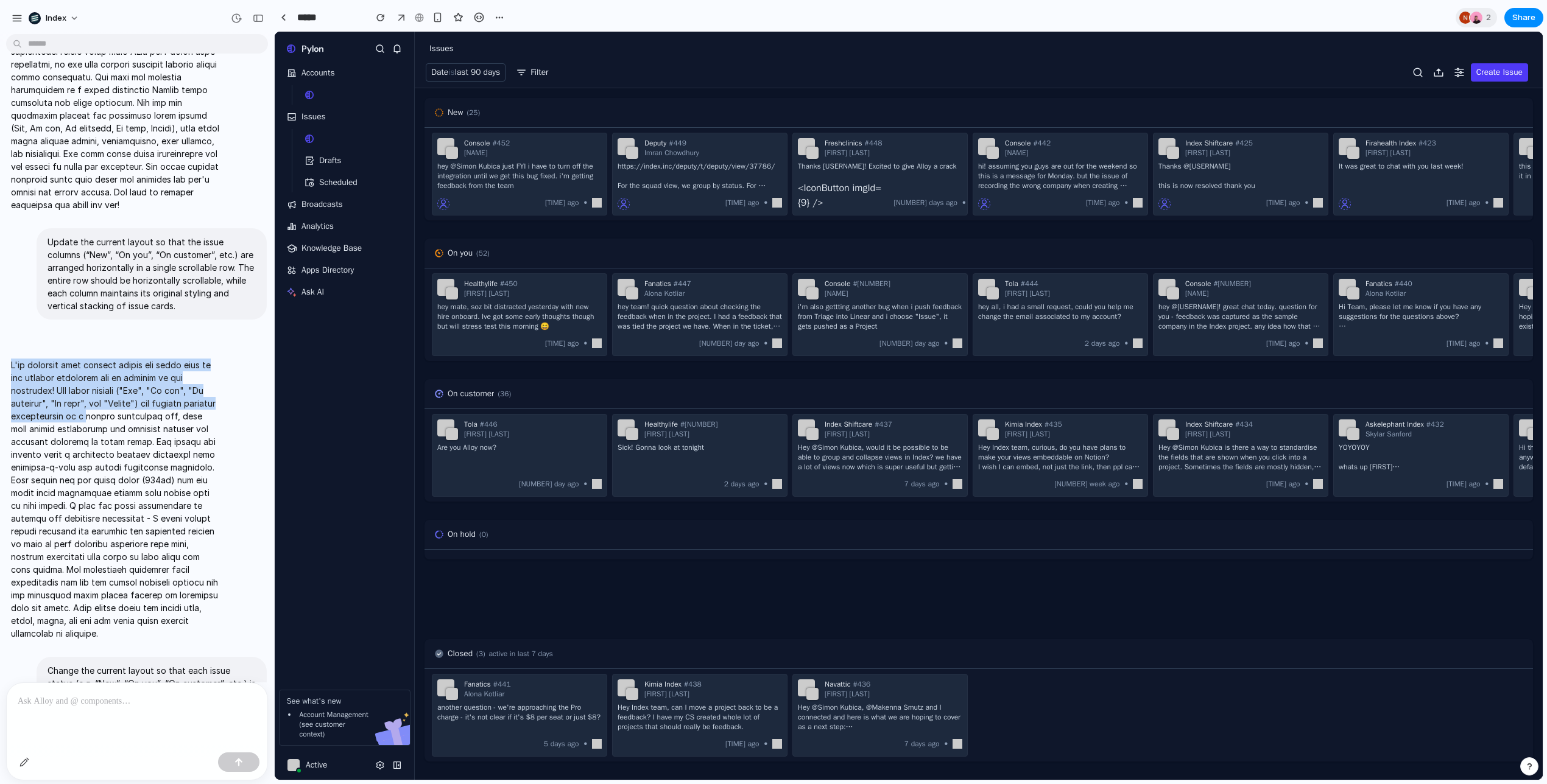 click at bounding box center (115, 499) 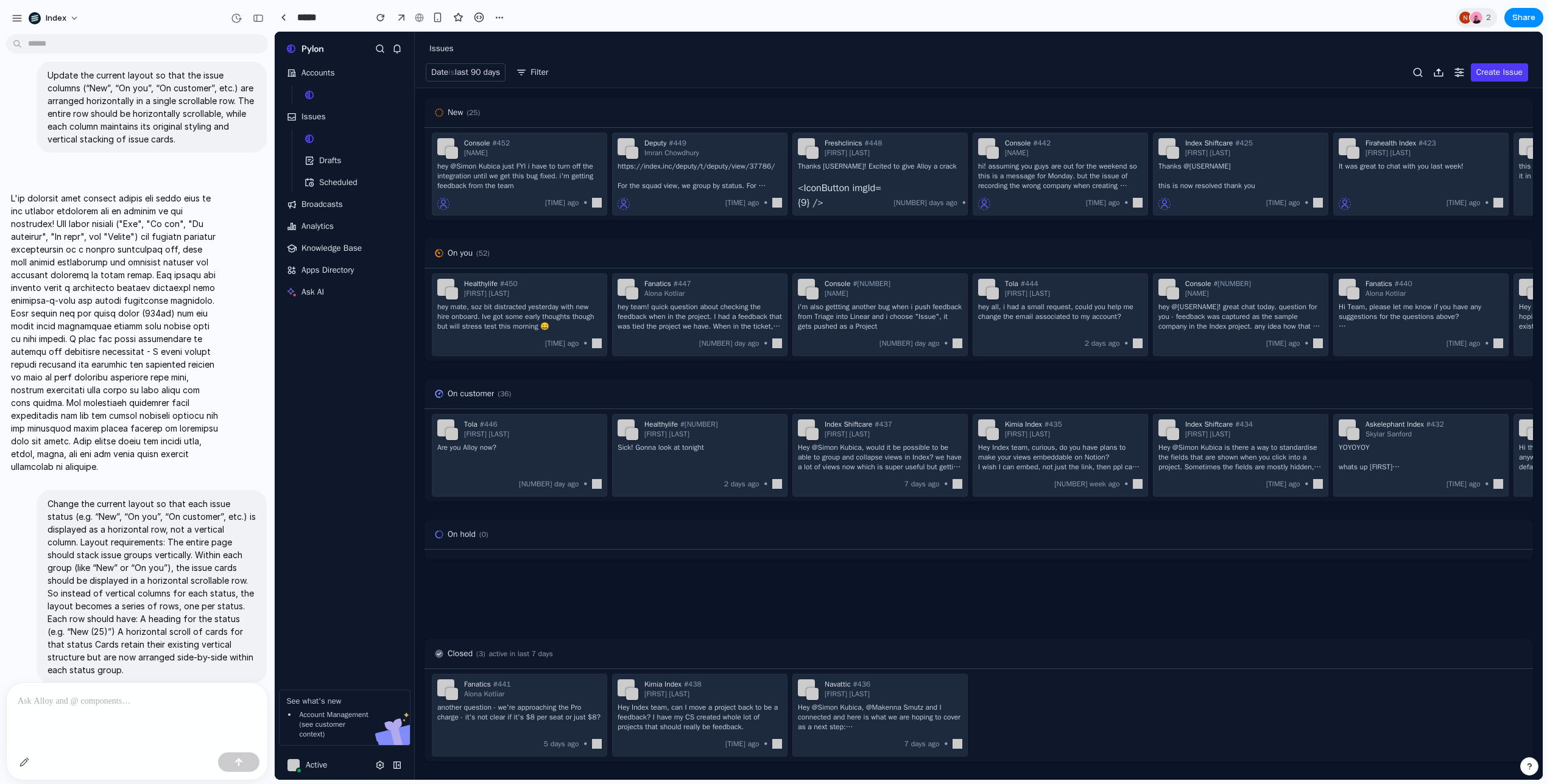 scroll, scrollTop: 385, scrollLeft: 0, axis: vertical 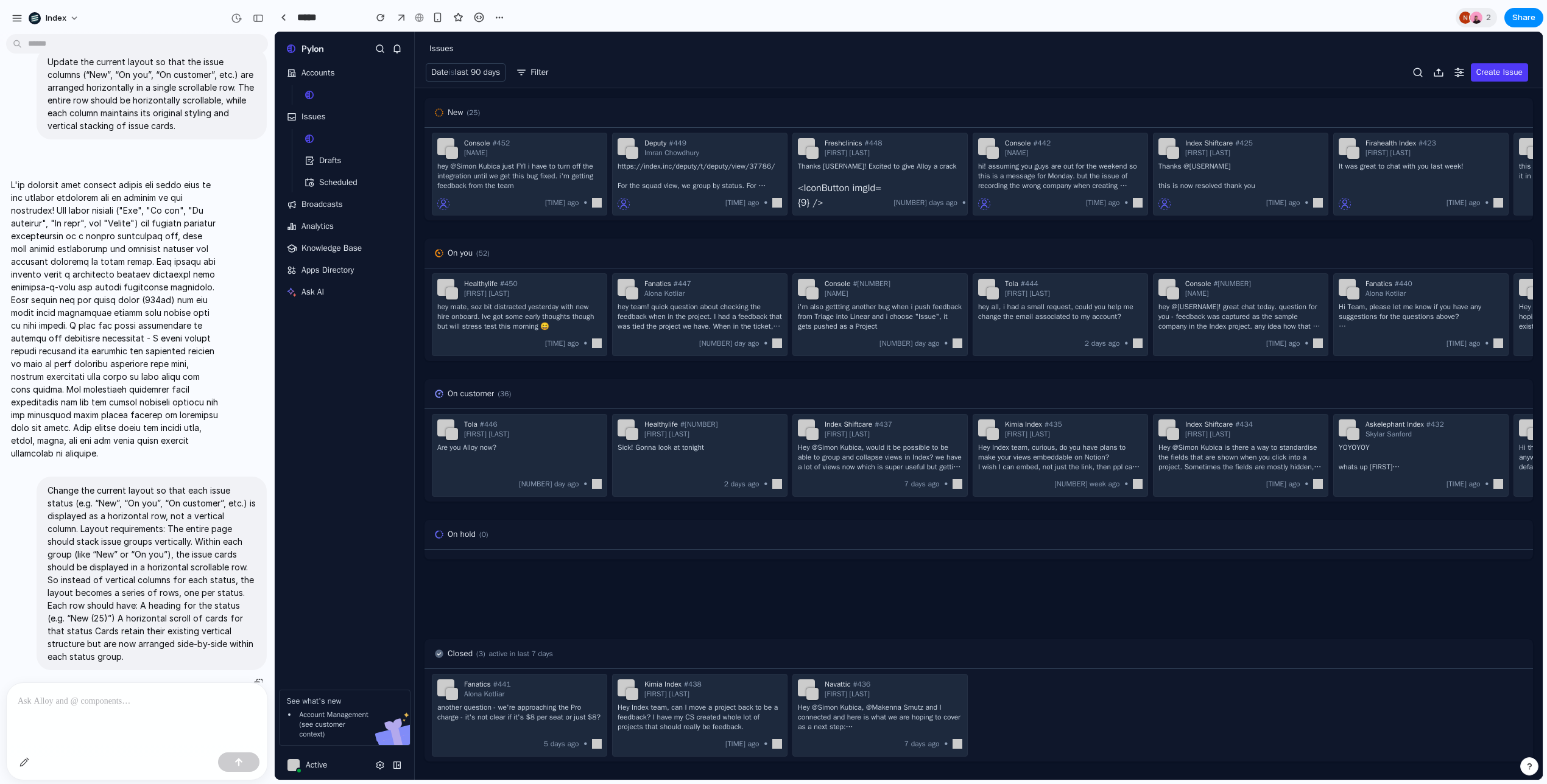 click on "Change the current layout so that each issue status (e.g. “New”, “On you”, “On customer”, etc.) is displayed as a horizontal row, not a vertical column.
Layout requirements:
The entire page should stack issue groups vertically.
Within each group (like “New” or “On you”), the issue cards should be displayed in a horizontal scrollable row.
So instead of vertical columns for each status, the layout becomes a series of rows, one per status.
Each row should have:
A heading for the status (e.g. “New (25)”)
A horizontal scroll of cards for that status
Cards retain their existing vertical structure but are now arranged side-by-side within each status group." at bounding box center (152, 573) 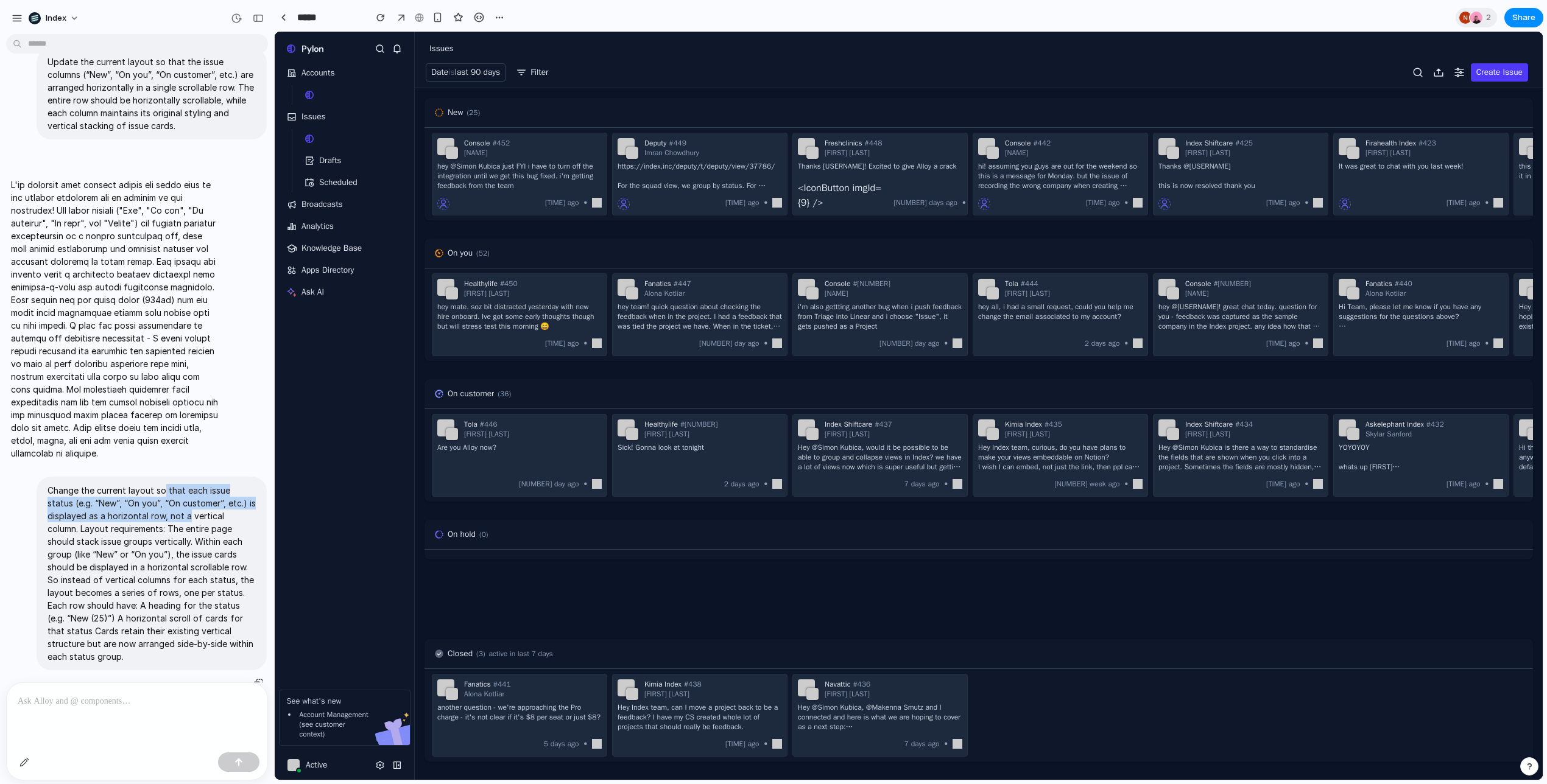 drag, startPoint x: 163, startPoint y: 489, endPoint x: 183, endPoint y: 515, distance: 32.802439 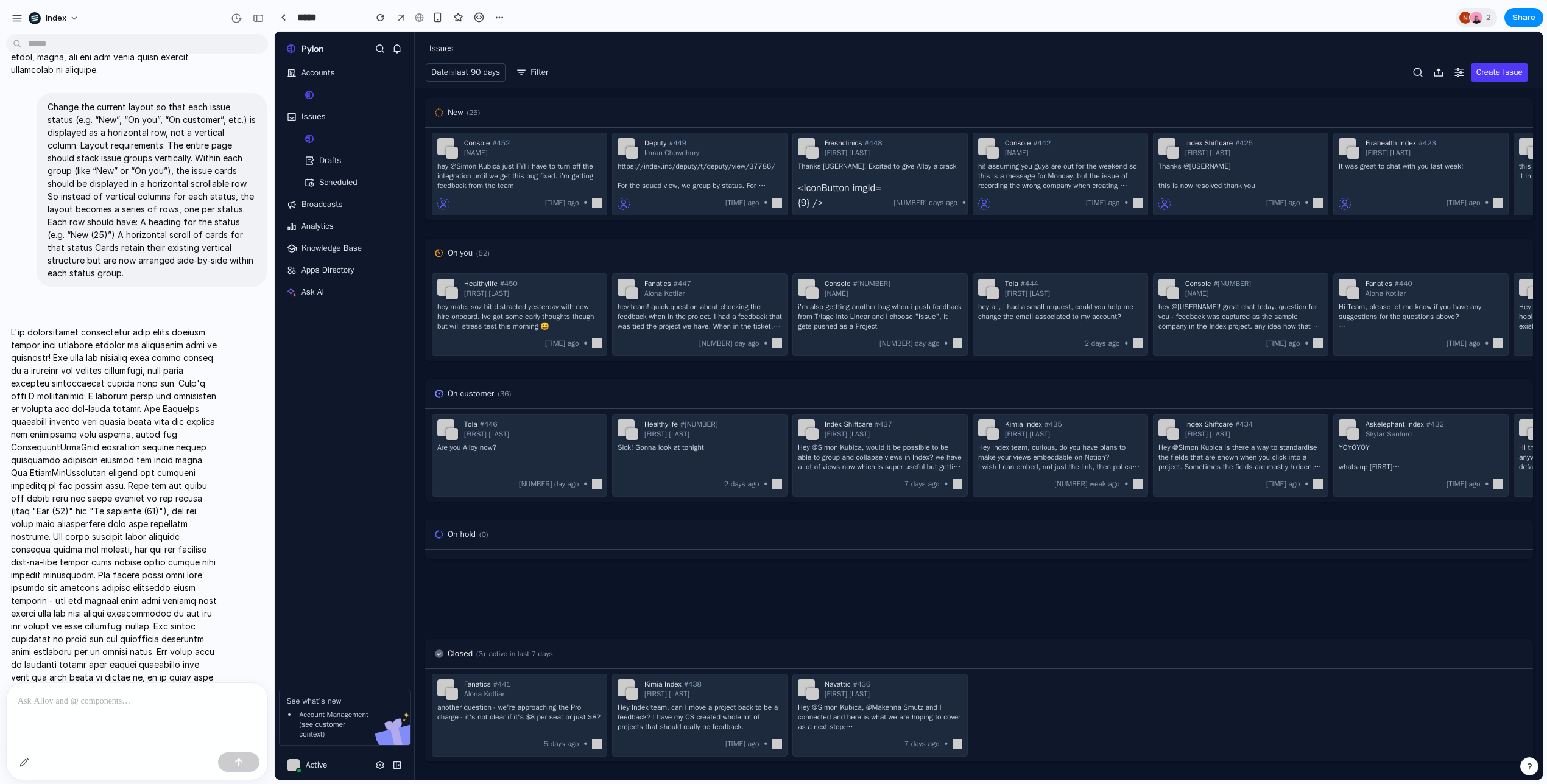 scroll, scrollTop: 825, scrollLeft: 0, axis: vertical 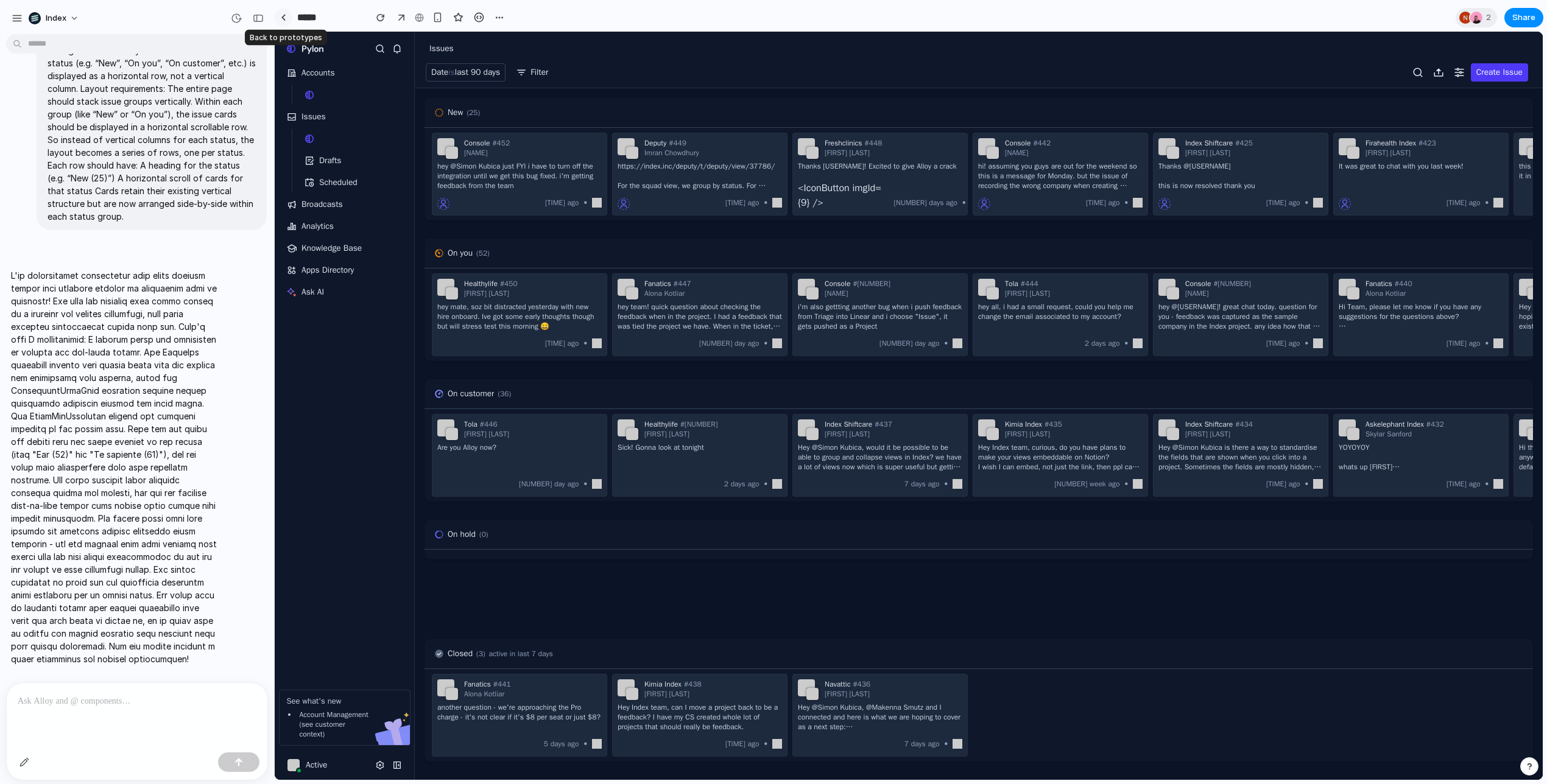 click at bounding box center (283, 18) 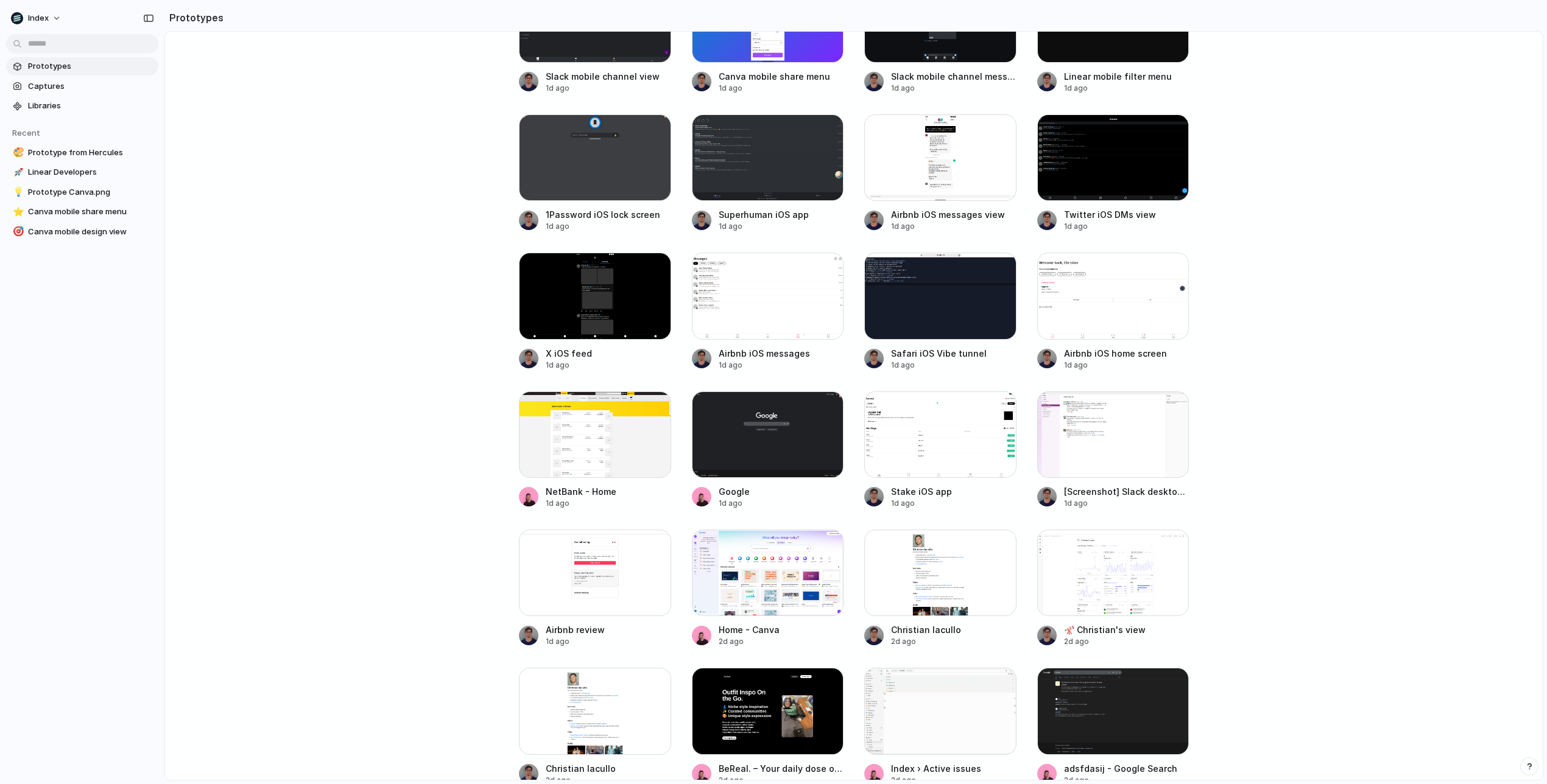 scroll, scrollTop: 797, scrollLeft: 0, axis: vertical 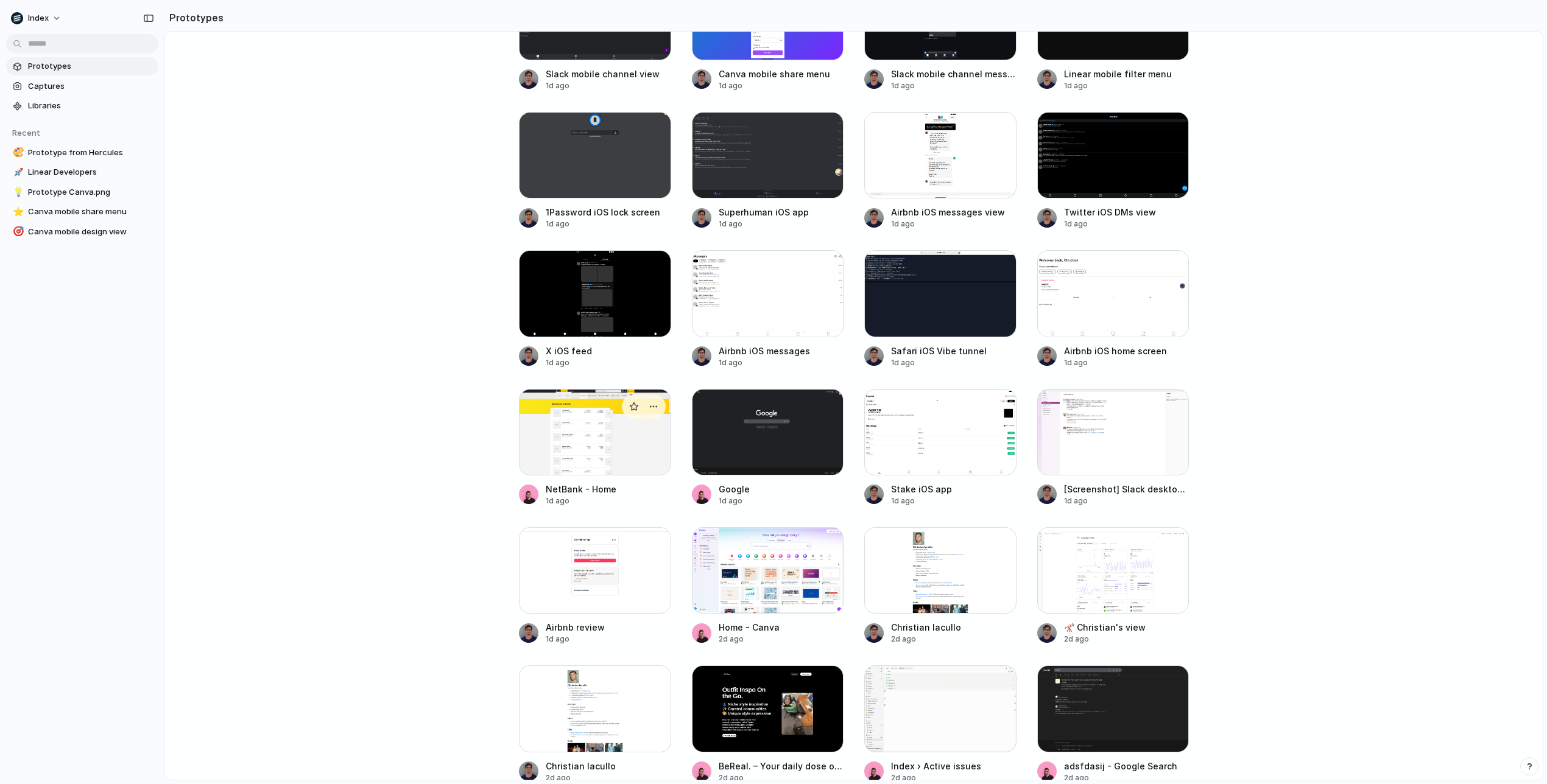 click at bounding box center (595, 432) 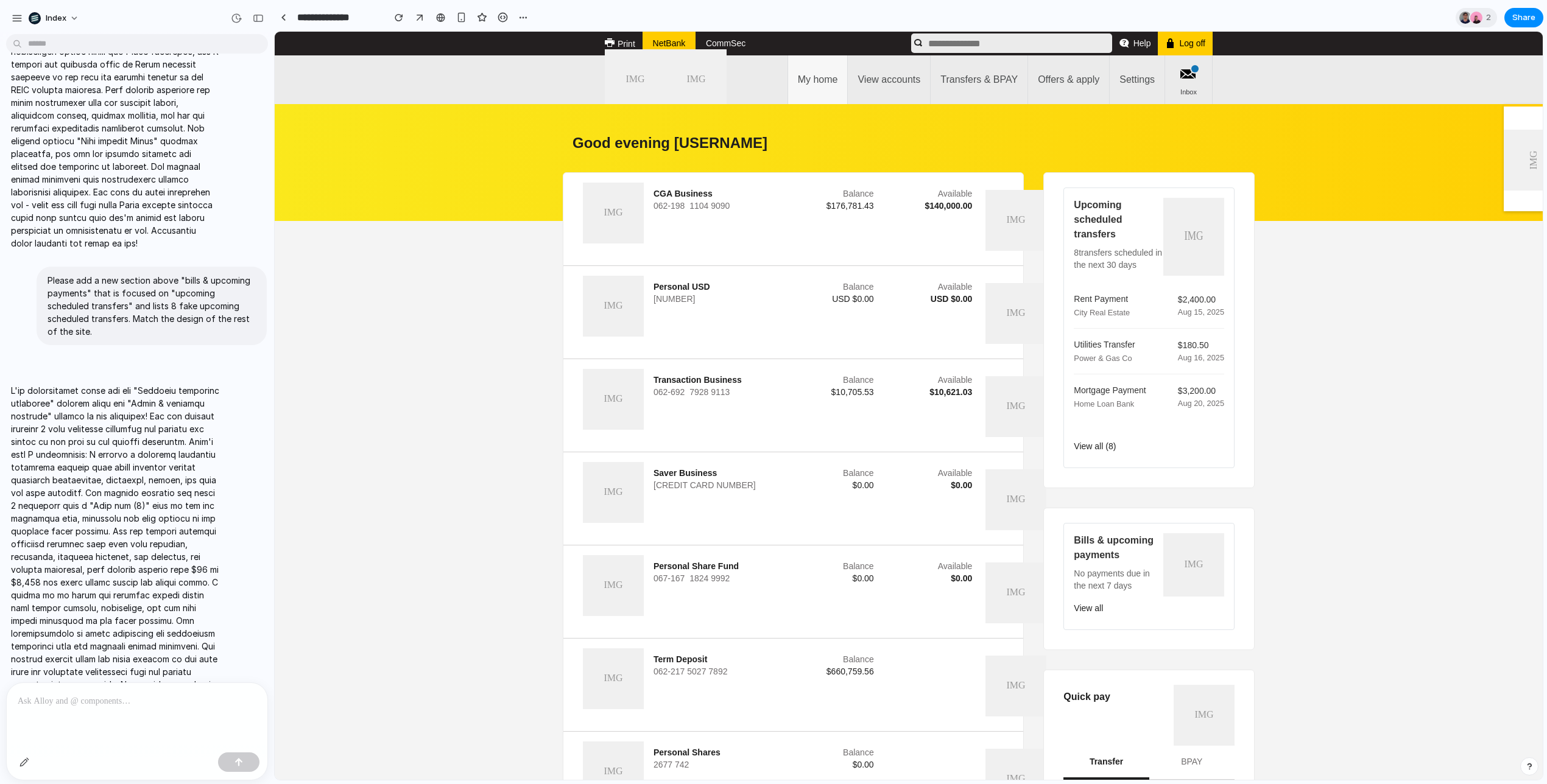 scroll, scrollTop: 0, scrollLeft: 0, axis: both 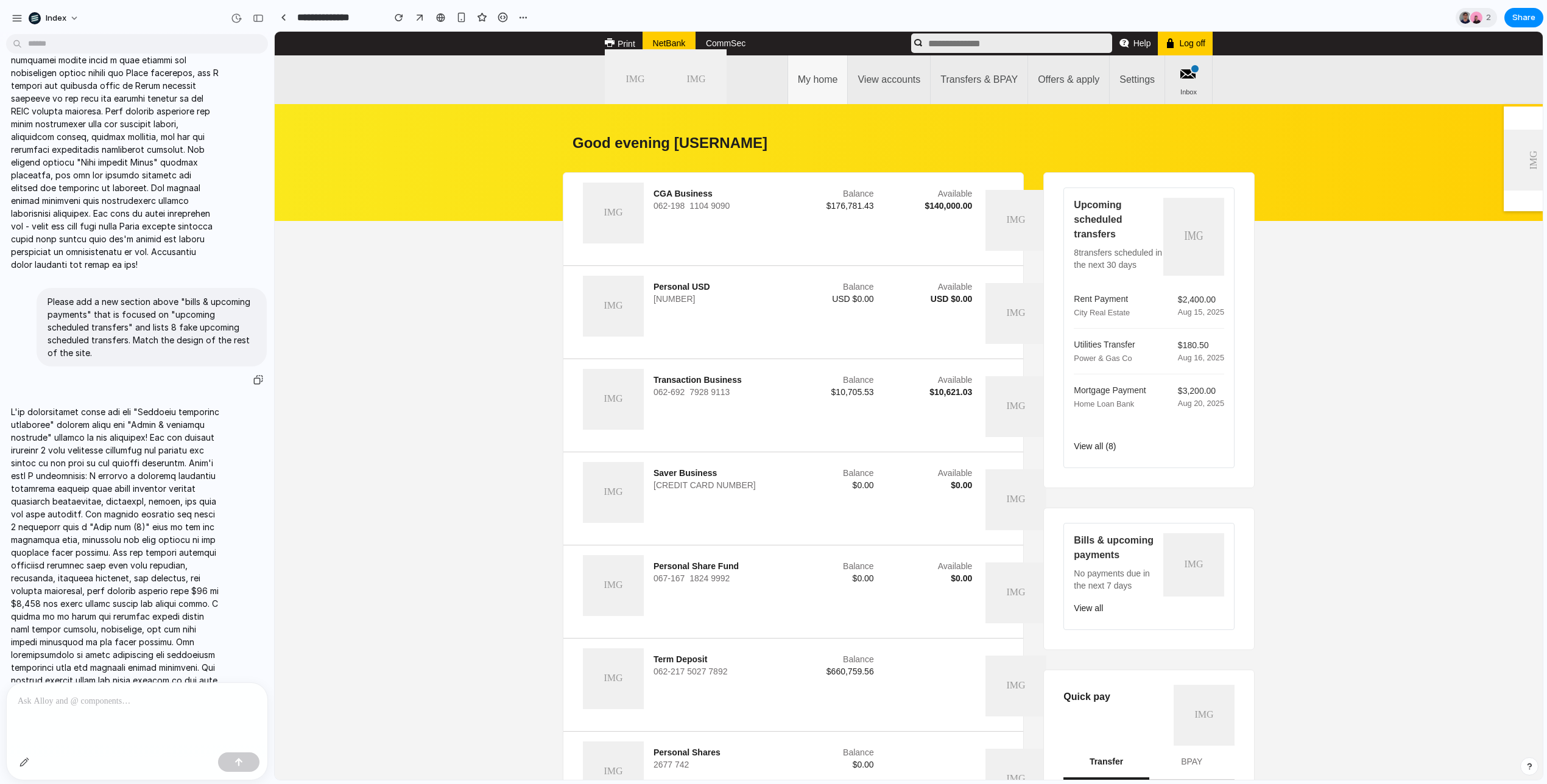 click on "Please add a new section above "bills & upcoming payments" that is focused on "upcoming scheduled transfers" and lists 8 fake upcoming scheduled transfers. Match the design of the rest of the site." at bounding box center (152, 327) 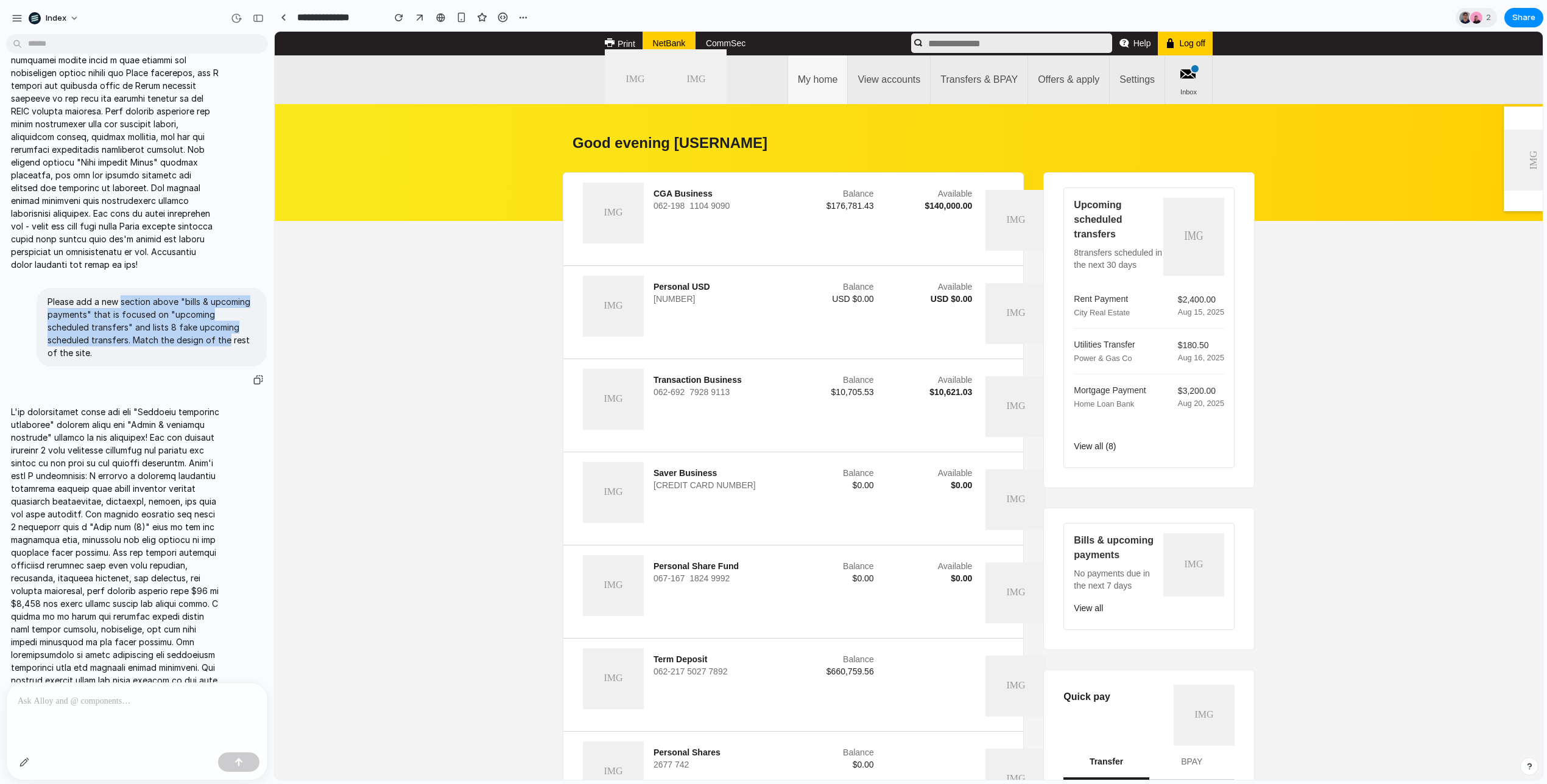 drag, startPoint x: 139, startPoint y: 301, endPoint x: 178, endPoint y: 337, distance: 53.07542 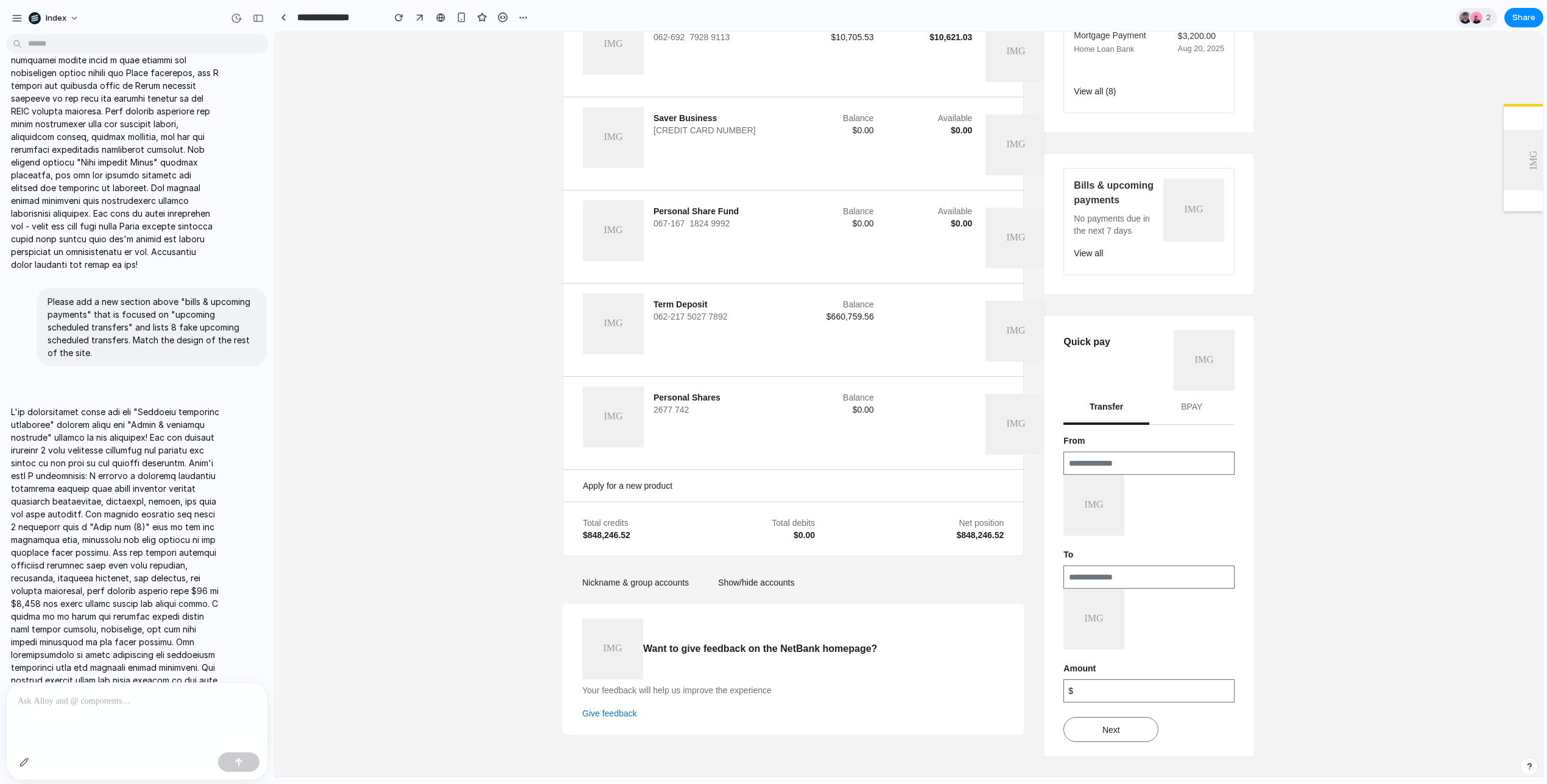 scroll, scrollTop: 368, scrollLeft: 0, axis: vertical 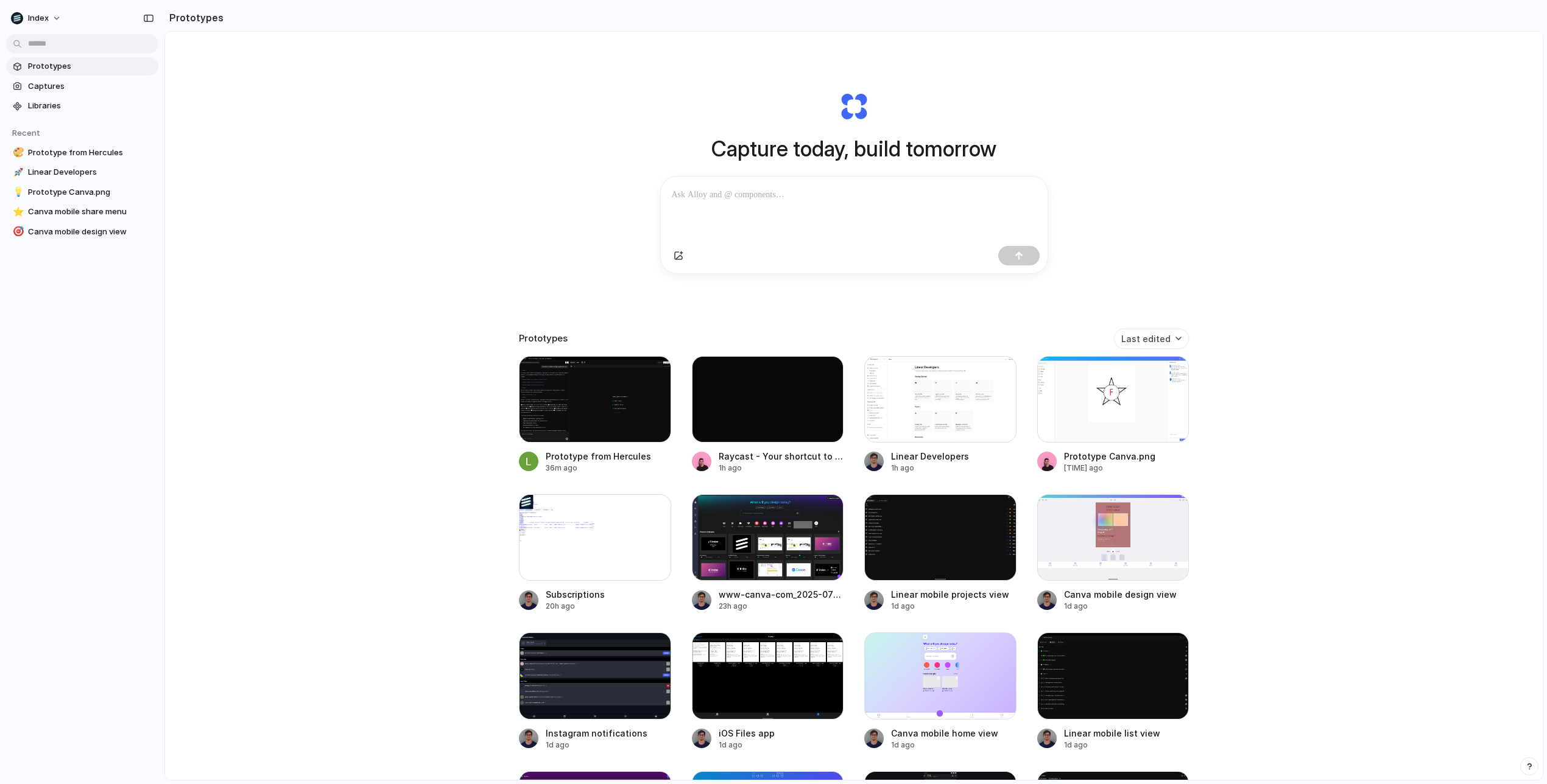 click on "Capture today, build tomorrow" at bounding box center (854, 149) 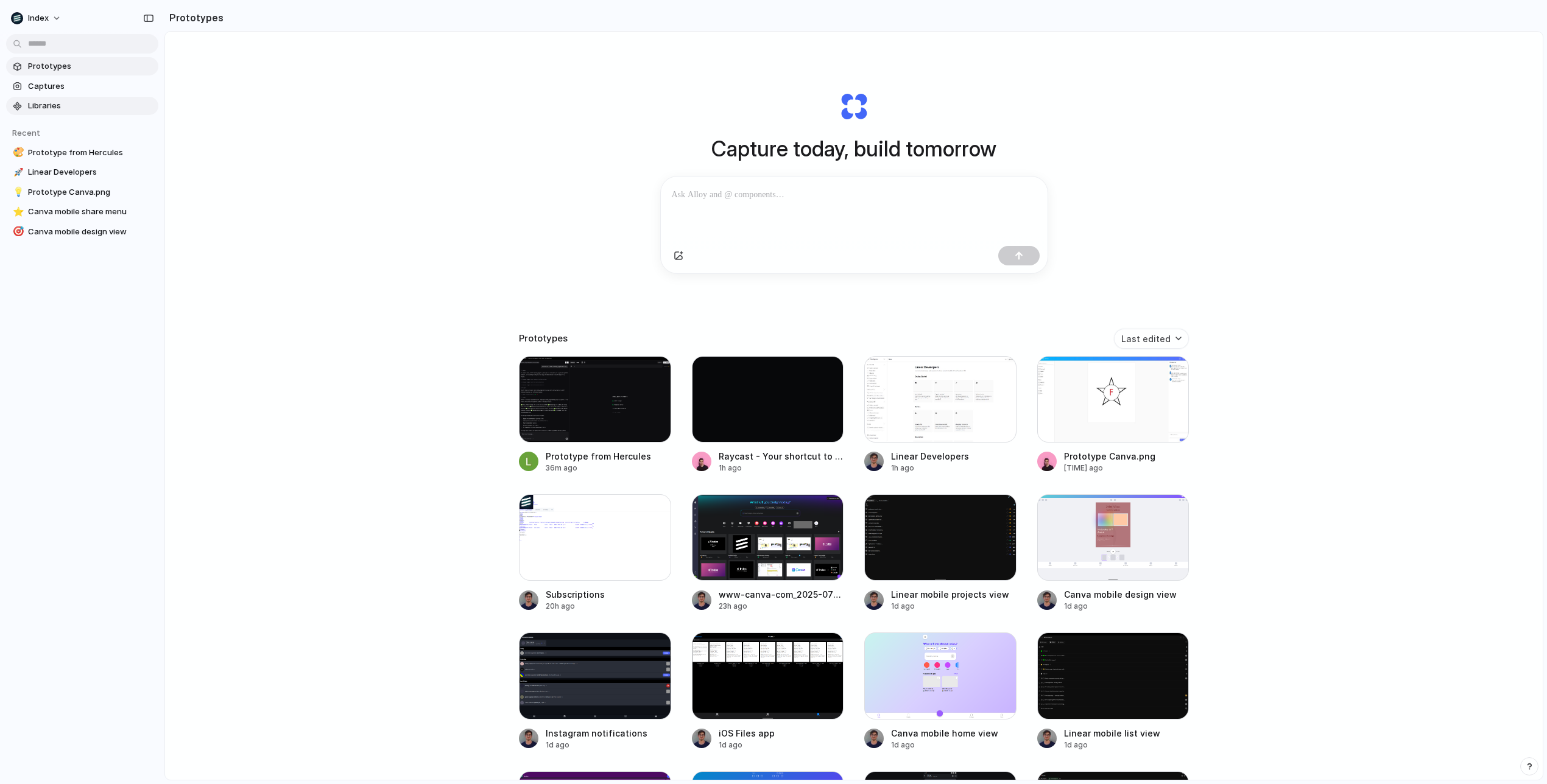 click on "Libraries" at bounding box center [91, 106] 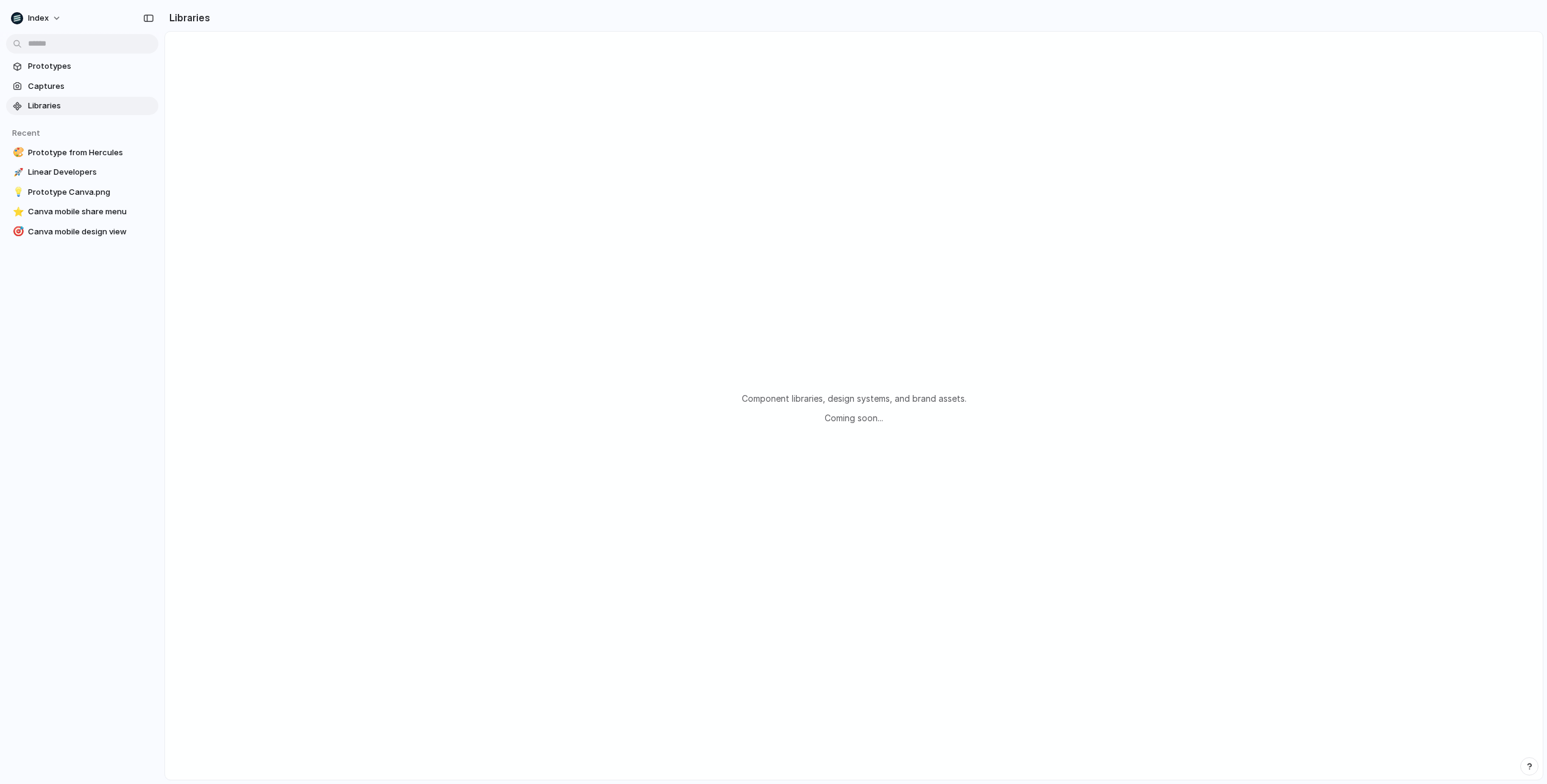 click on "Component libraries, design systems, and brand assets." at bounding box center (854, 398) 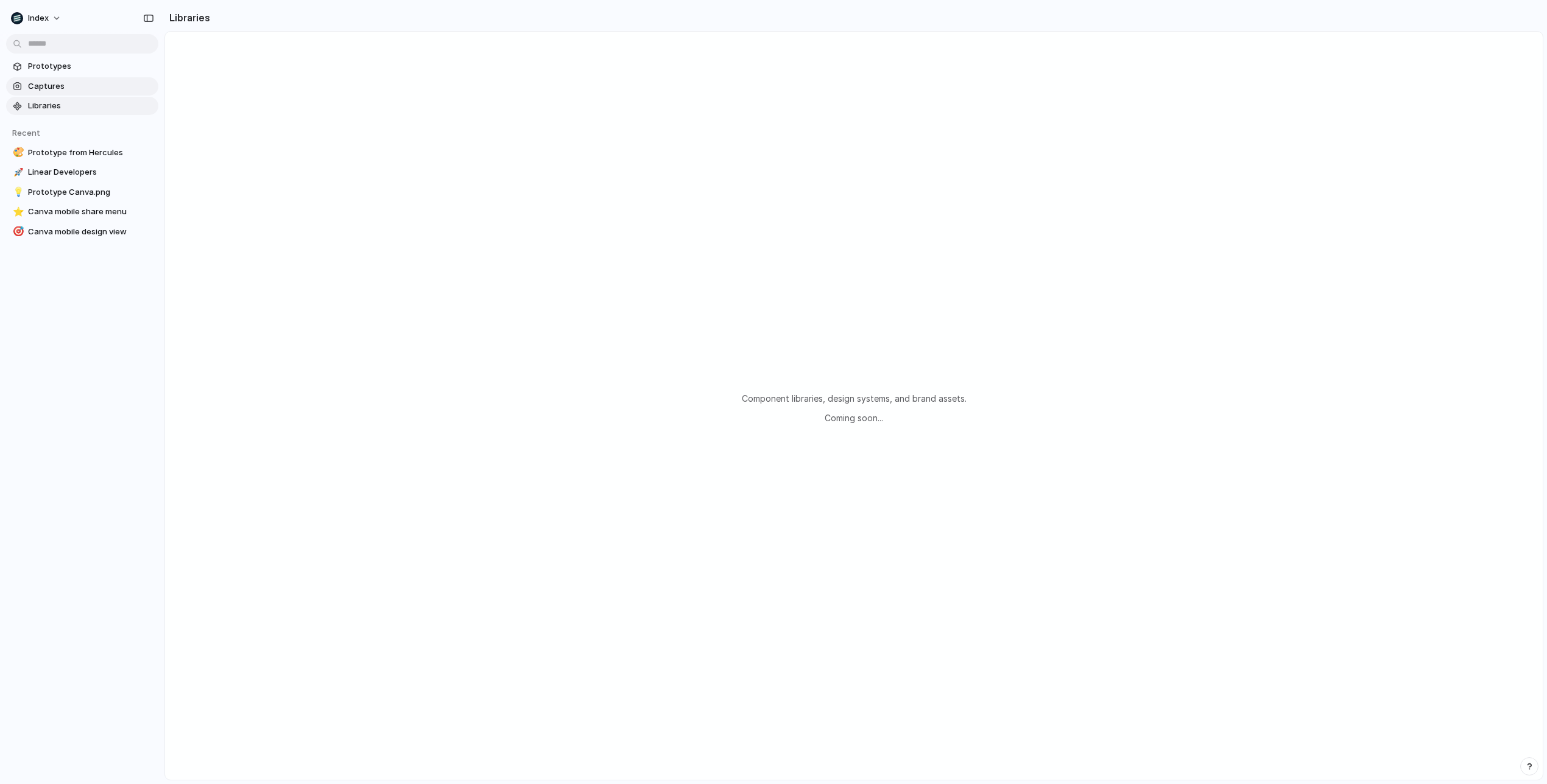 click on "Captures" at bounding box center (91, 86) 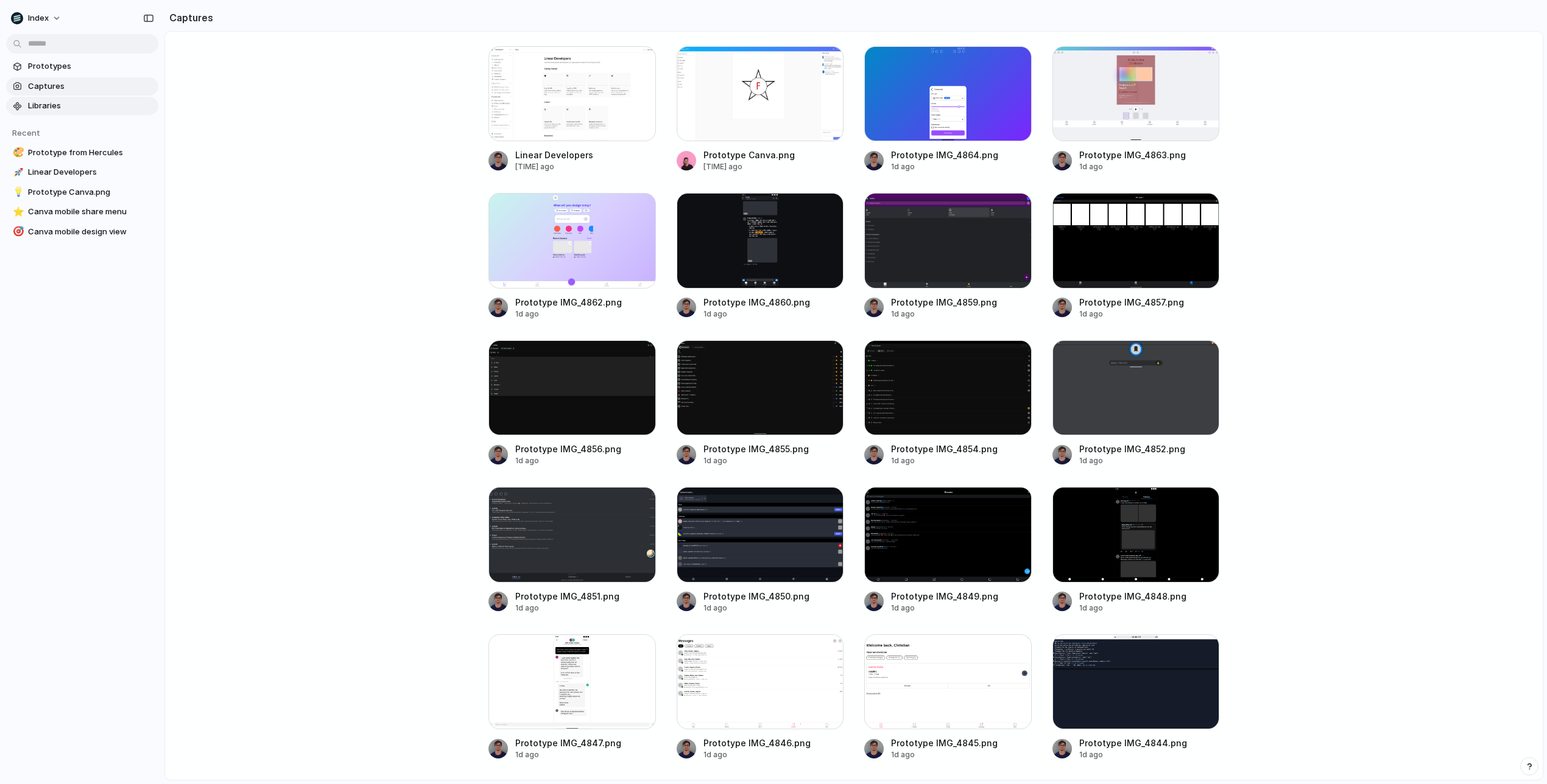 click on "Libraries" at bounding box center (91, 106) 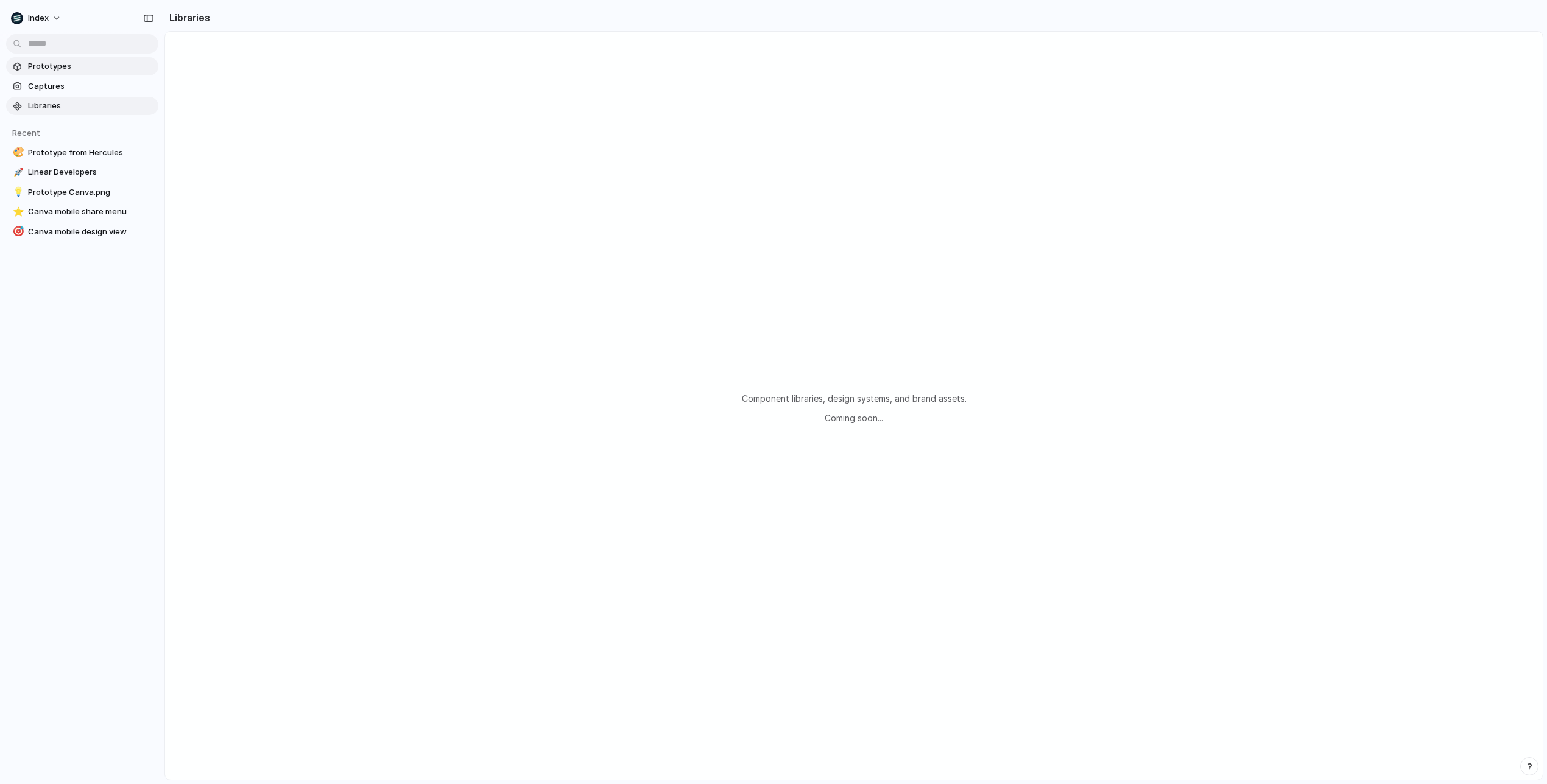click on "Prototypes" at bounding box center [91, 66] 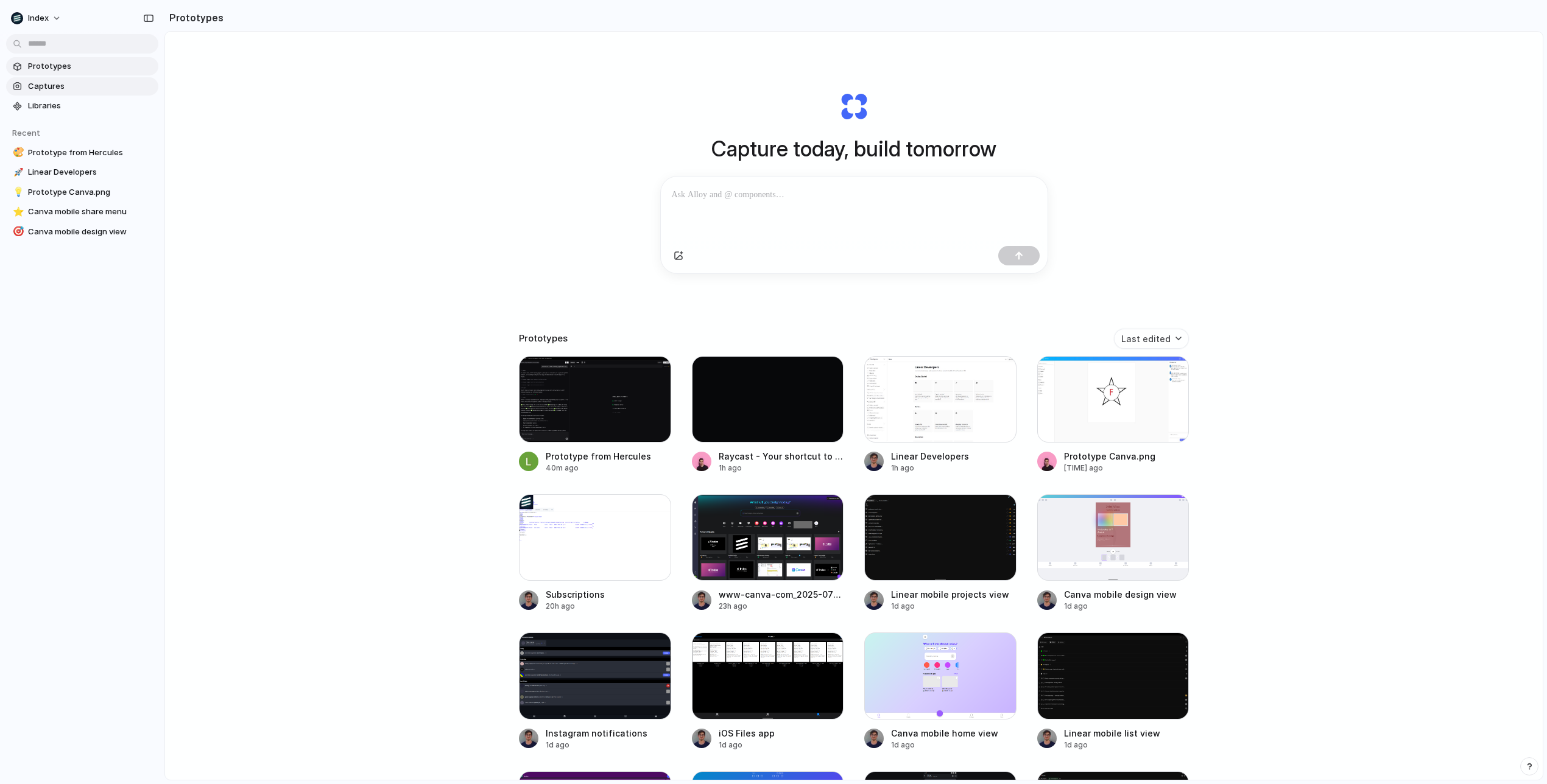 click on "Captures" at bounding box center [91, 86] 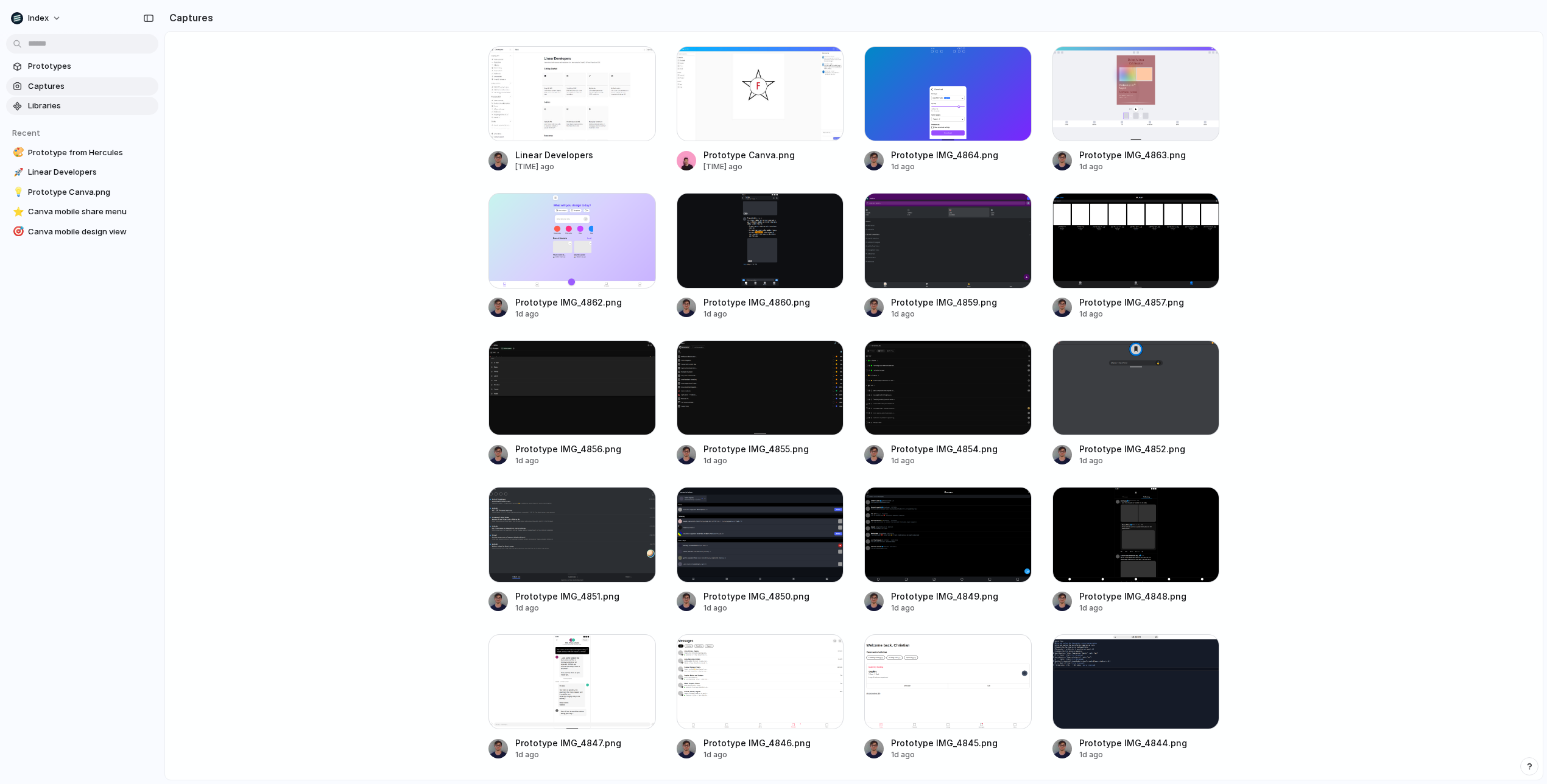 click on "Libraries" at bounding box center (91, 106) 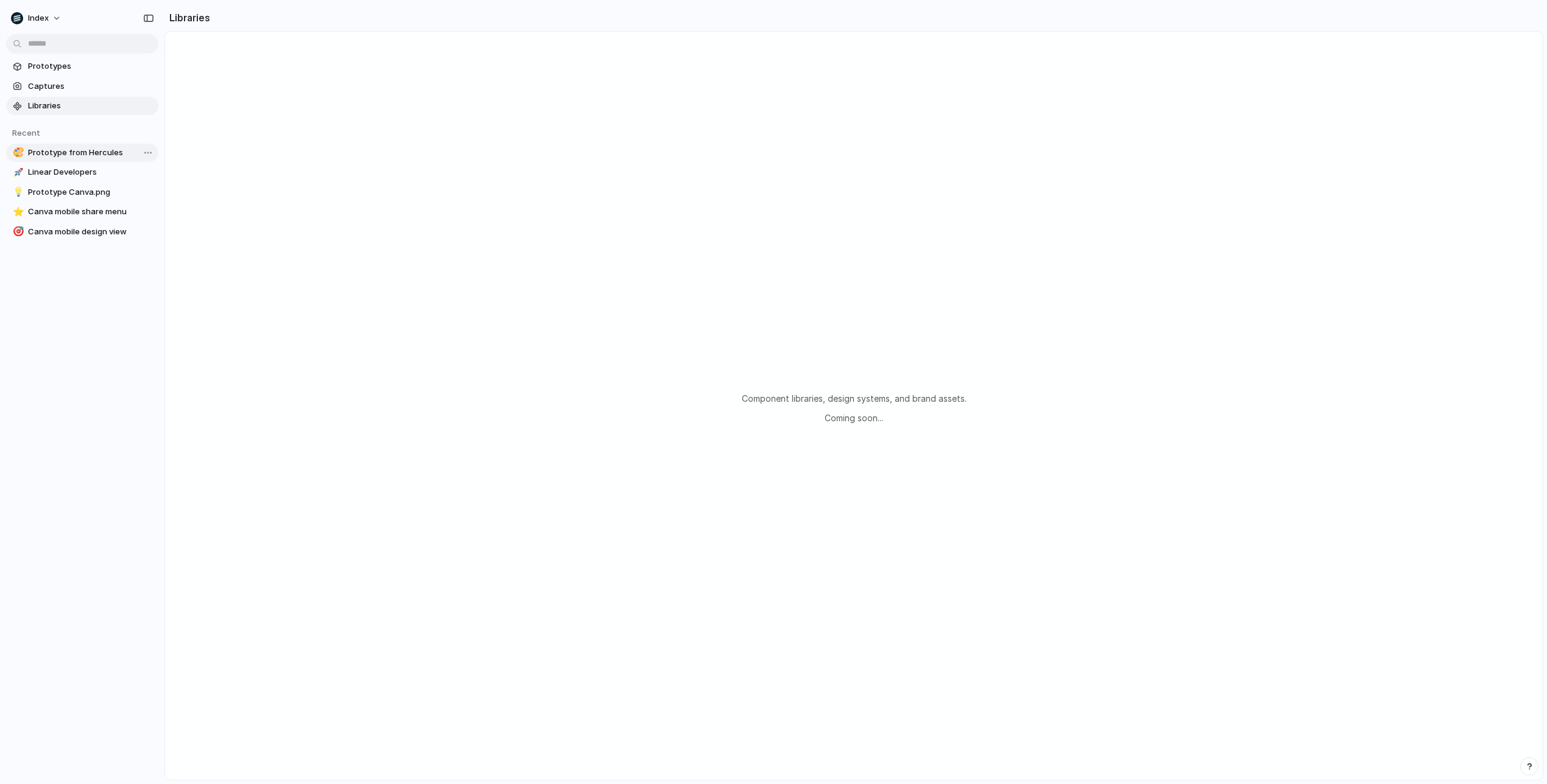 click on "Prototype from Hercules" at bounding box center (91, 153) 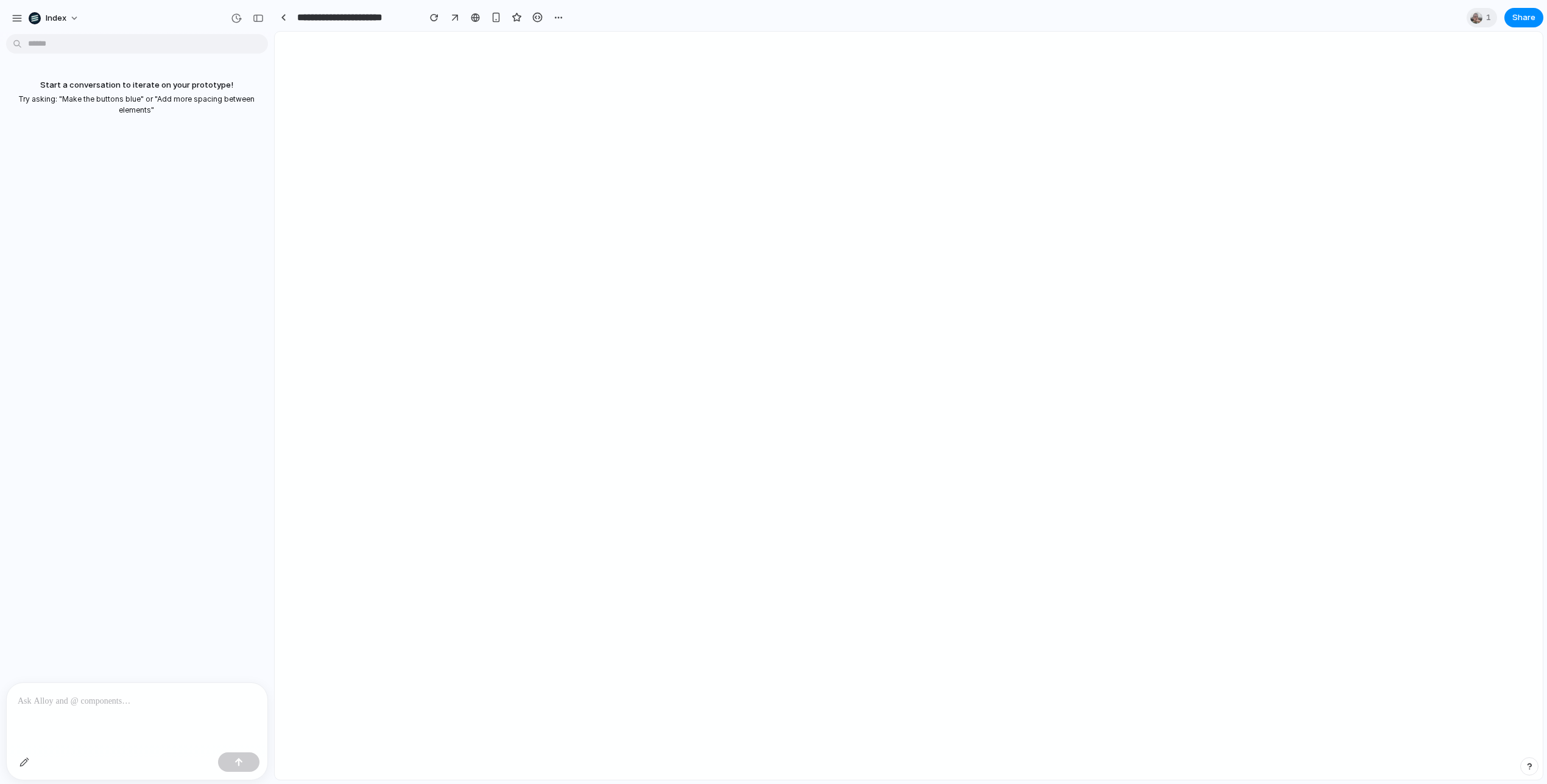 scroll, scrollTop: 0, scrollLeft: 0, axis: both 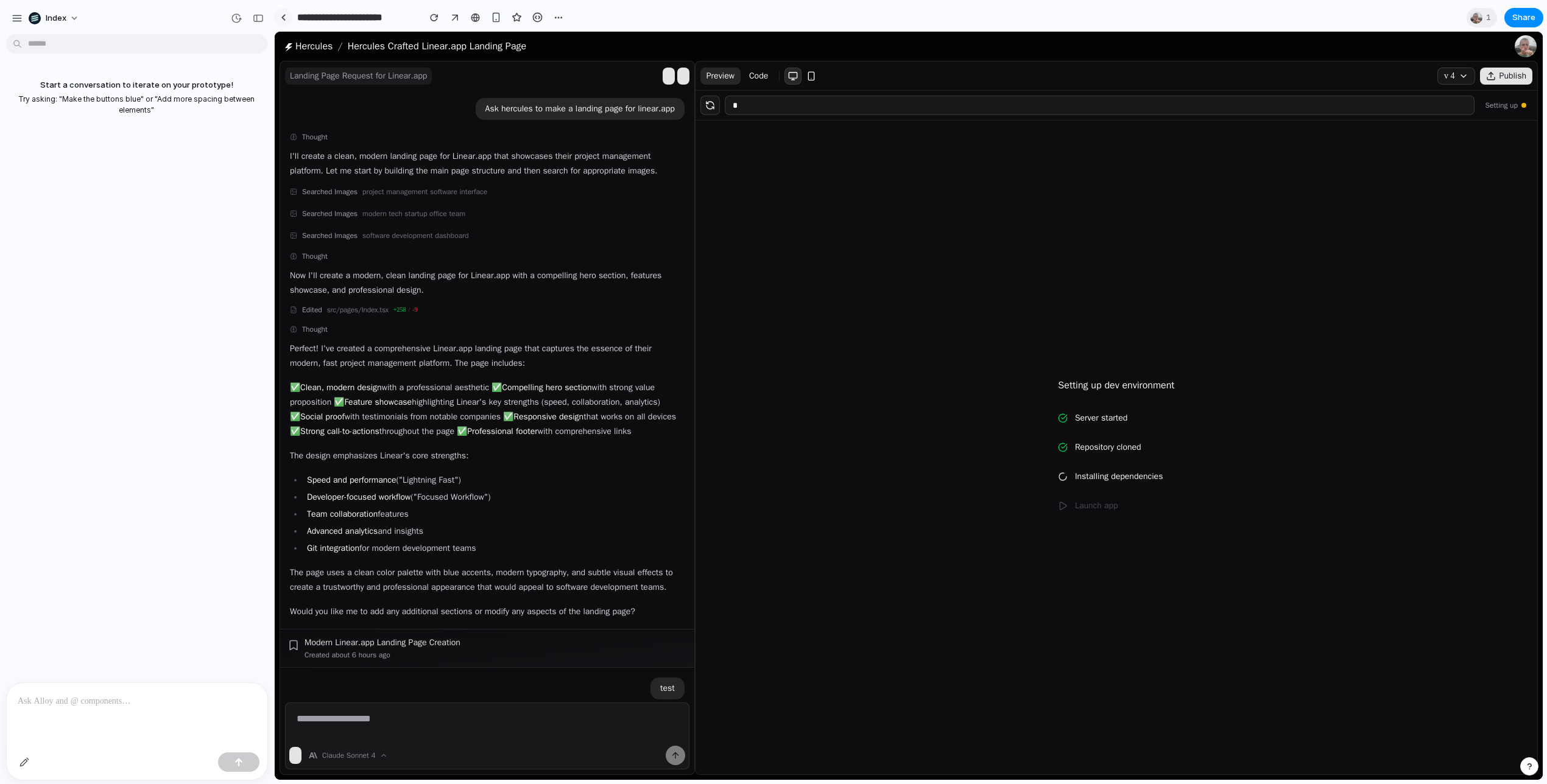click at bounding box center [283, 18] 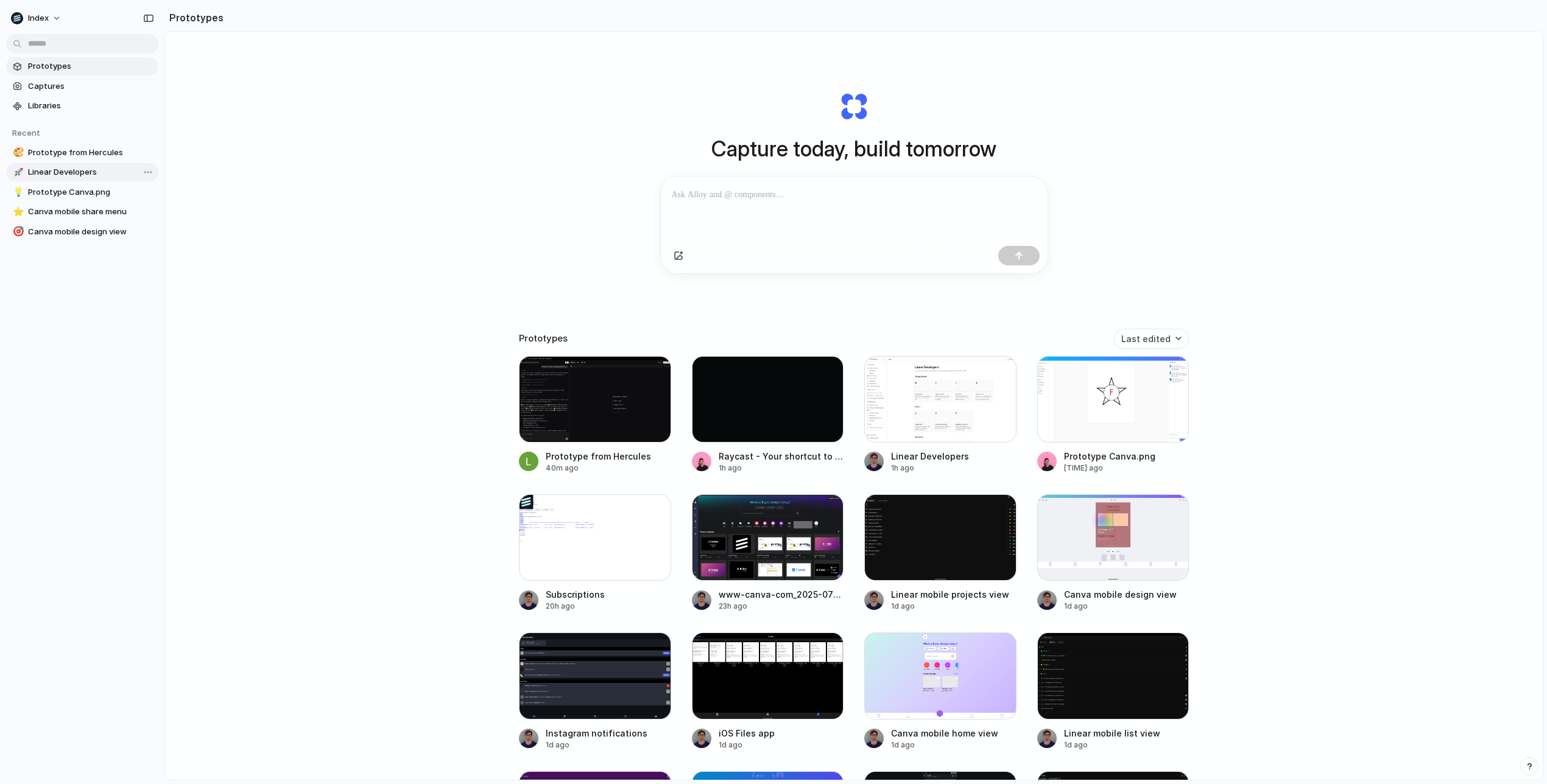 click on "Linear Developers" at bounding box center [91, 172] 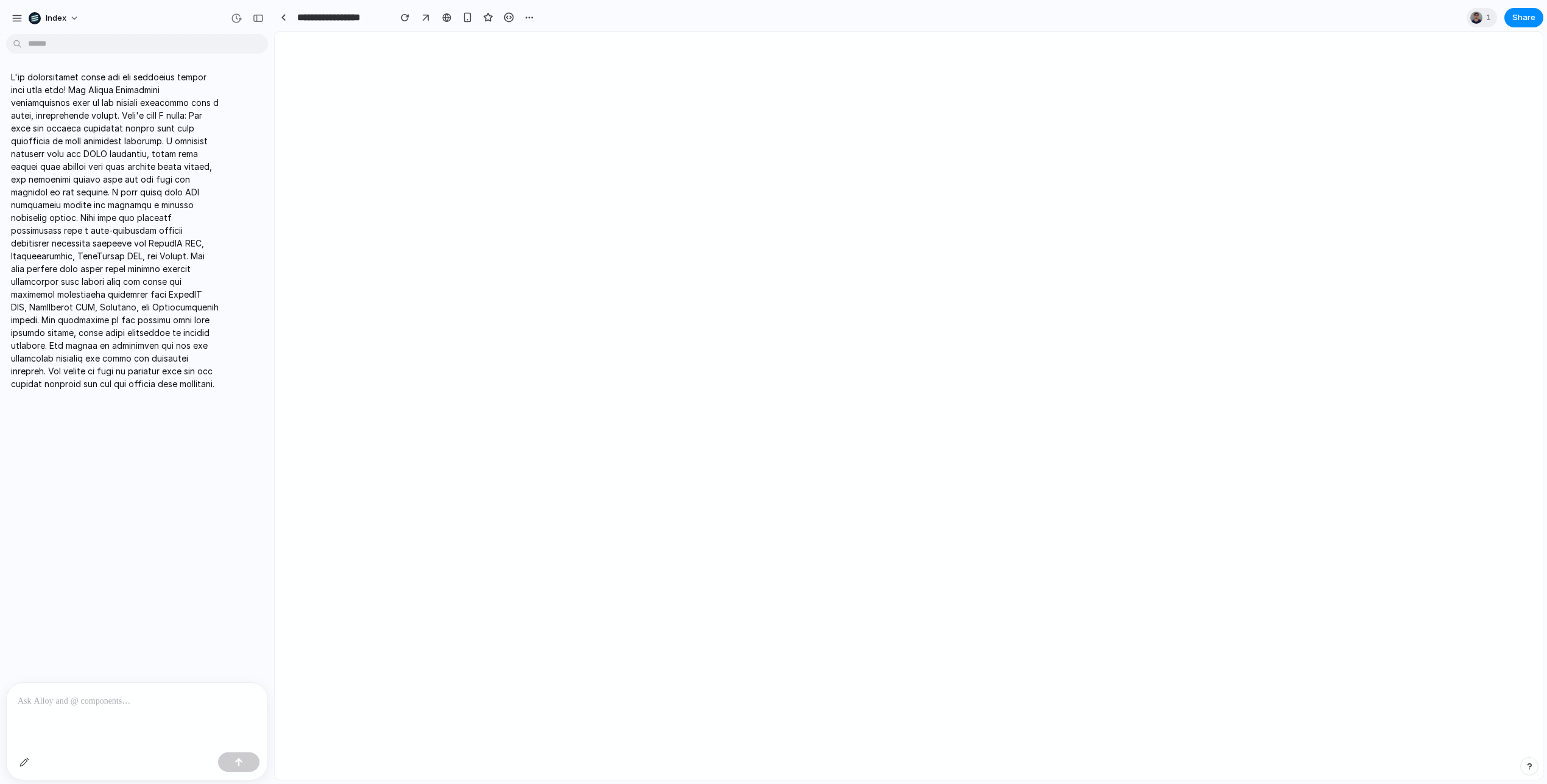 scroll, scrollTop: 0, scrollLeft: 0, axis: both 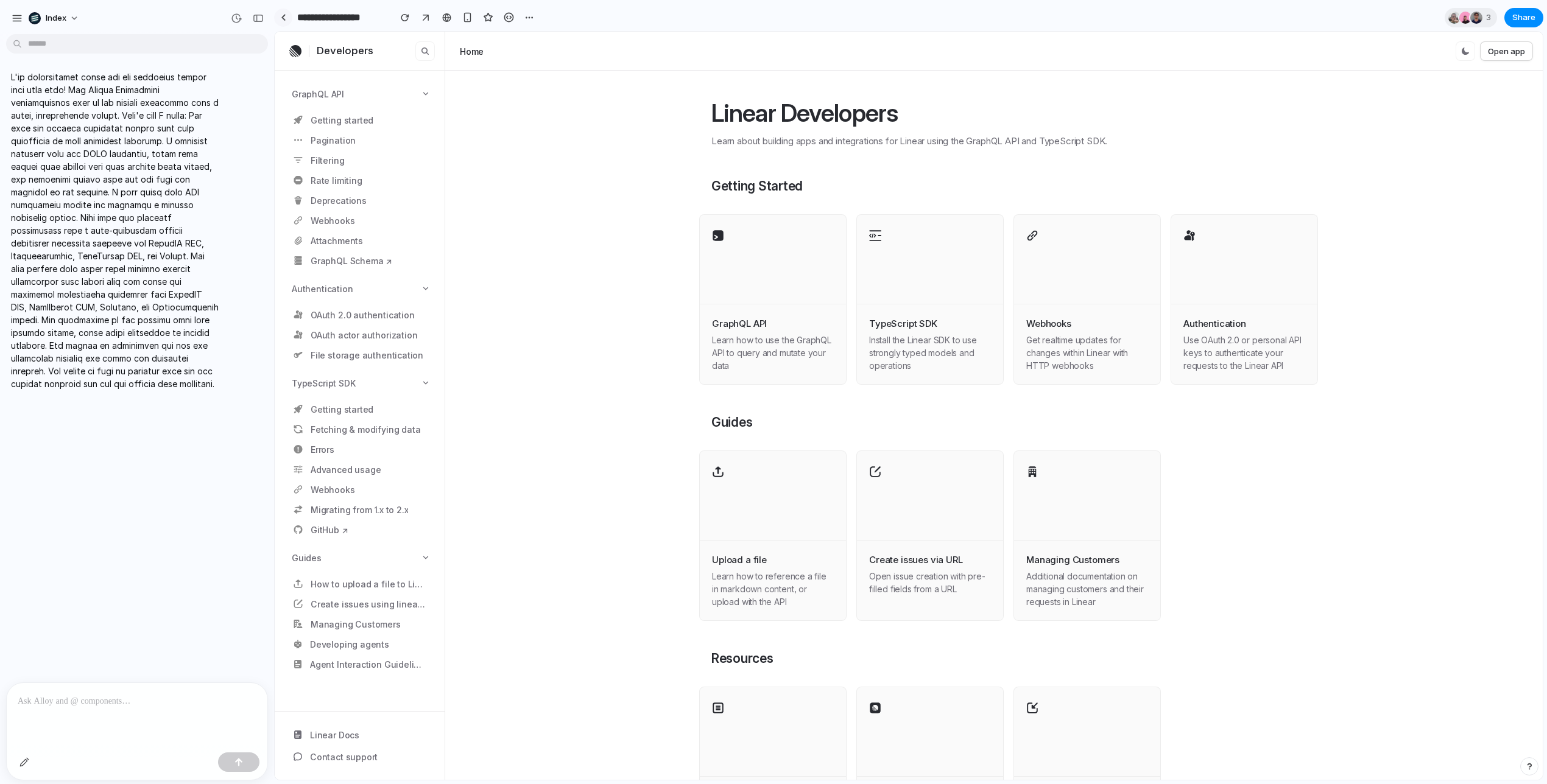click at bounding box center (283, 17) 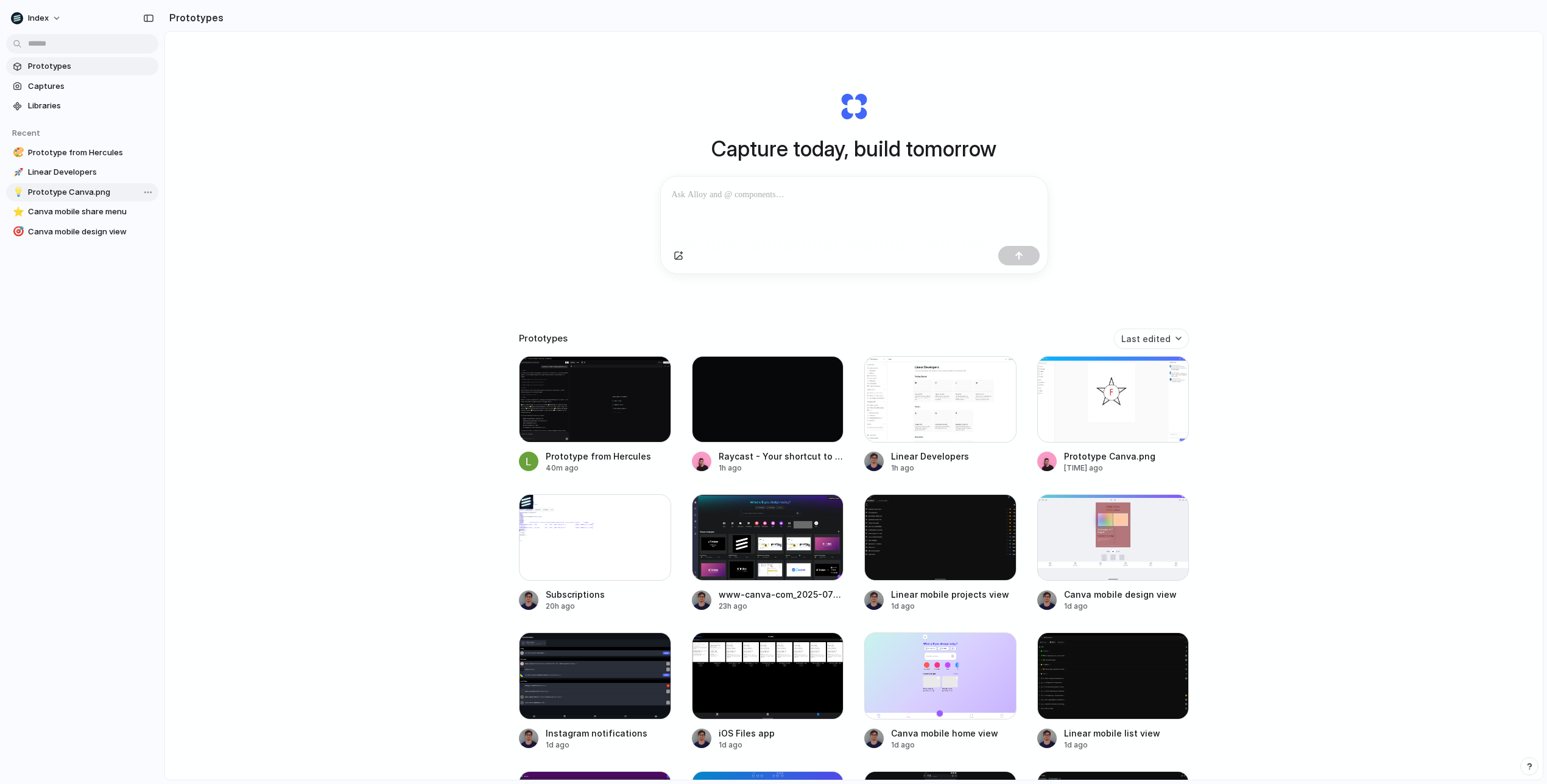 click on "Prototype Canva.png" at bounding box center (91, 192) 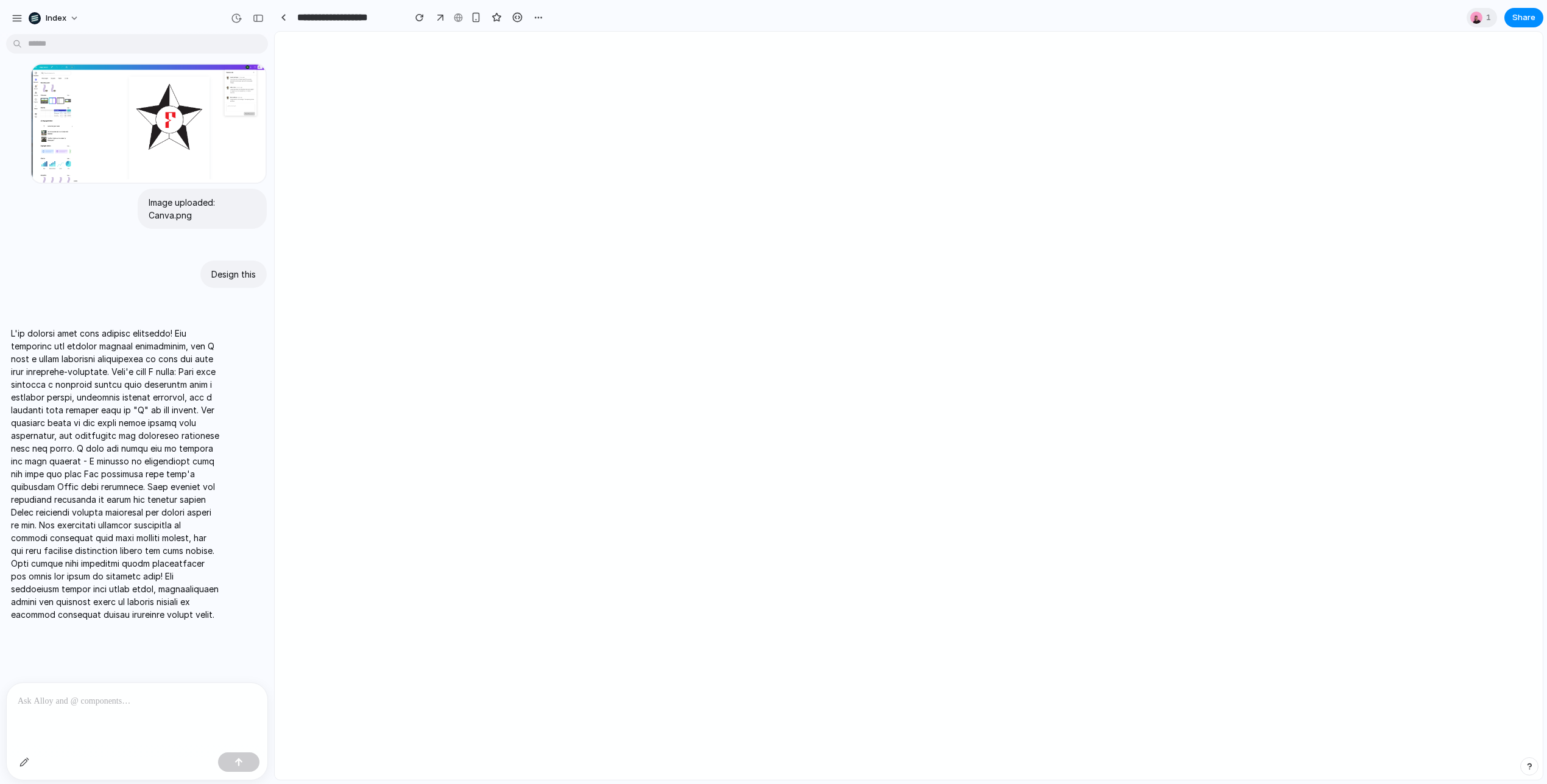 scroll, scrollTop: 0, scrollLeft: 0, axis: both 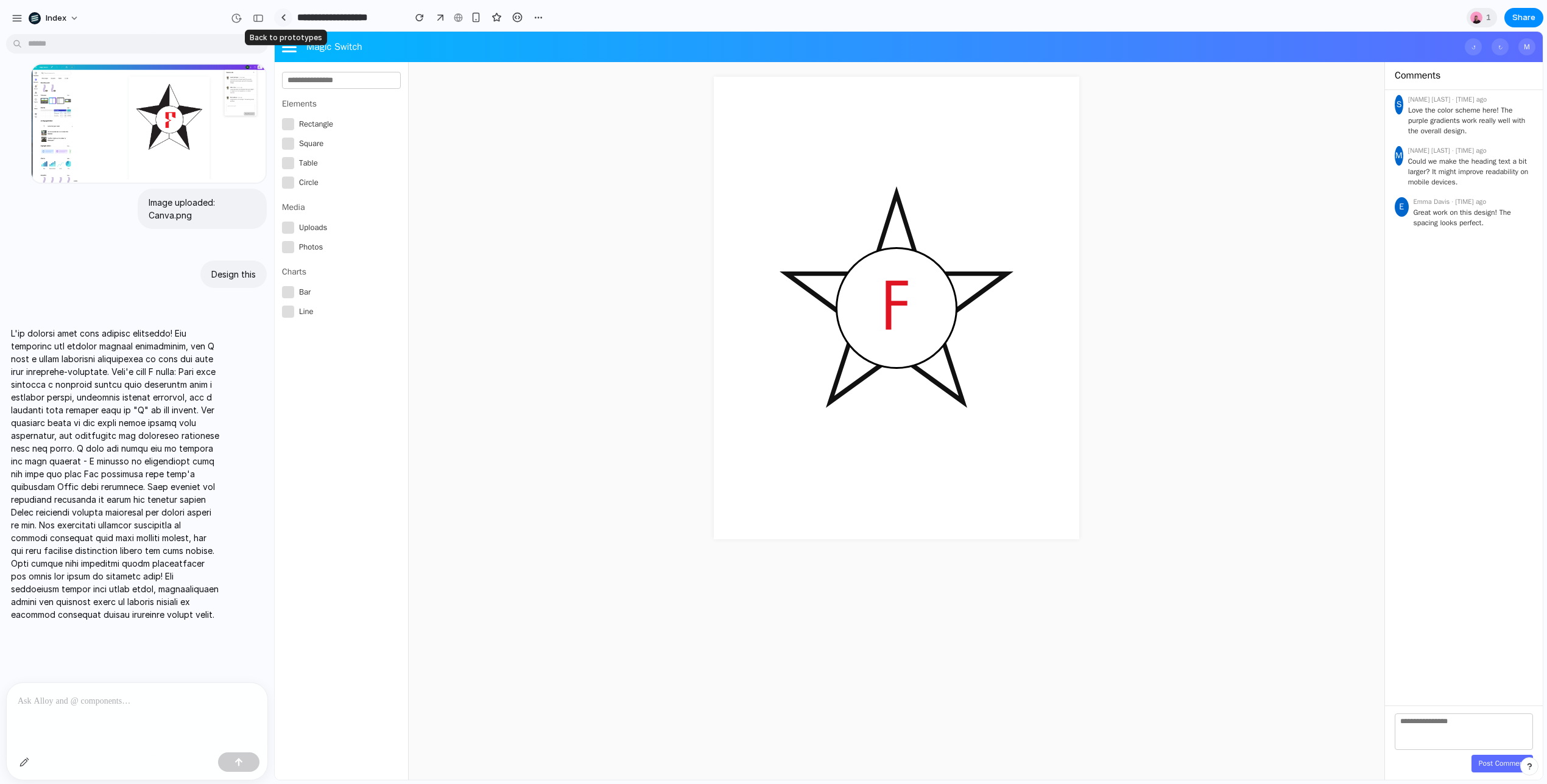 click at bounding box center [283, 17] 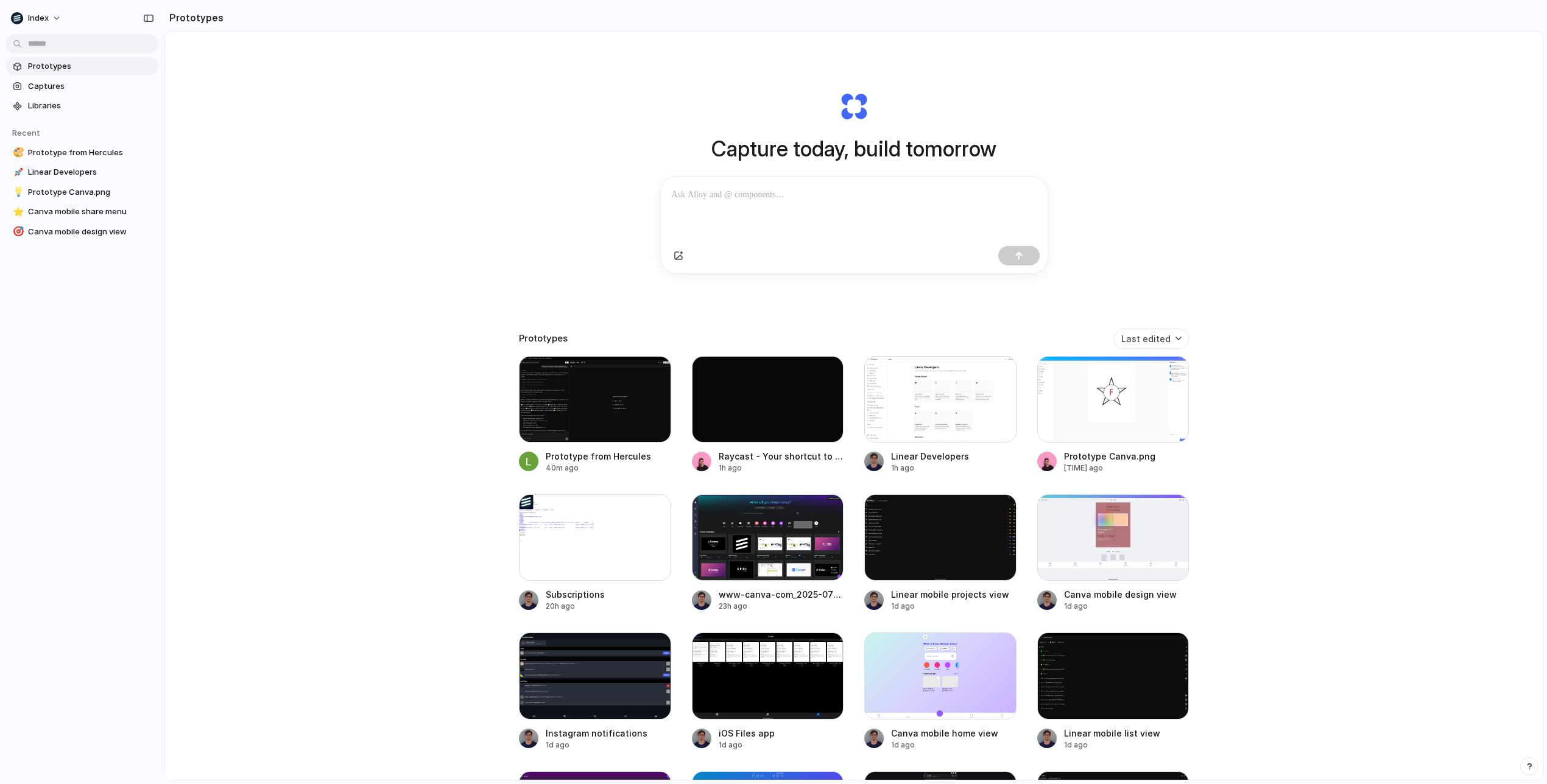 click on "Capture today, build tomorrow Clone web app Clone screenshot Start from existing page Linear Prototypes Last edited Prototype from Hercules 40m ago Raycast - Your shortcut to everything 1h ago Linear Developers 1h ago Prototype Canva.png 13h ago Subscriptions 20h ago www-canva-com_2025-07-28T06-35 23h ago Linear mobile projects view 1d ago Canva mobile design view 1d ago Instagram notifications 1d ago iOS Files app 1d ago Canva mobile home view 1d ago Linear mobile list view 1d ago Slack mobile channel view 1d ago Canva mobile share menu 1d ago Slack mobile channel messages view 1d ago Linear mobile filter menu 1d ago 1Password iOS lock screen 1d ago Superhuman iOS app 1d ago Airbnb iOS messages view 1d ago Twitter iOS DMs view 1d ago X iOS feed 1d ago Airbnb iOS messages 1d ago Safari iOS Vibe tunnel 1d ago Airbnb iOS home screen 1d ago NetBank - Home 1d ago Google 1d ago Stake iOS app 1d ago [Screenshot] Slack desktop app 1d ago Airbnb review 1d ago Home - Canva 2d ago [FIRST] [LAST] 2d ago 2d ago 2d ago" at bounding box center [854, 438] 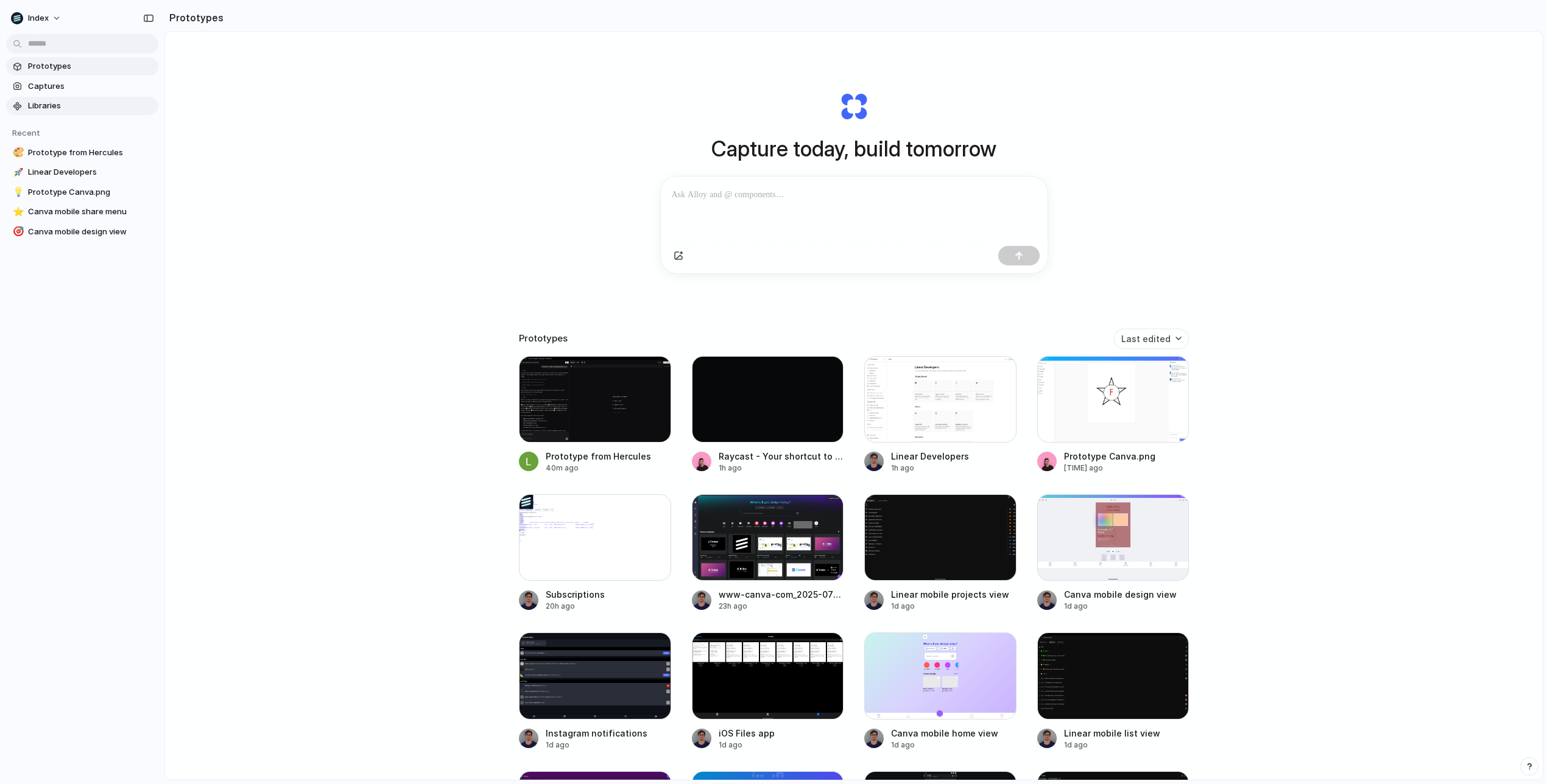 click on "Libraries" at bounding box center [91, 106] 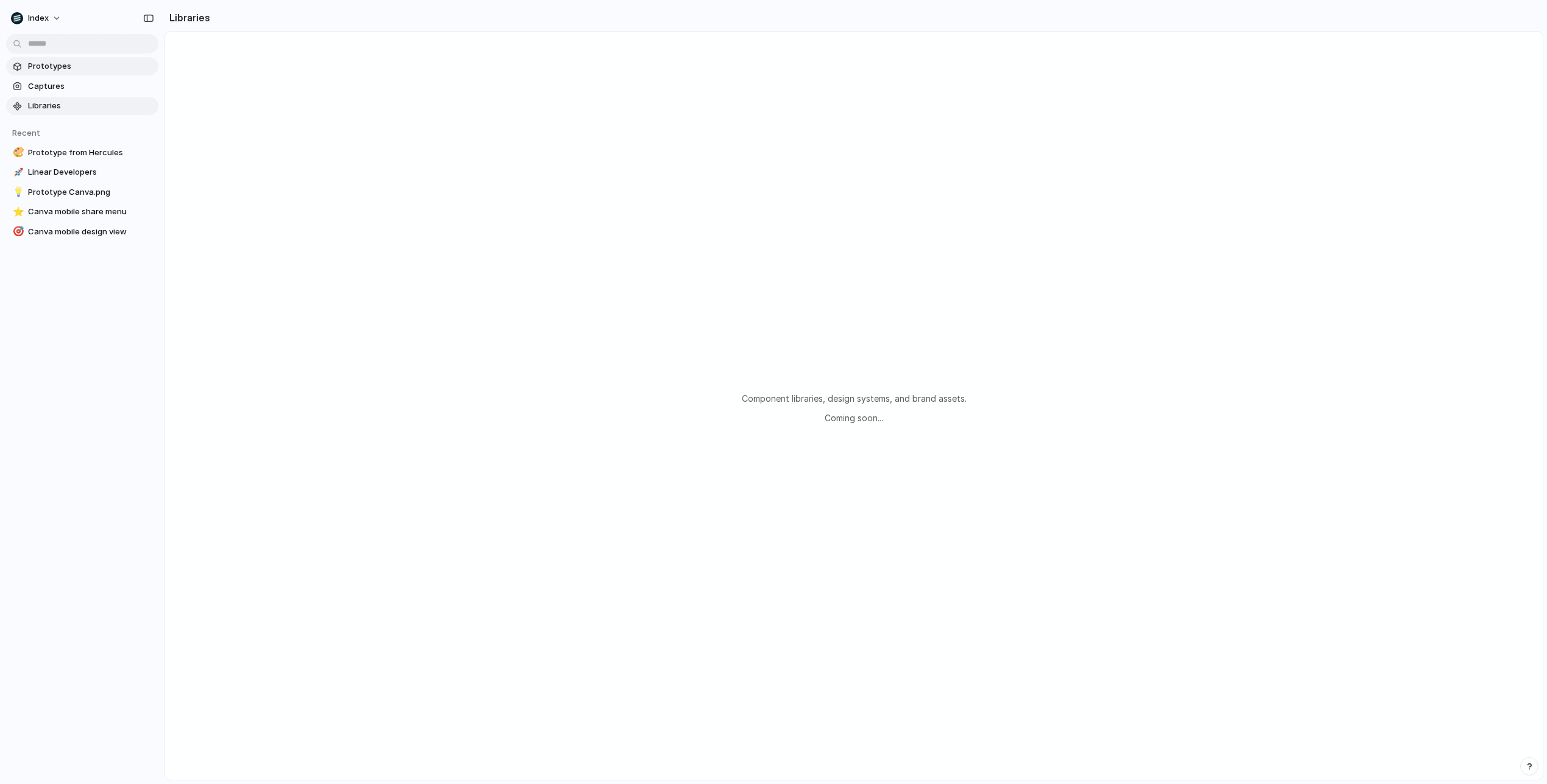 click on "Prototypes" at bounding box center (91, 66) 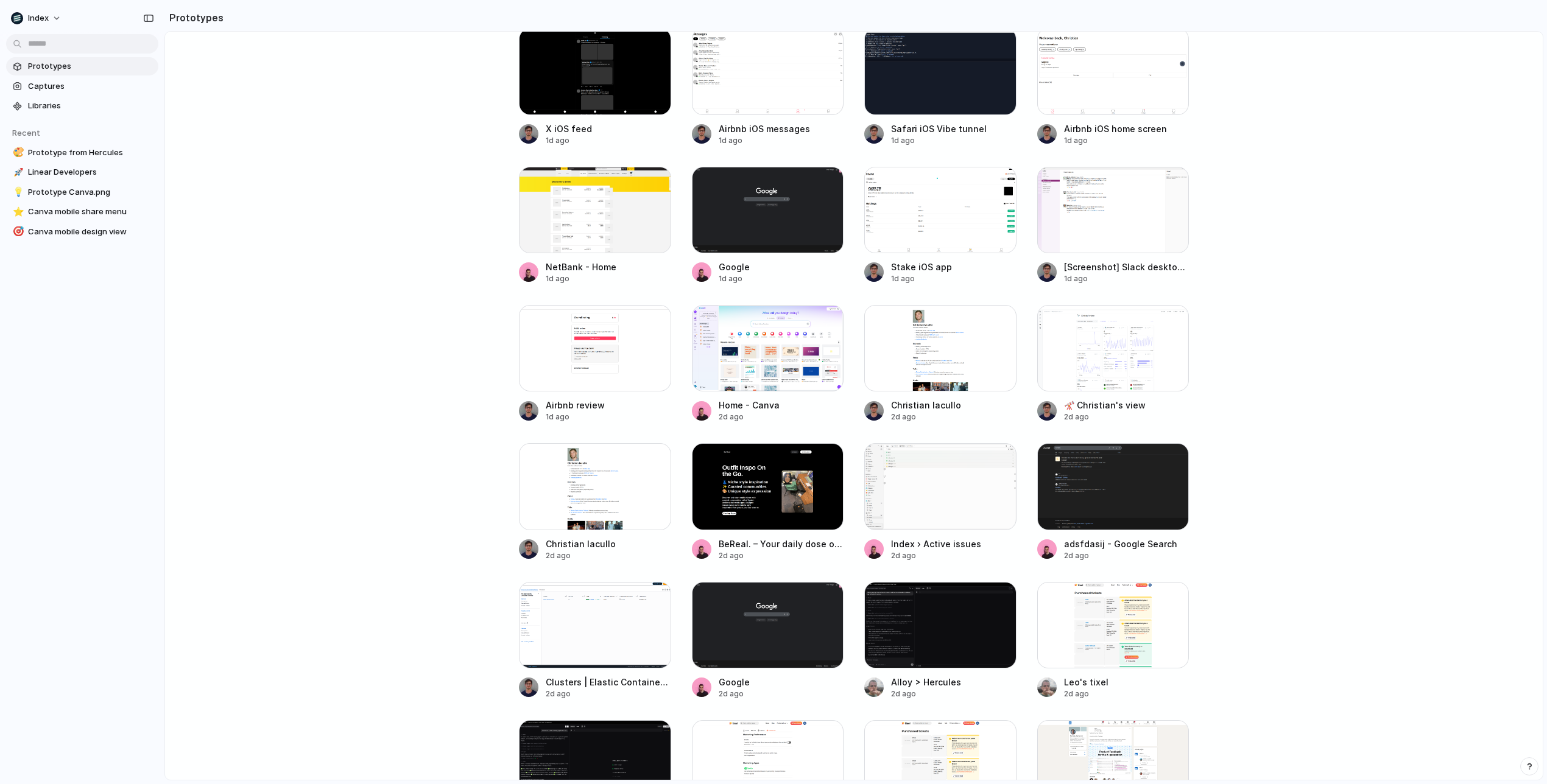 scroll, scrollTop: 2127, scrollLeft: 0, axis: vertical 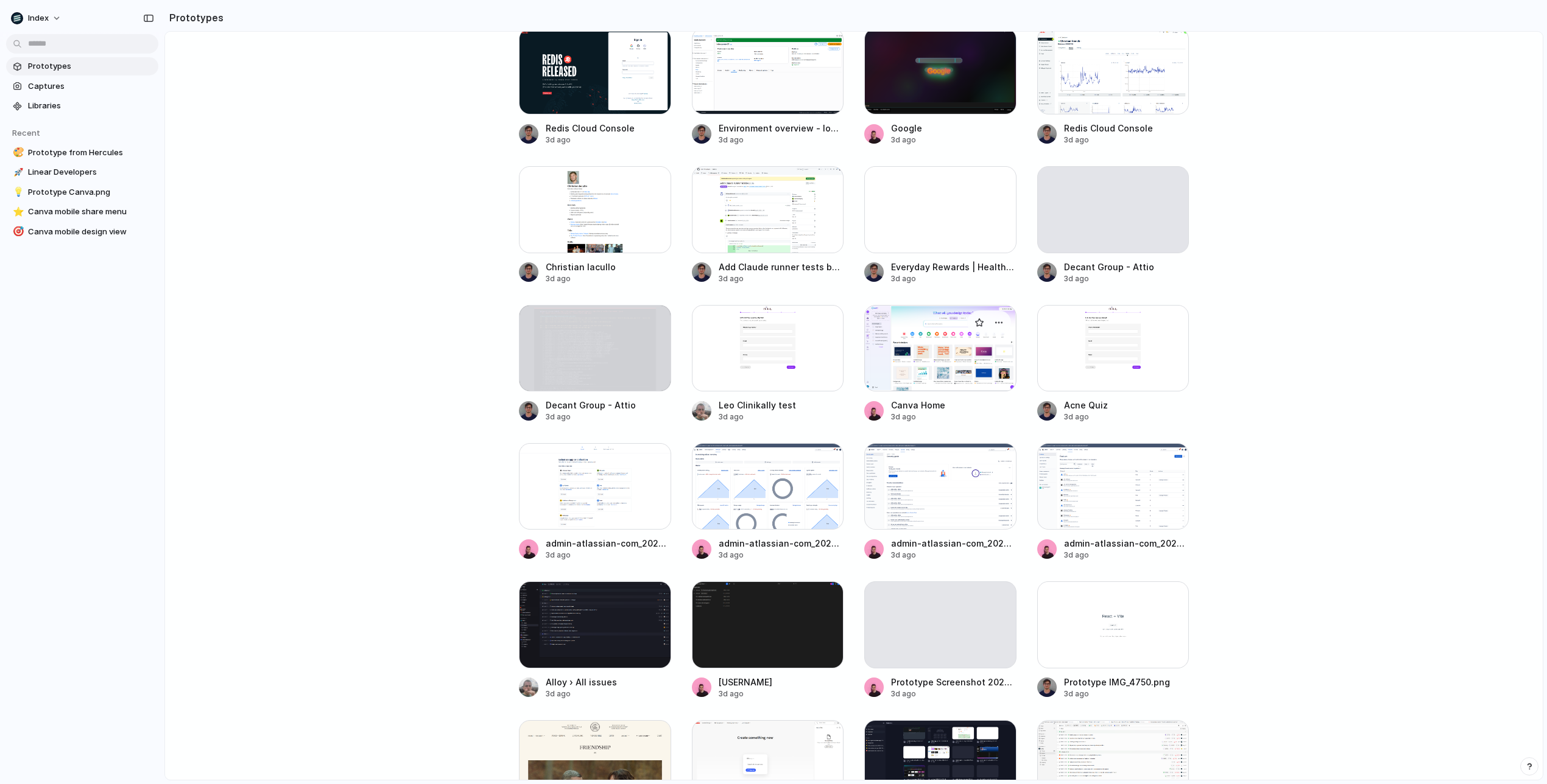 click at bounding box center [940, 348] 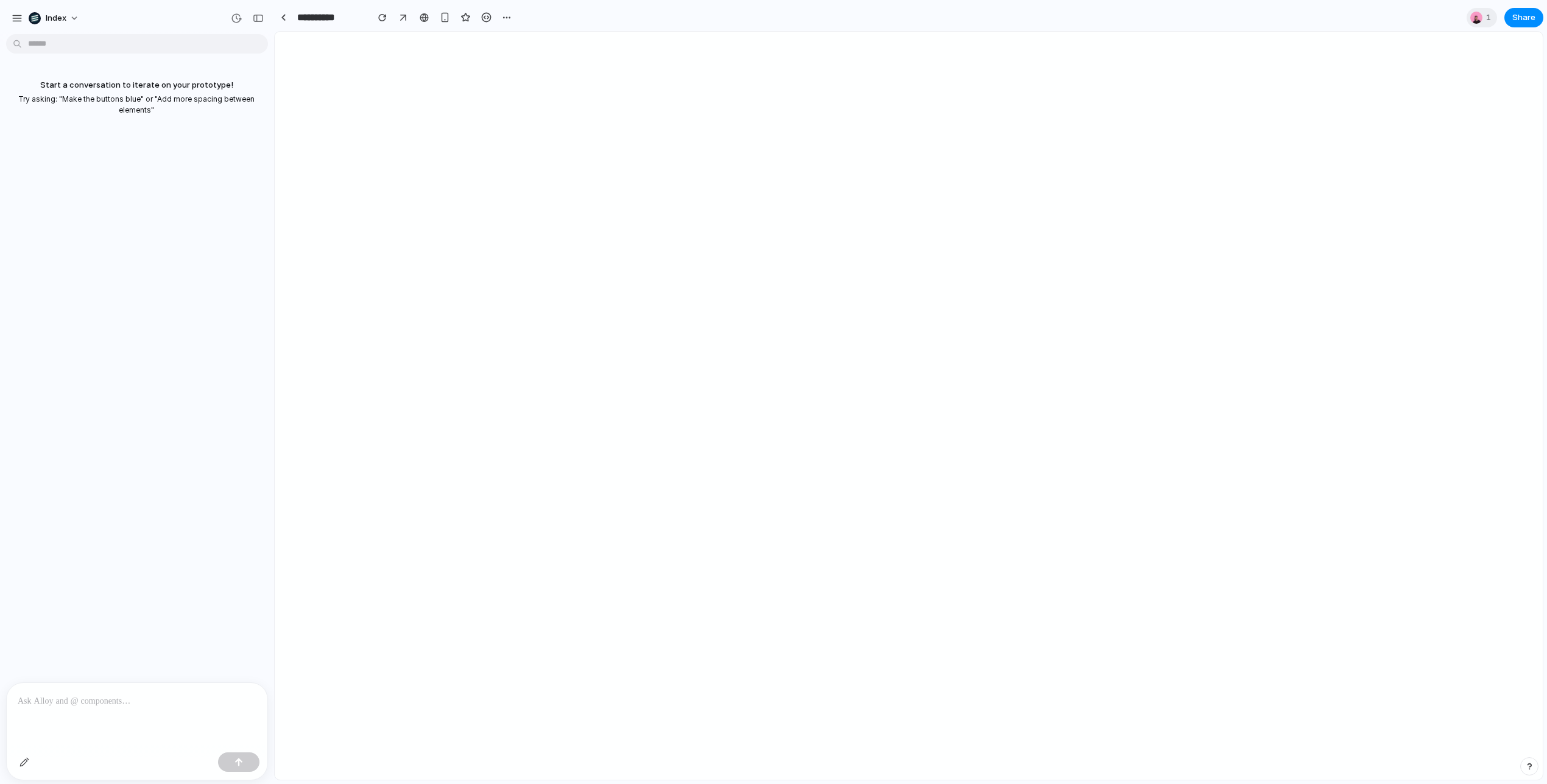 scroll, scrollTop: 0, scrollLeft: 0, axis: both 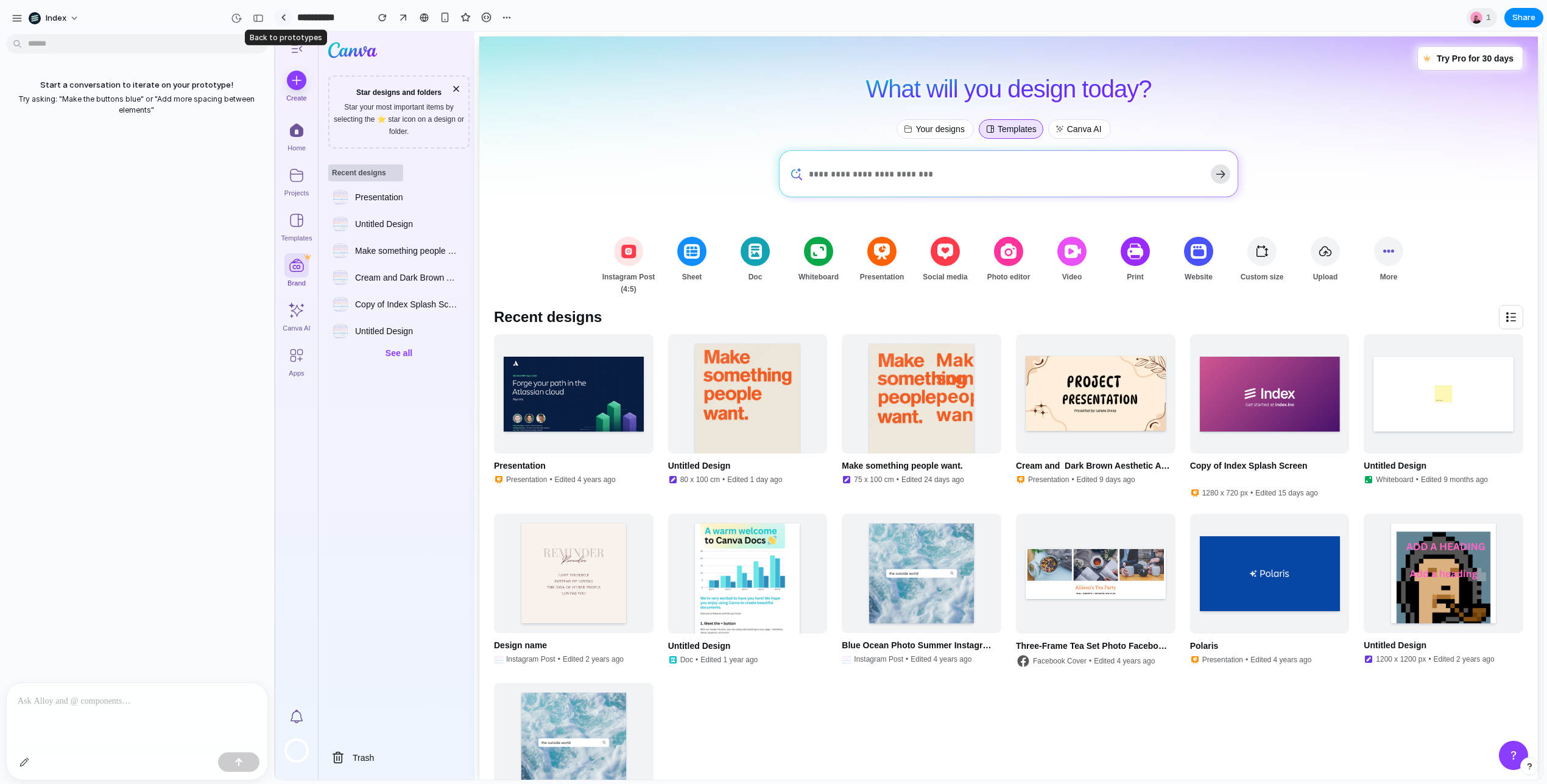 click at bounding box center (283, 17) 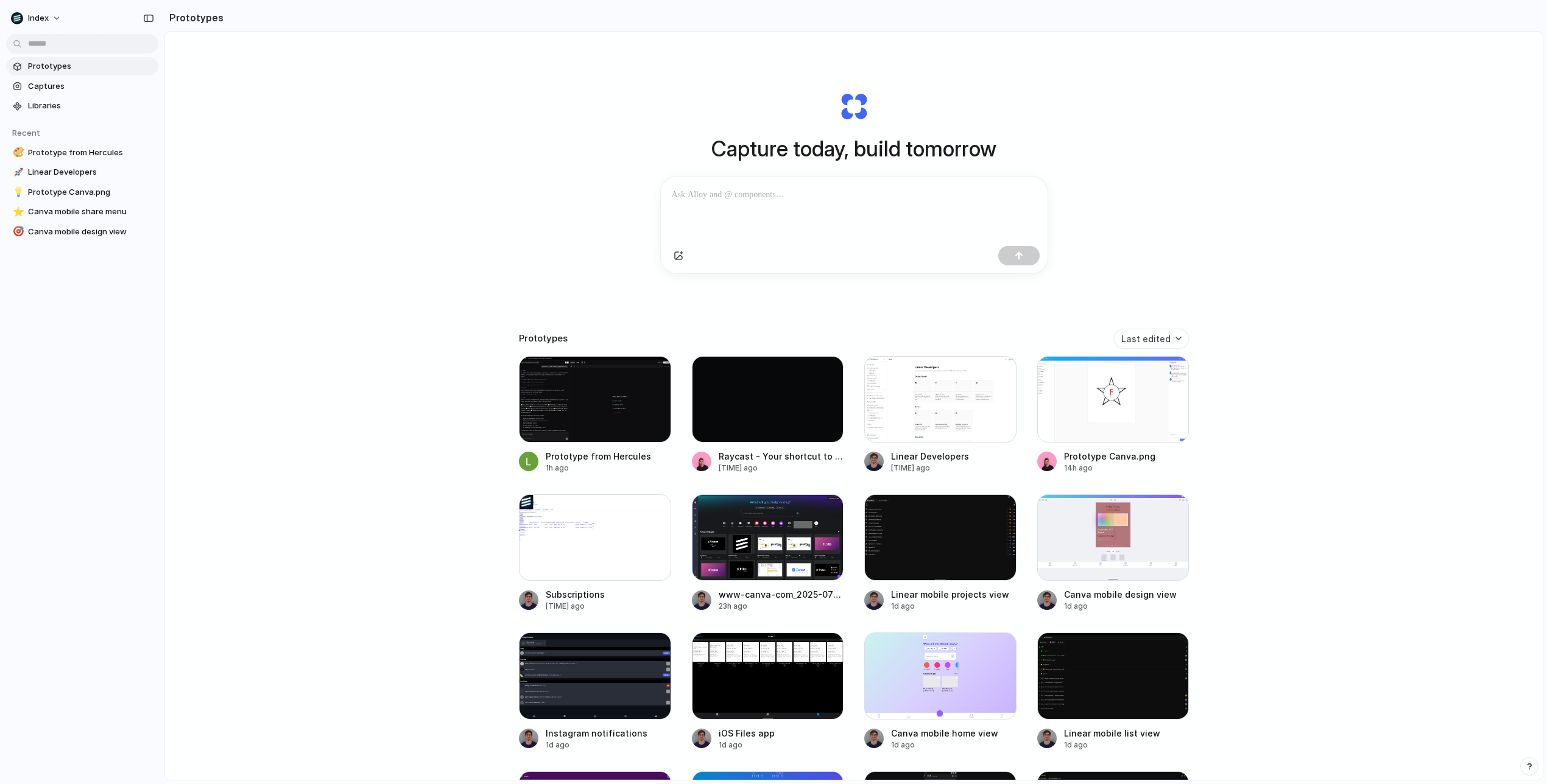 click on "Prototype Canva.png 12h ago Raycast - Your shortcut to everything 2h ago Linear Developers 2h ago Prototype Canva.png 14h ago Subscriptions 21h ago www-canva-com_2025-07-28T06-35 23h ago Linear mobile projects view 1d ago Canva mobile design view 1d ago Instagram notifications 1d ago iOS Files app 1d ago Canva mobile home view 1d ago Linear mobile list view 1d ago Slack mobile channel view 1d ago Canva mobile share menu 1d ago Slack mobile channel messages view 1d ago Linear mobile filter menu 1d ago 1Password iOS lock screen 1d ago Superhuman iOS app 1d ago Airbnb iOS messages view 1d ago Twitter iOS DMs view 1d ago X iOS feed 1d ago Airbnb iOS messages 1d ago Safari iOS Vibe tunnel 1d ago Airbnb iOS home screen 1d ago NetBank - Home 1d ago Google 1d ago Stake iOS app 1d ago [Screenshot] Slack desktop app 1d ago Airbnb review 1d ago Home - Canva 2d ago Christian Iacullo 2d ago 2d ago 2d ago" at bounding box center [854, 438] 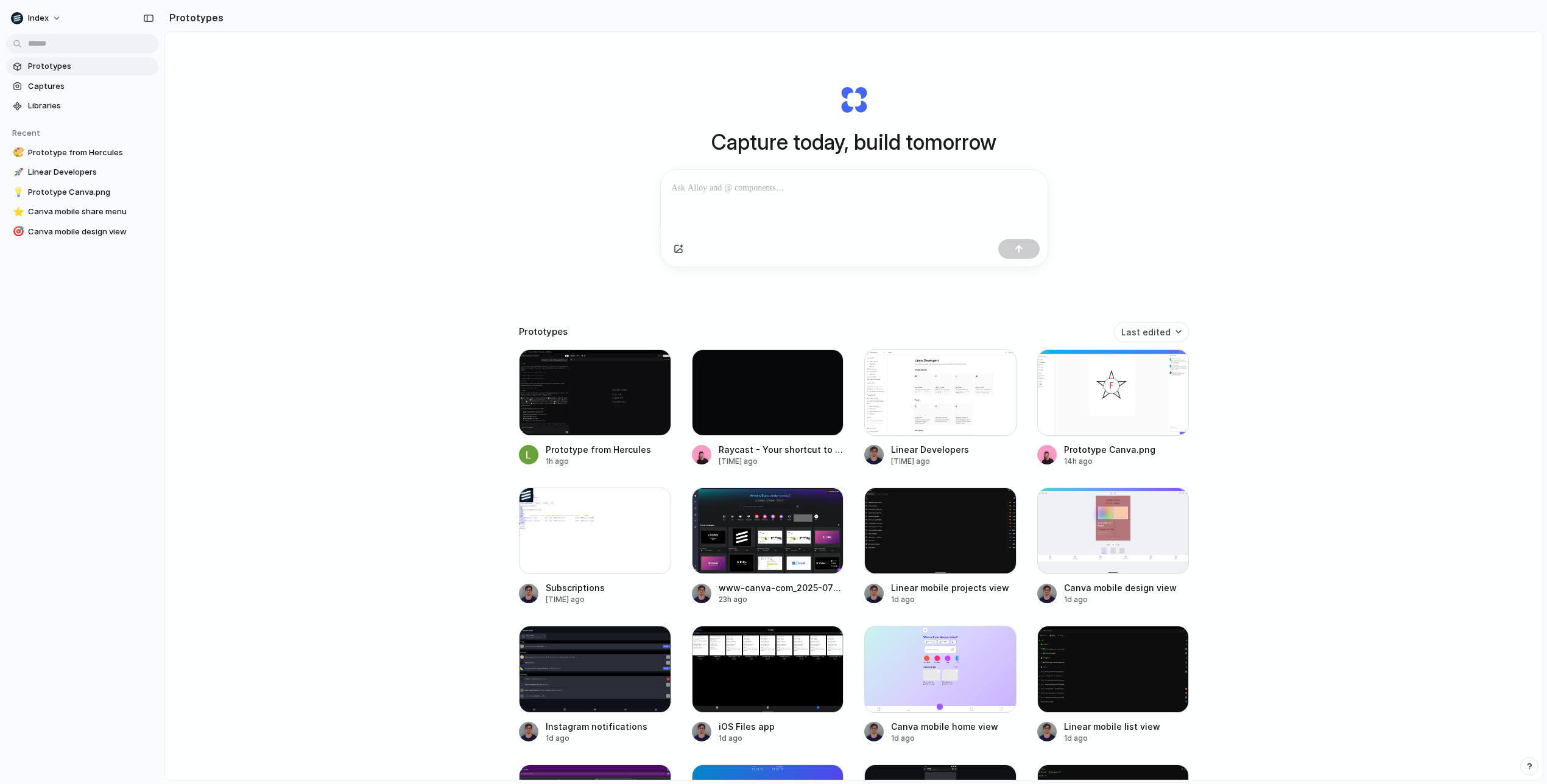scroll, scrollTop: 0, scrollLeft: 0, axis: both 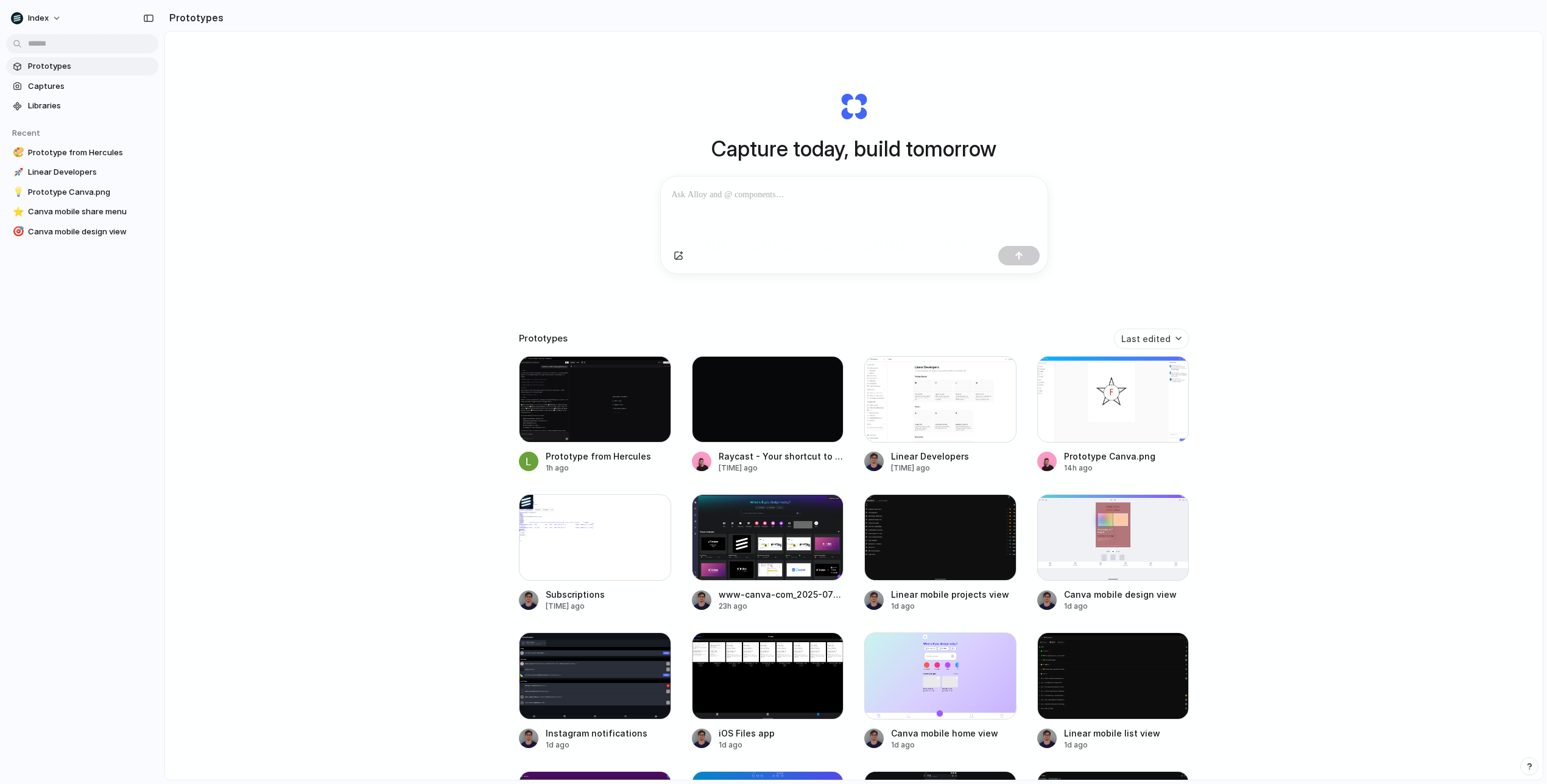 click at bounding box center (854, 209) 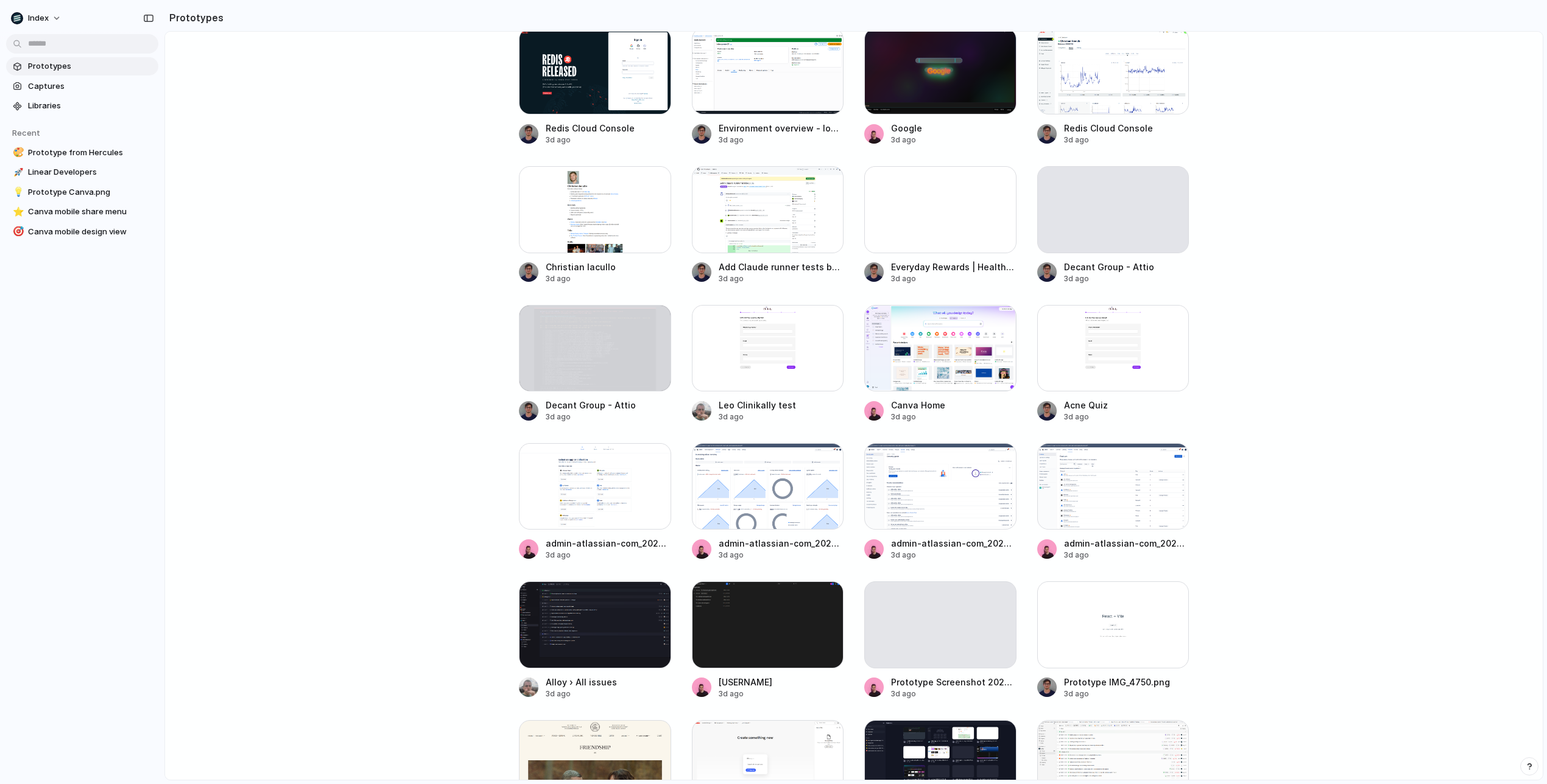 scroll, scrollTop: 2957, scrollLeft: 0, axis: vertical 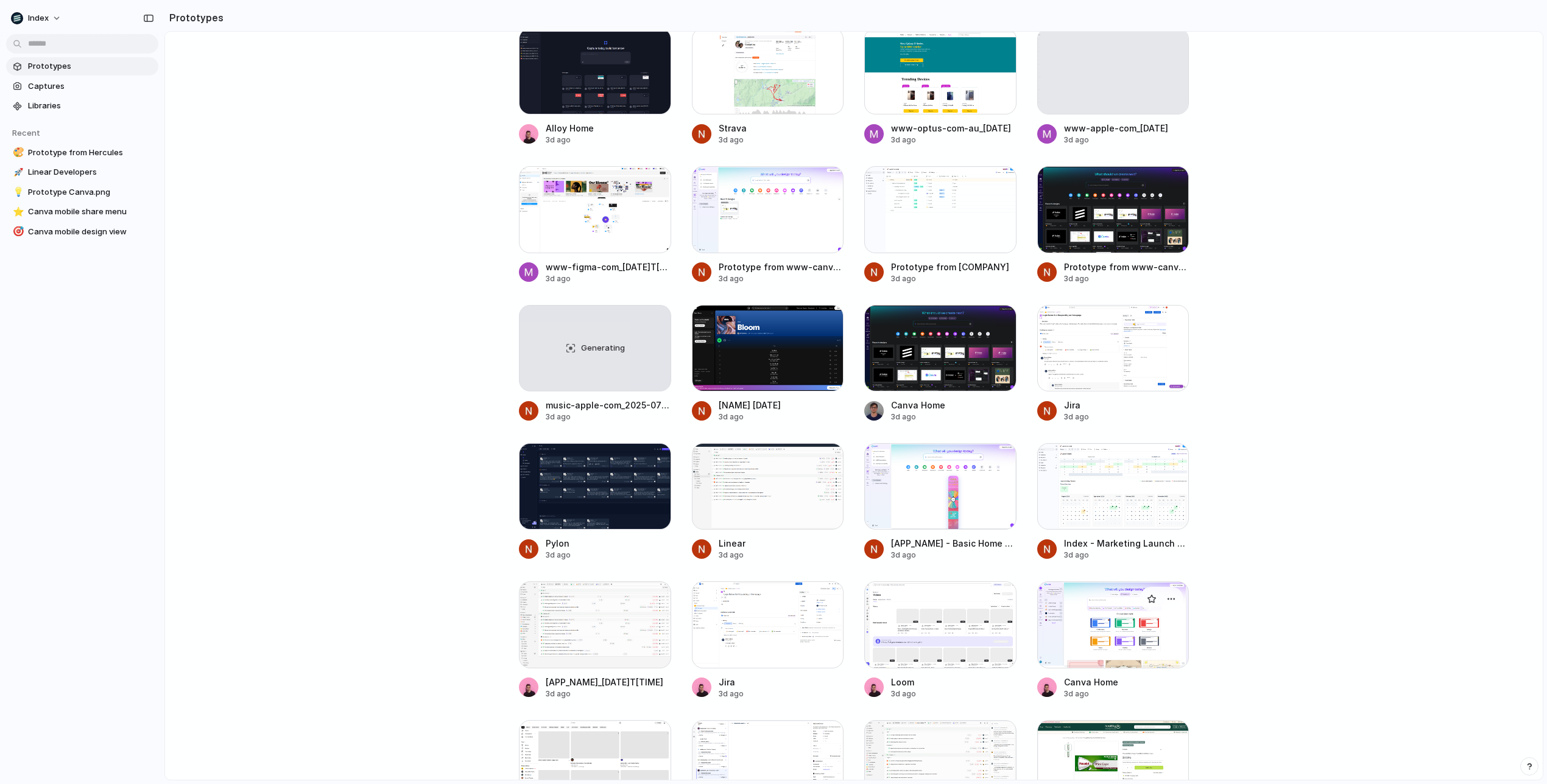 click at bounding box center (1113, 625) 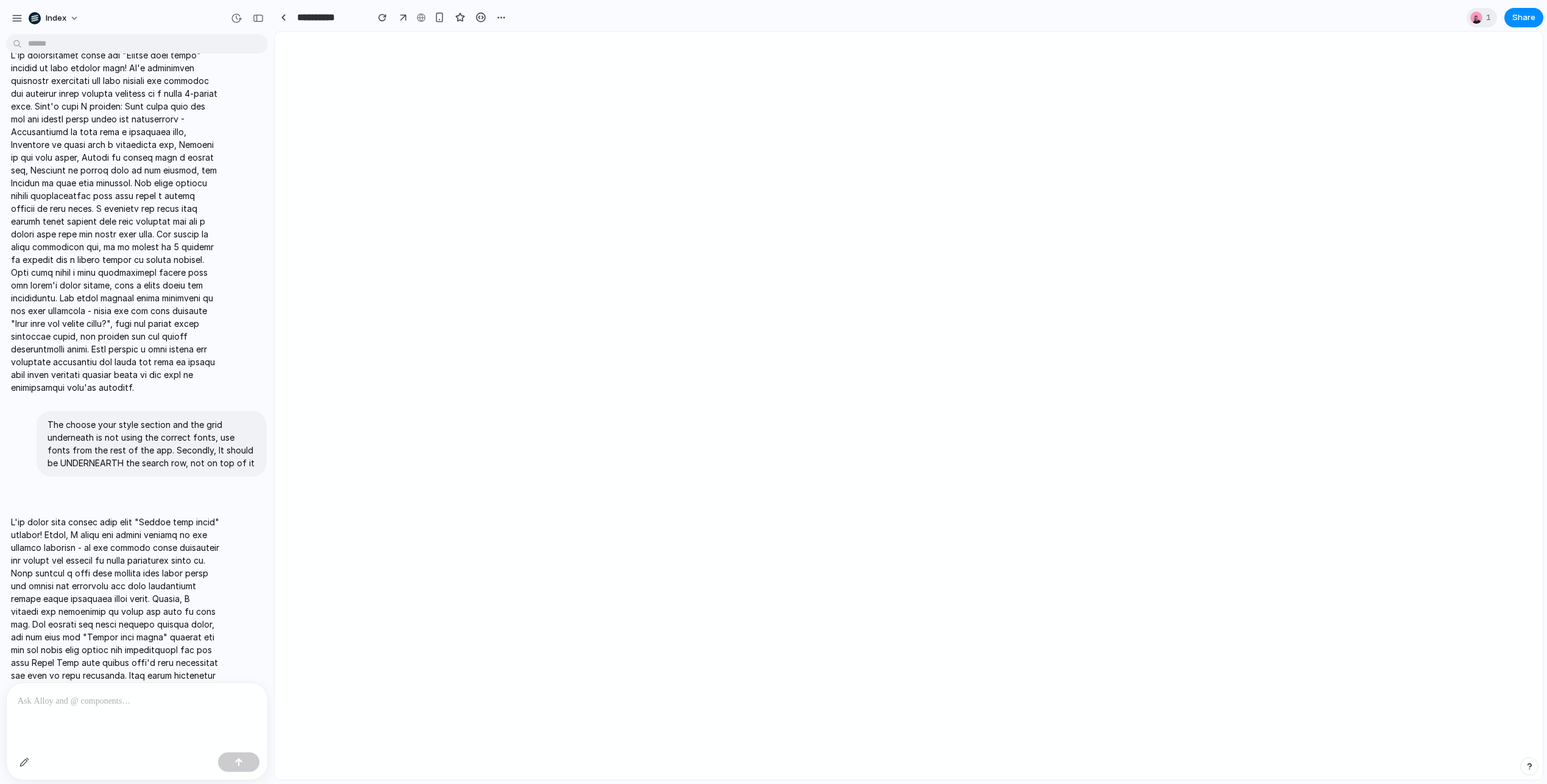 scroll, scrollTop: 570, scrollLeft: 0, axis: vertical 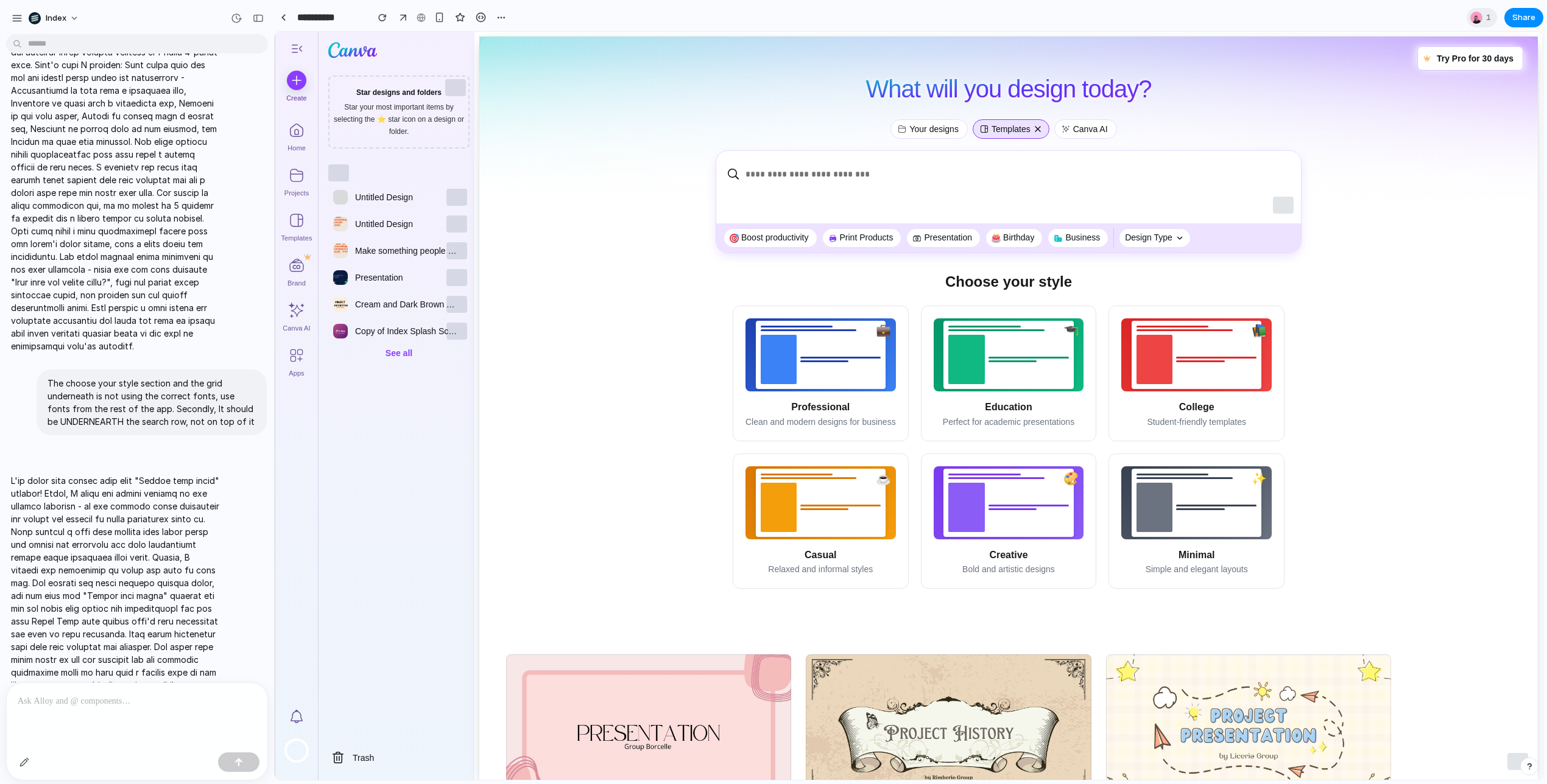 click on "Choose your style" at bounding box center (1009, 281) 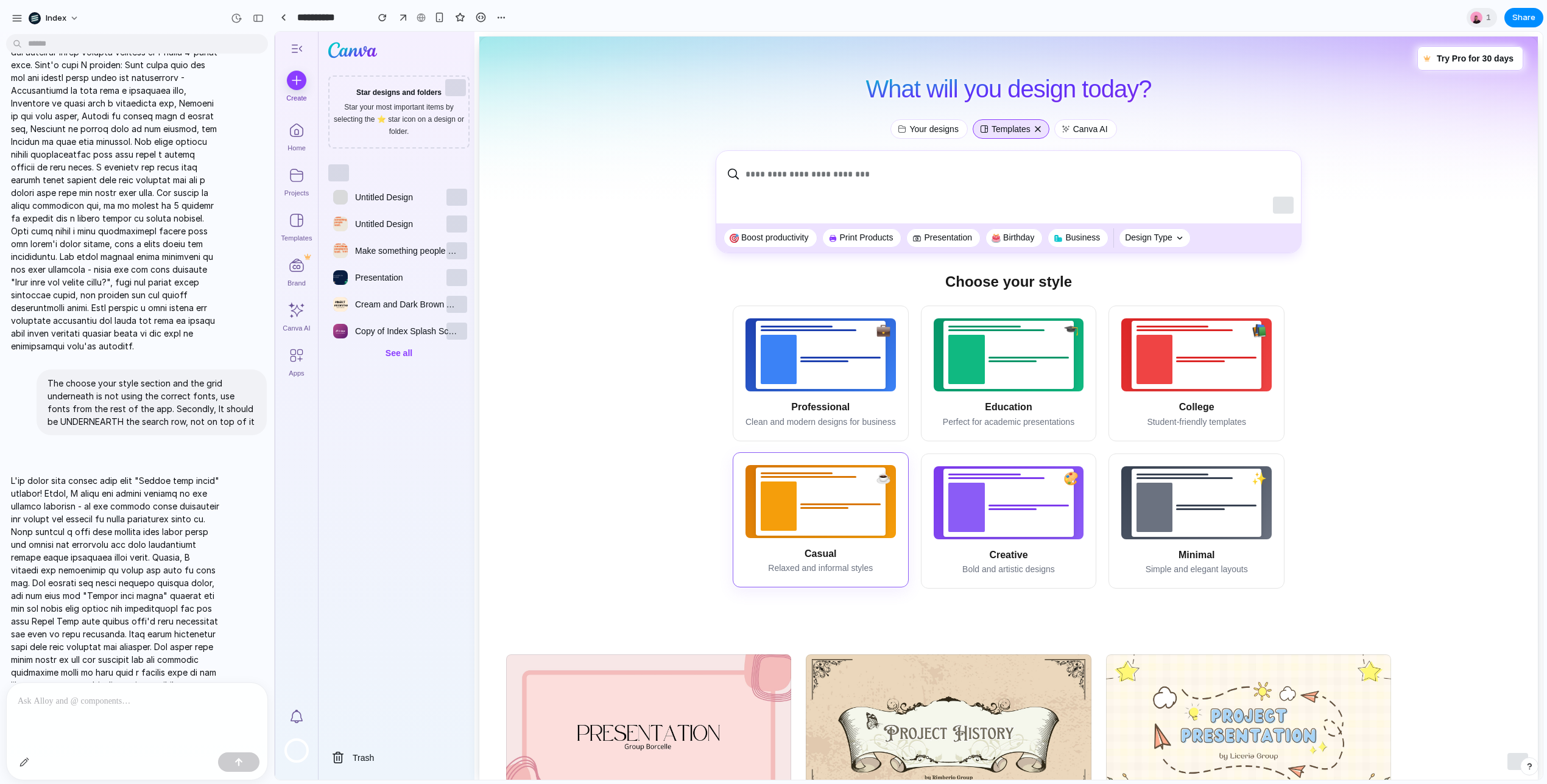 click at bounding box center [840, 506] 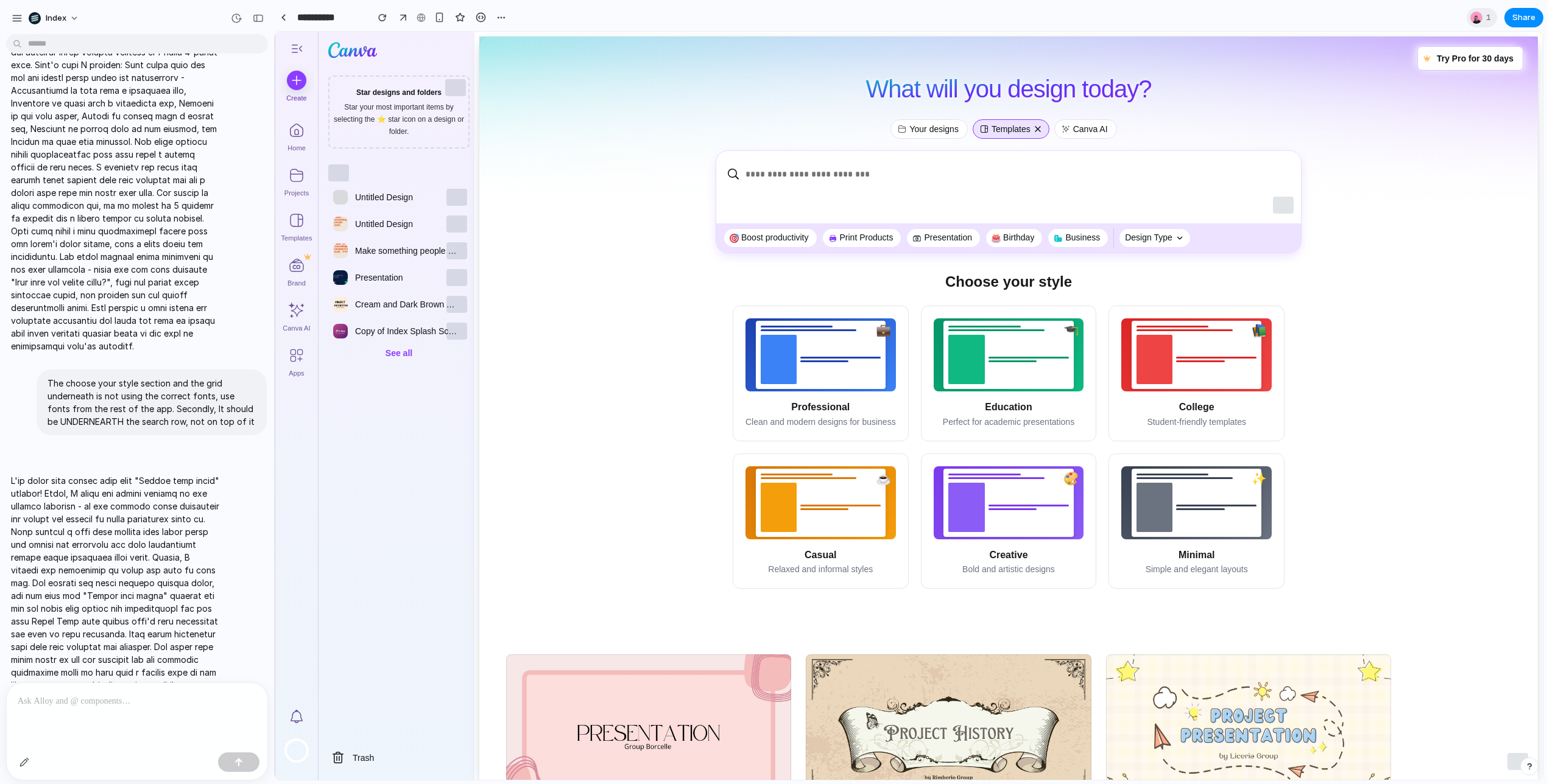 click on "Skip to end of “Features” list Your designs Templates Canva AI Skip to start of “Features” list Skip to end of “Options” list Boost productivity Print Products Presentation Birthday Business Design Type Skip to start of “Options” list Choose your style 💼 Professional Clean and modern designs for business 🎓 Education Perfect for academic presentations 📚 College Student-friendly templates ☕ Casual Relaxed and informal styles 🎨 Creative Bold and artistic designs ✨ Minimal Simple and elegant layouts 1 of 10 1 of 12 1 of 10 1 of 11 1 of 13 Pro 1 of 13 Pro 1 of 10 1 of 15 Pro Pro 1 of 10 1 of 13 1 of 10 1 of 10 1 of 12 Pro Pro 1 of 10 Pro 1 of 15 Pro 1 of 12 Pro" at bounding box center [1009, 997] 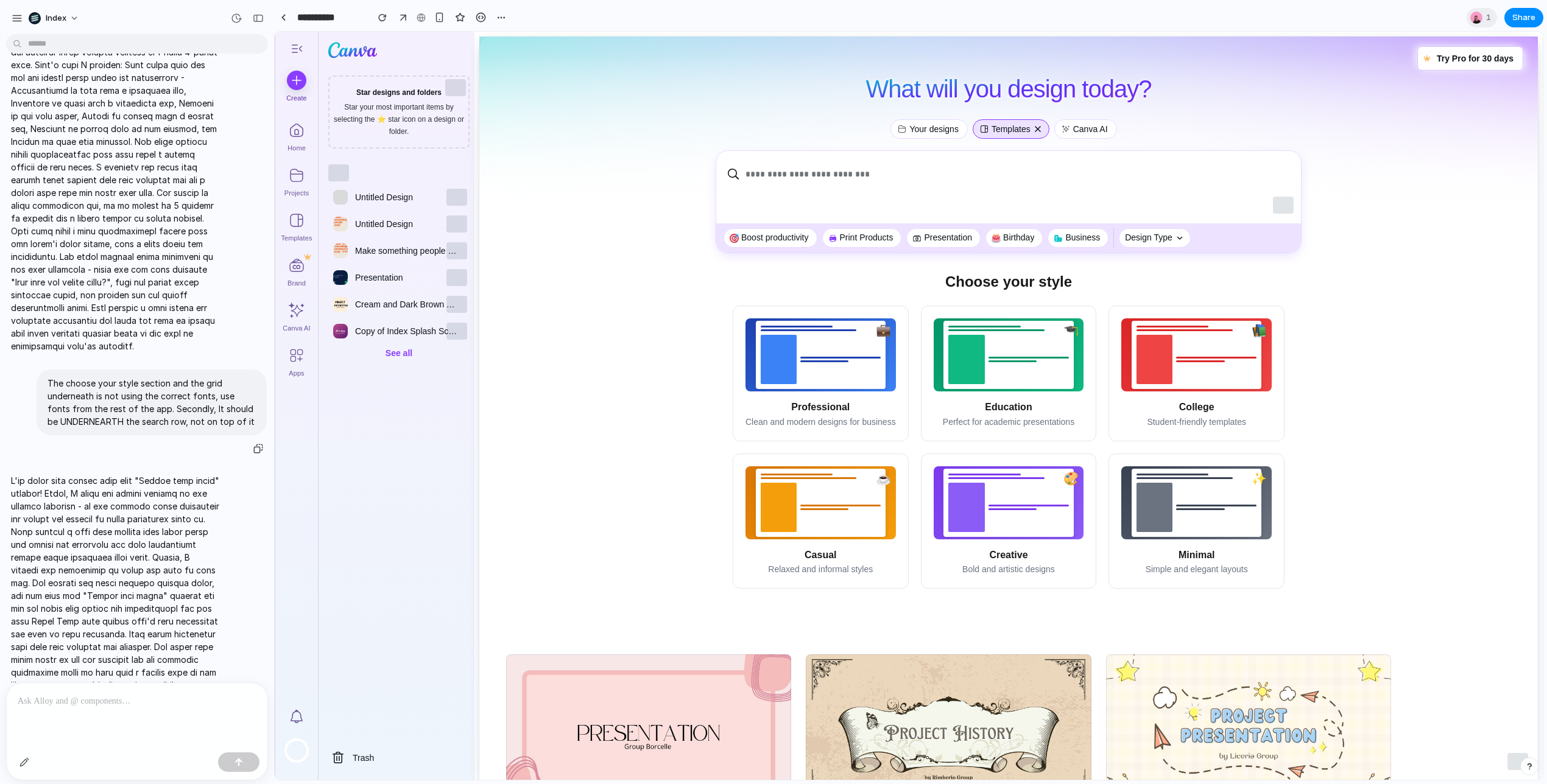 scroll, scrollTop: 570, scrollLeft: 0, axis: vertical 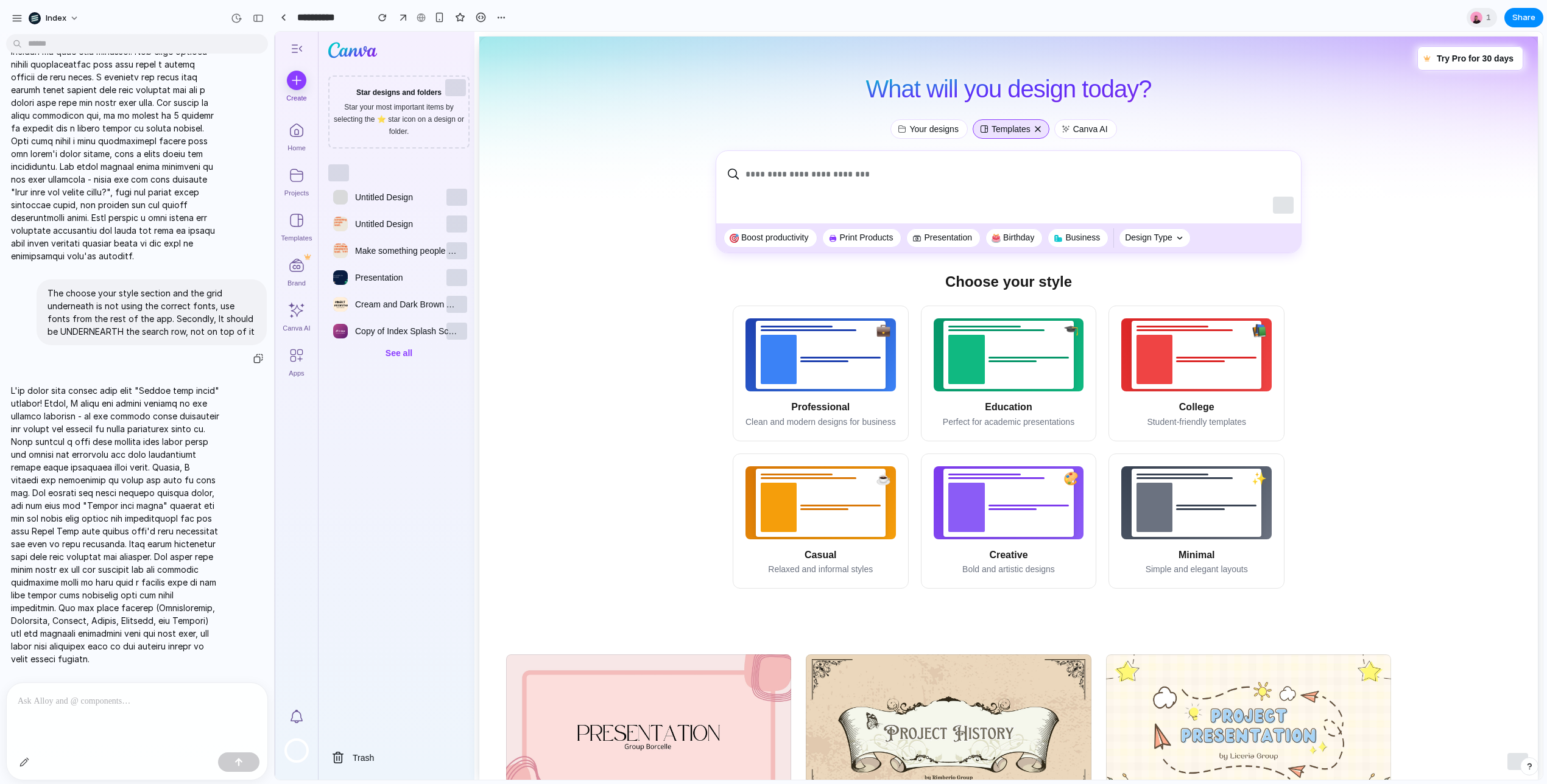 click on "The choose your style section and the grid underneath is not using the correct fonts, use fonts from the rest of the app. Secondly, It should be UNDERNEARTH the search row, not on top of it" at bounding box center (152, 312) 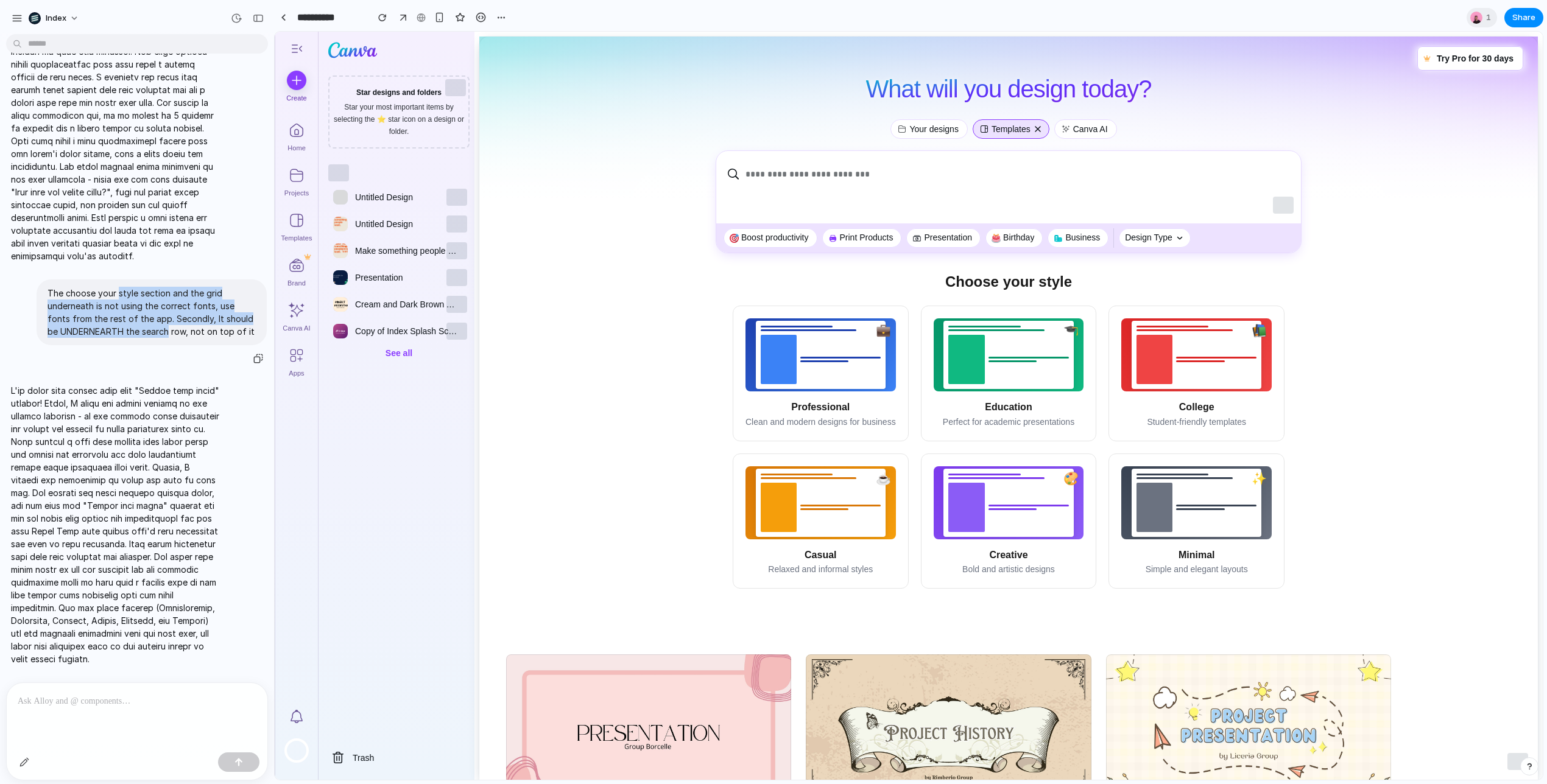 drag, startPoint x: 119, startPoint y: 293, endPoint x: 146, endPoint y: 331, distance: 46.61545 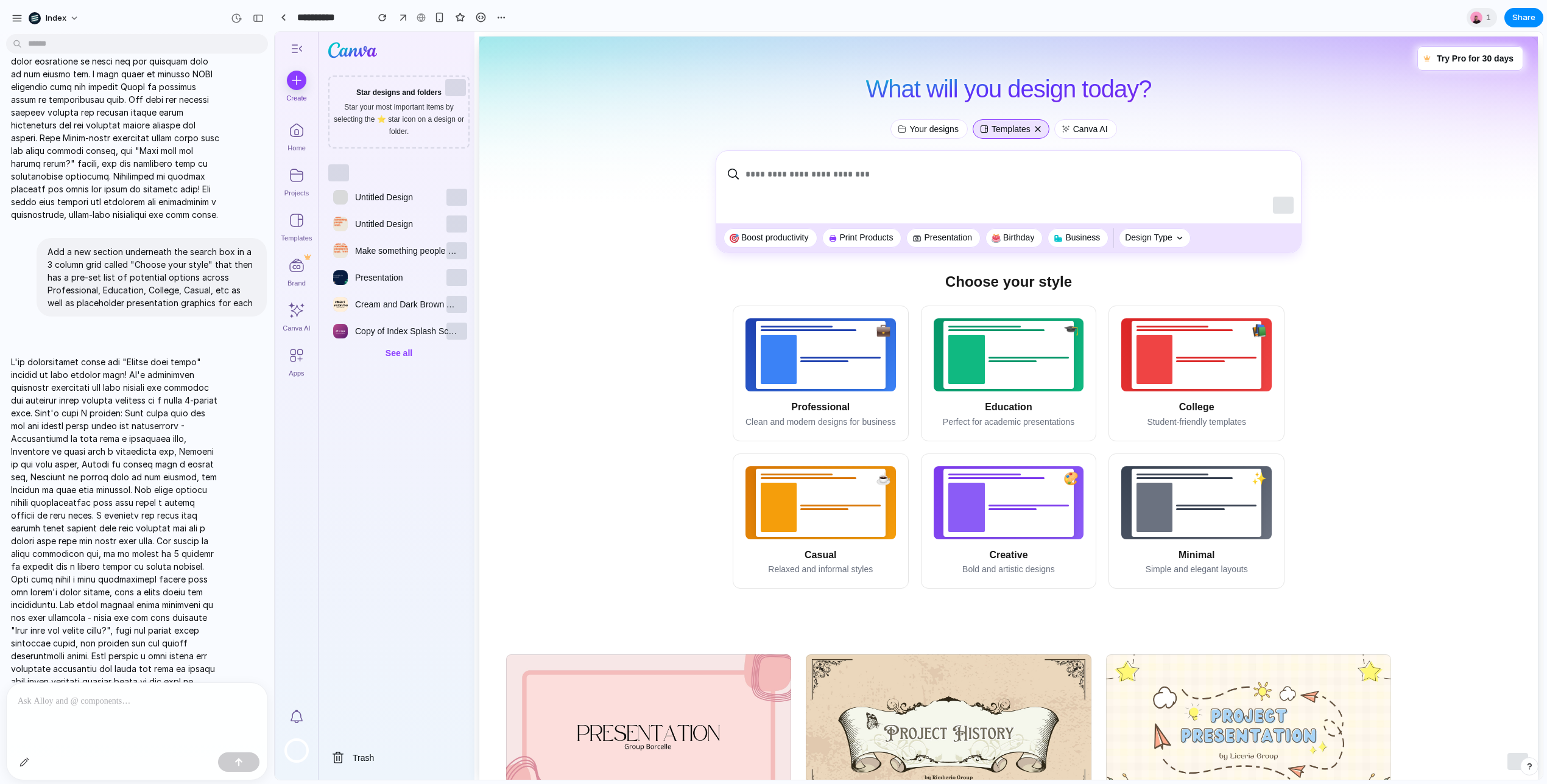 scroll, scrollTop: 133, scrollLeft: 0, axis: vertical 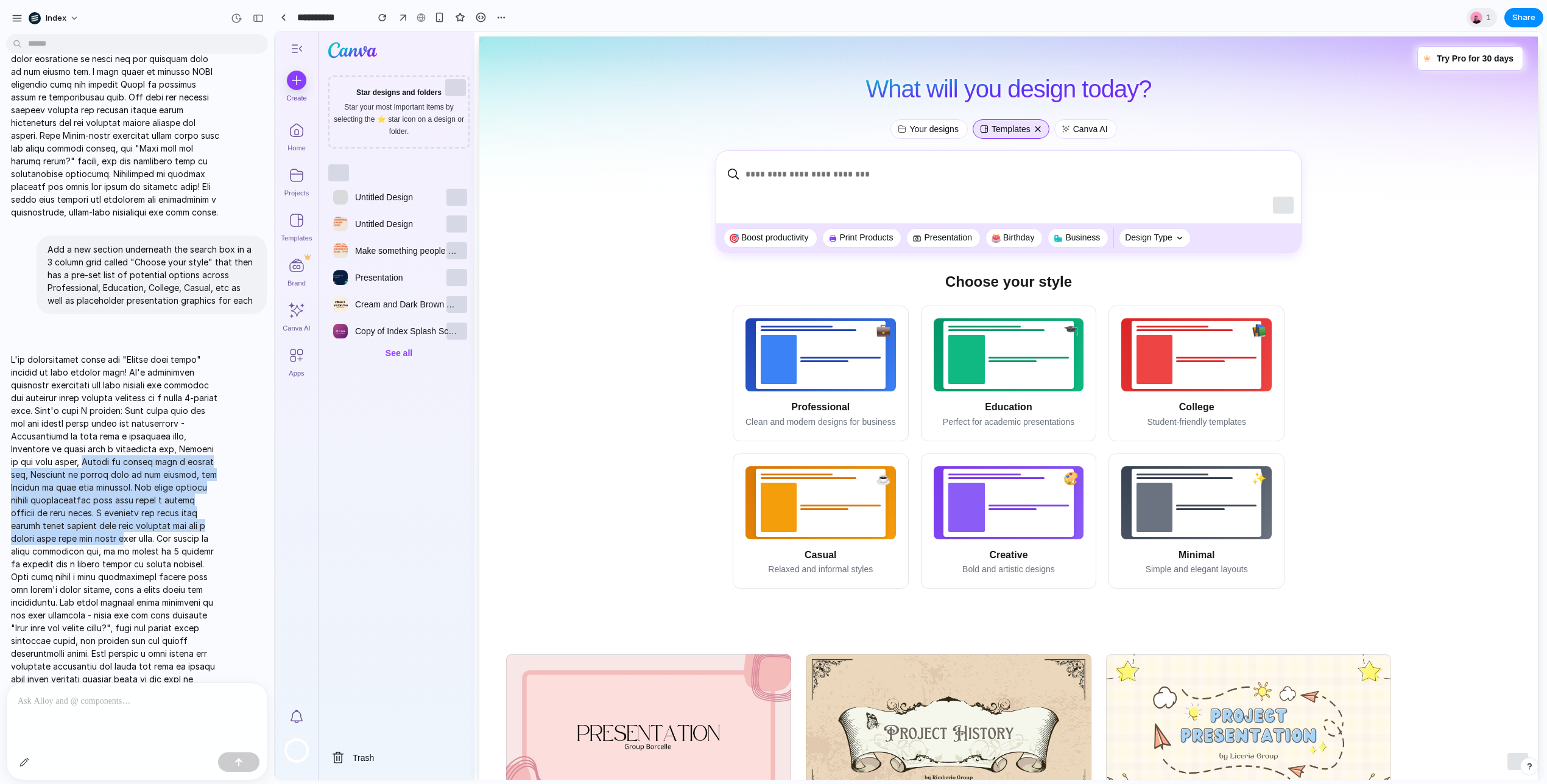 drag, startPoint x: 120, startPoint y: 455, endPoint x: 138, endPoint y: 552, distance: 98.65597 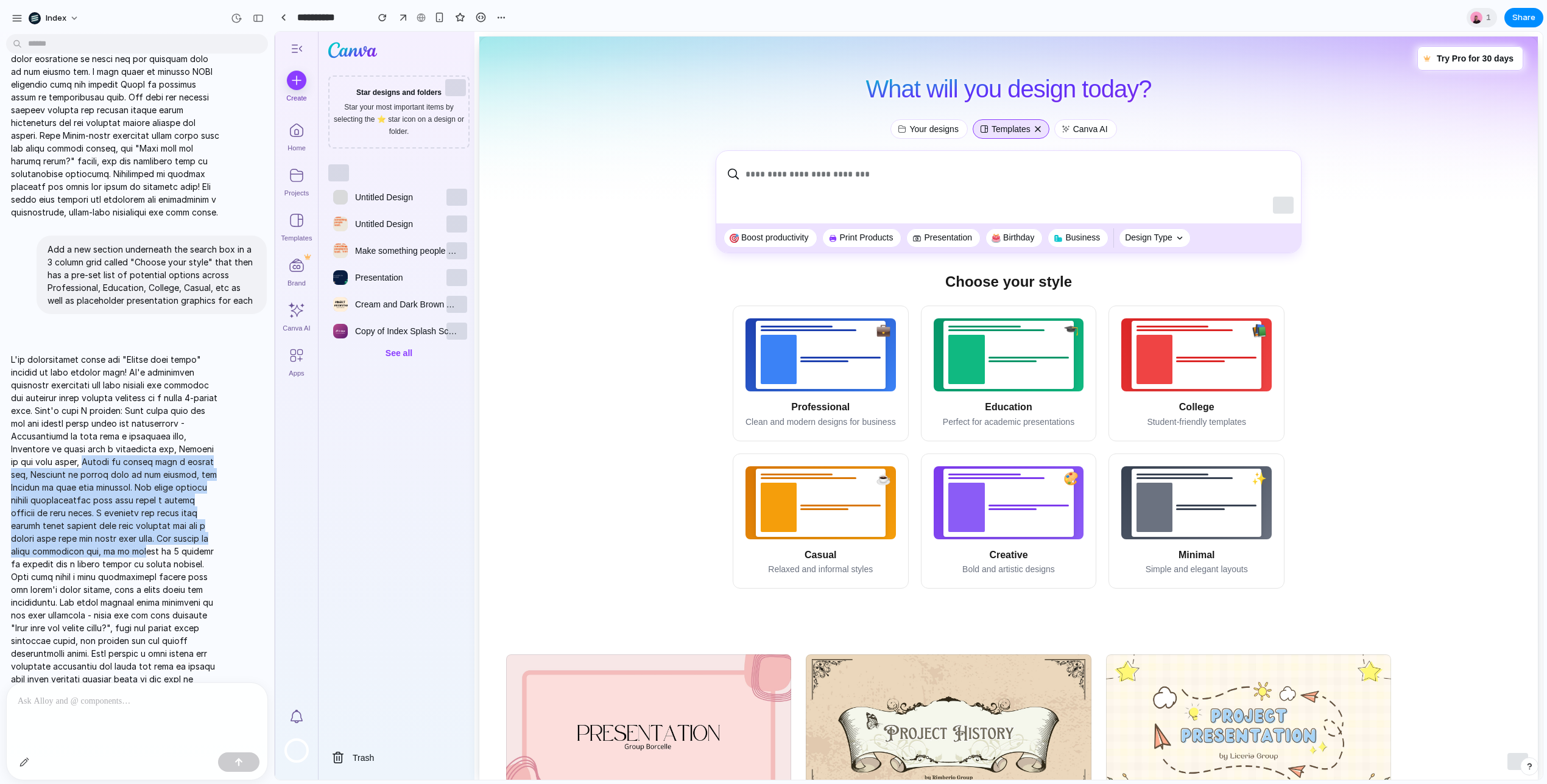 click at bounding box center [115, 525] 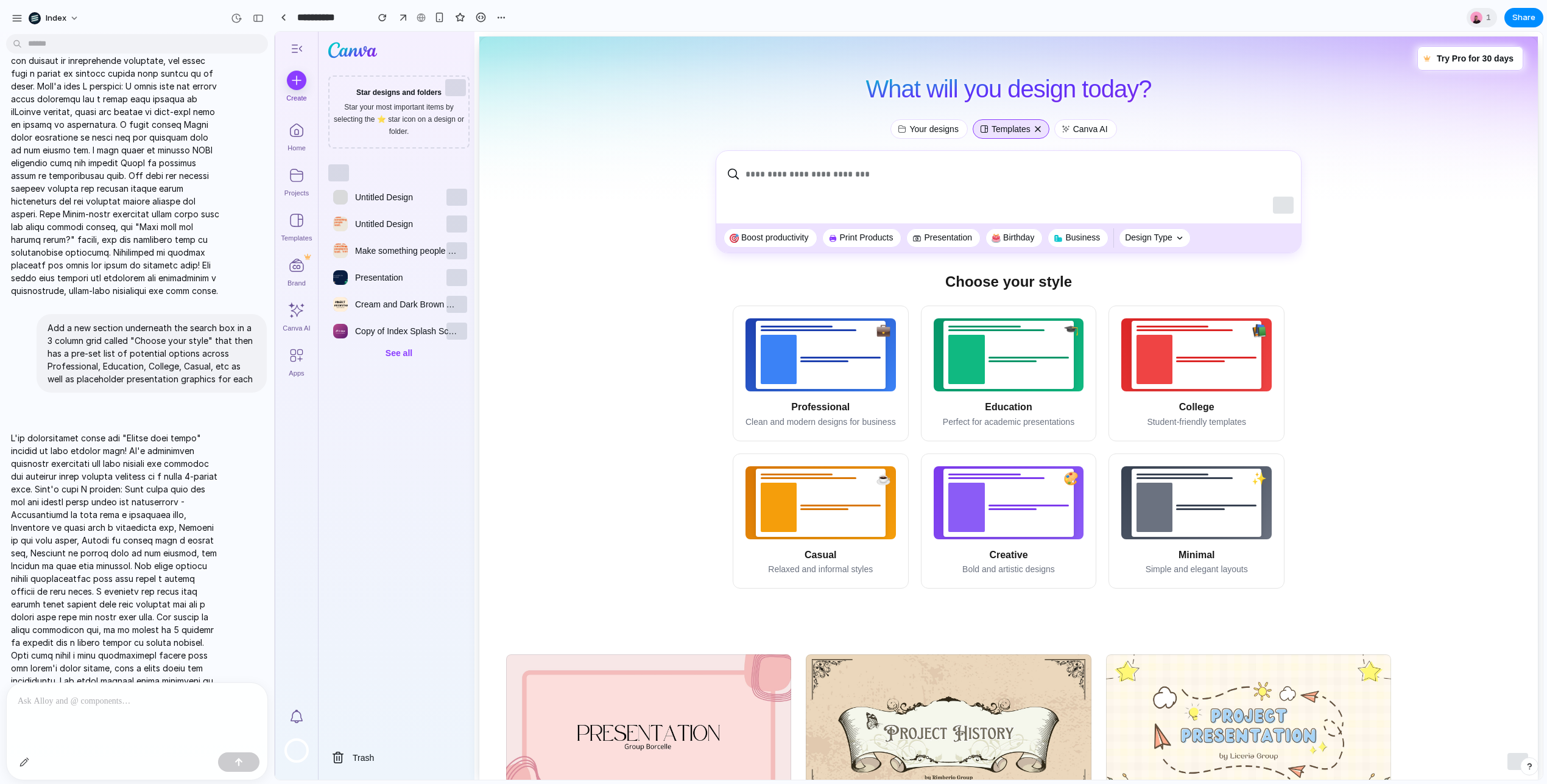 scroll, scrollTop: 0, scrollLeft: 0, axis: both 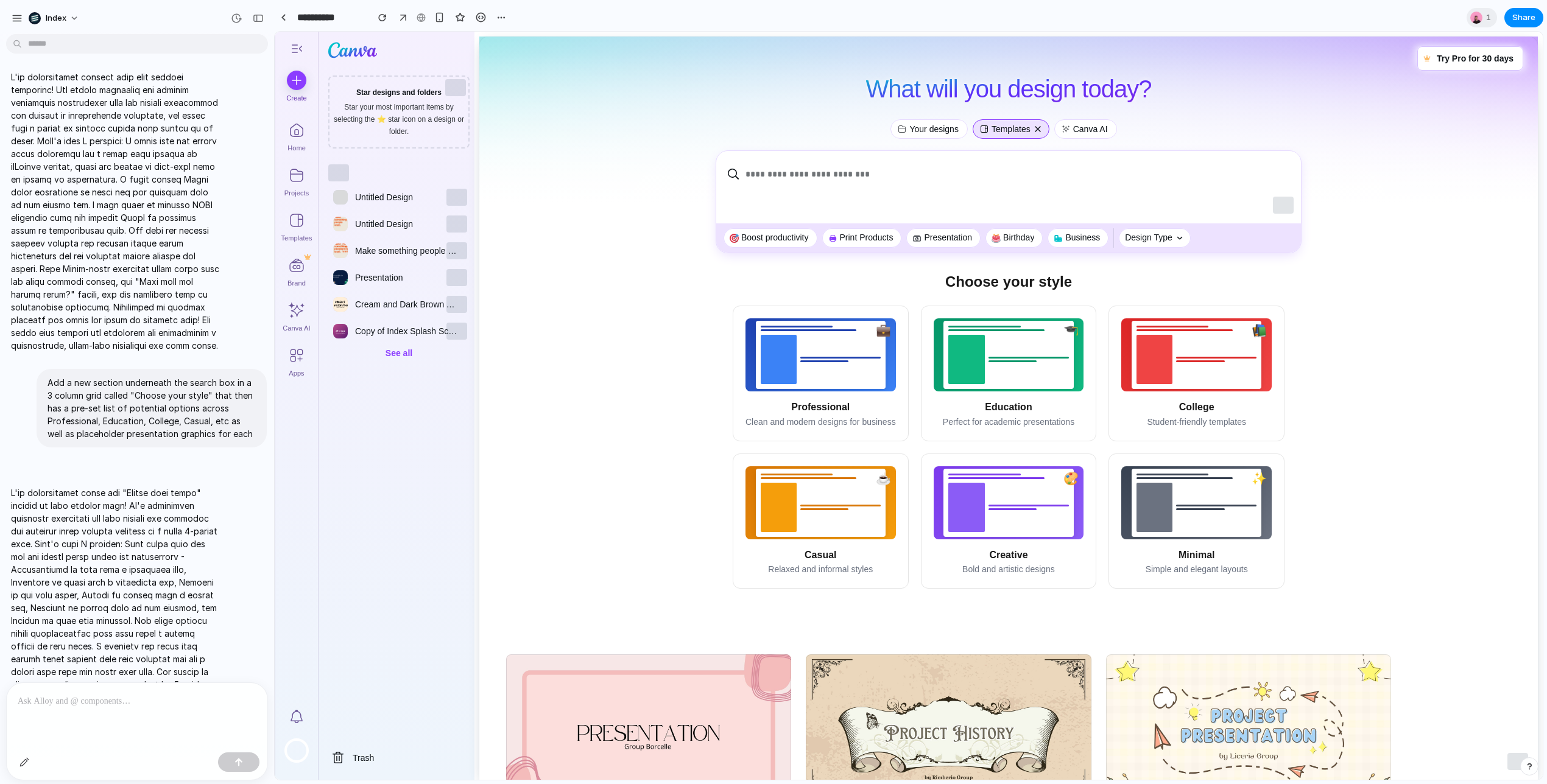 click on "Skip to end of “Features” list Your designs Templates Canva AI Skip to start of “Features” list Skip to end of “Options” list Boost productivity Print Products Presentation Birthday Business Design Type Skip to start of “Options” list Choose your style 💼 Professional Clean and modern designs for business 🎓 Education Perfect for academic presentations 📚 College Student-friendly templates ☕ Casual Relaxed and informal styles 🎨 Creative Bold and artistic designs ✨ Minimal Simple and elegant layouts 1 of 10 1 of 12 1 of 10 1 of 11 1 of 13 Pro 1 of 13 Pro 1 of 10 1 of 15 Pro Pro 1 of 10 1 of 13 1 of 10 1 of 10 1 of 12 Pro Pro 1 of 10 Pro 1 of 15 Pro 1 of 12 Pro" at bounding box center [1009, 997] 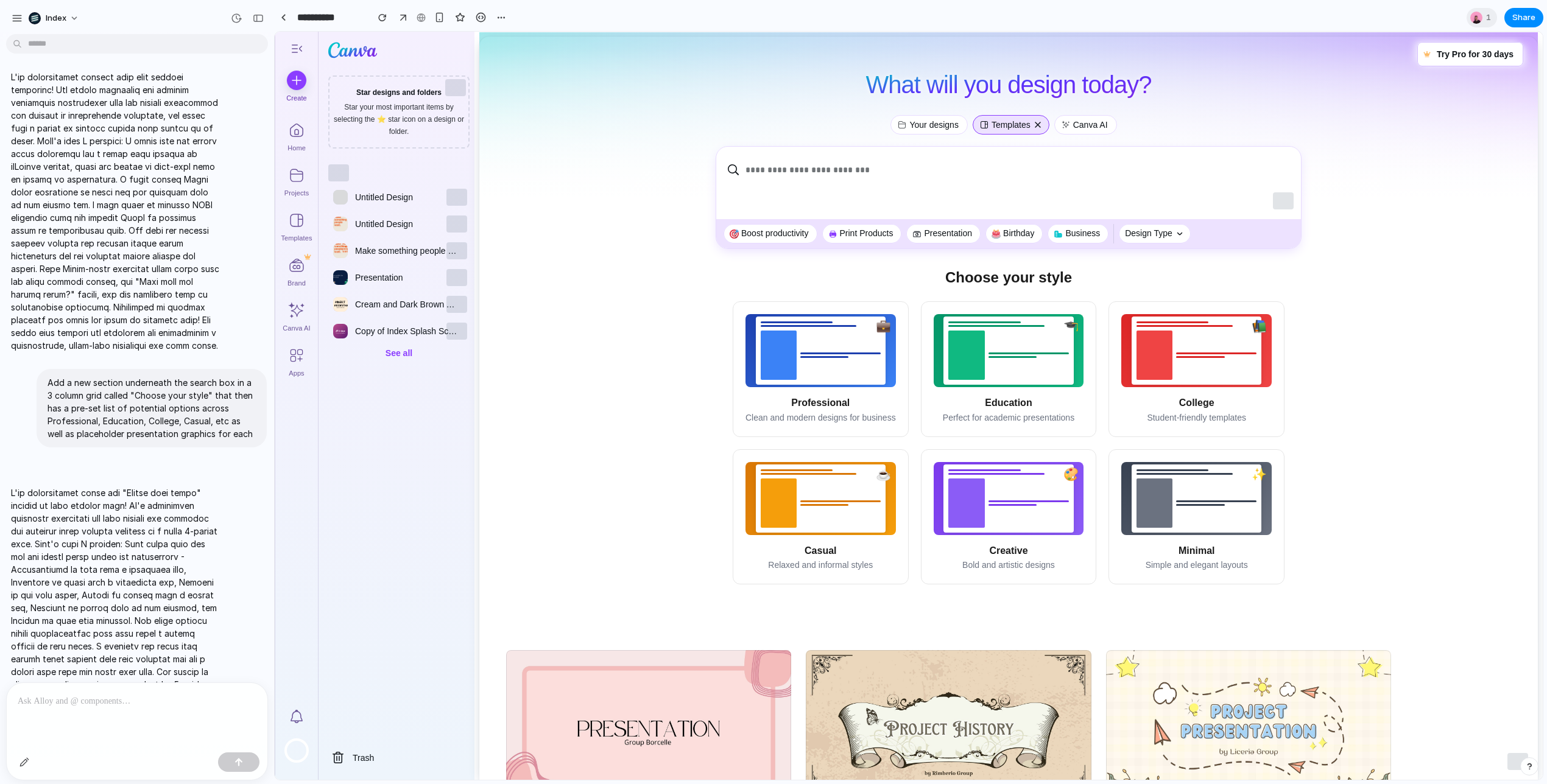 scroll, scrollTop: 0, scrollLeft: 0, axis: both 